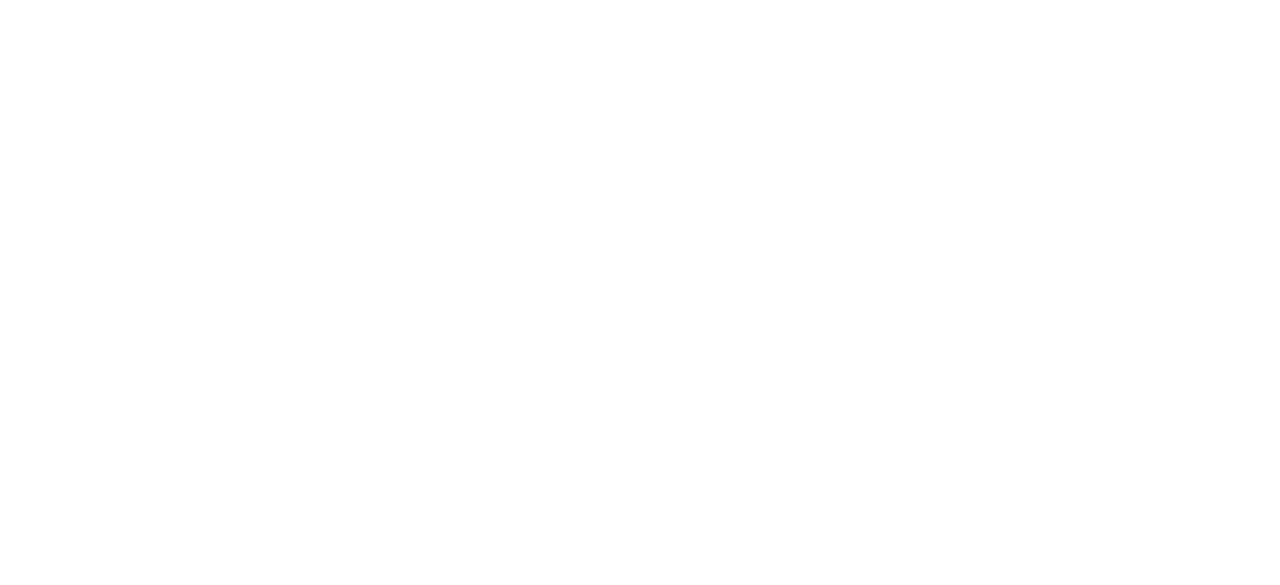 scroll, scrollTop: 0, scrollLeft: 0, axis: both 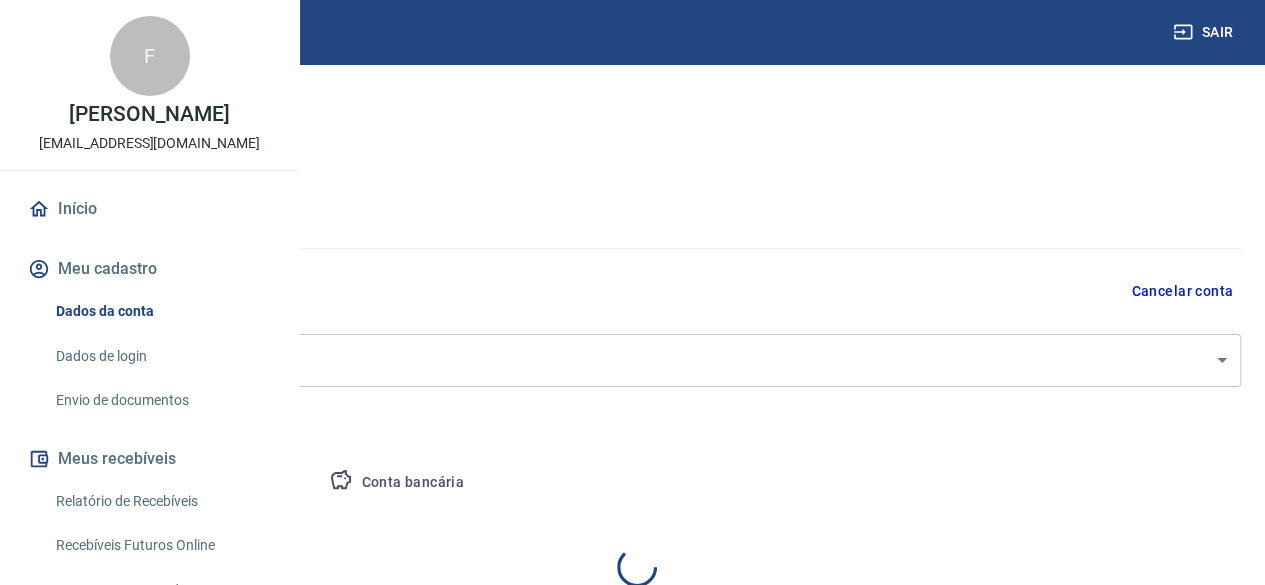 select on "RN" 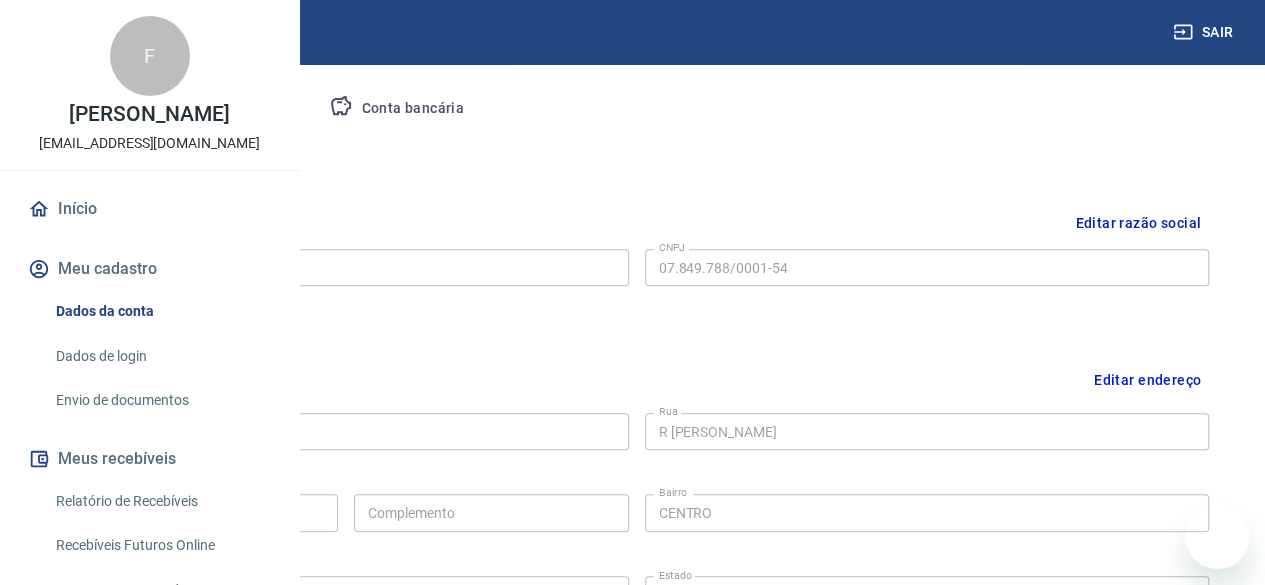 scroll, scrollTop: 300, scrollLeft: 0, axis: vertical 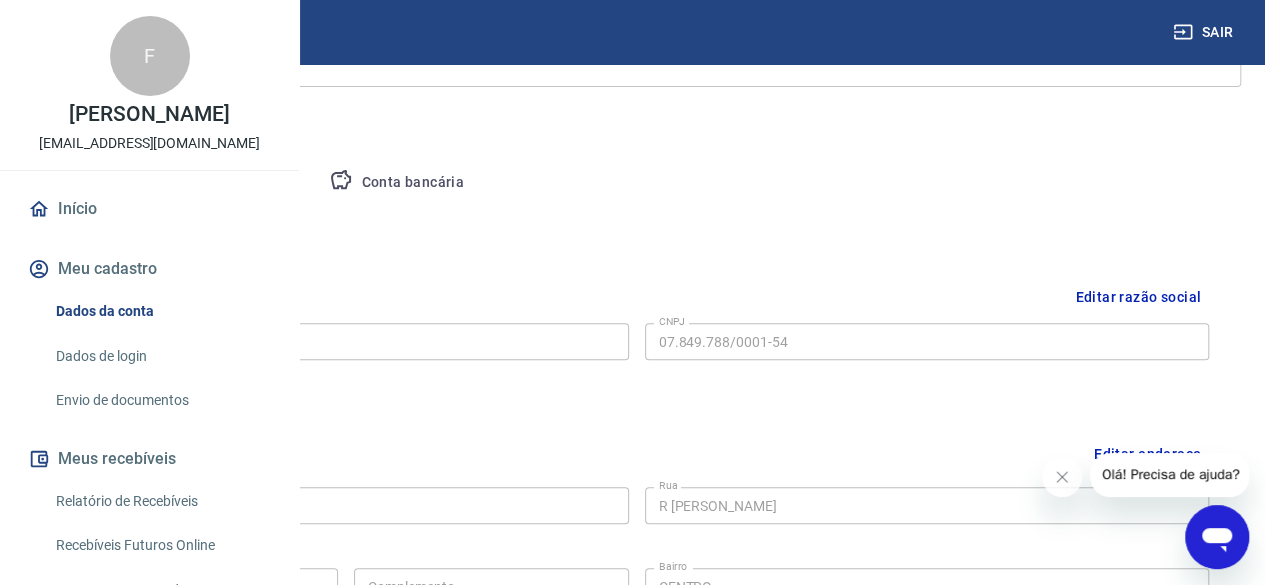 drag, startPoint x: 732, startPoint y: 235, endPoint x: 733, endPoint y: 183, distance: 52.009613 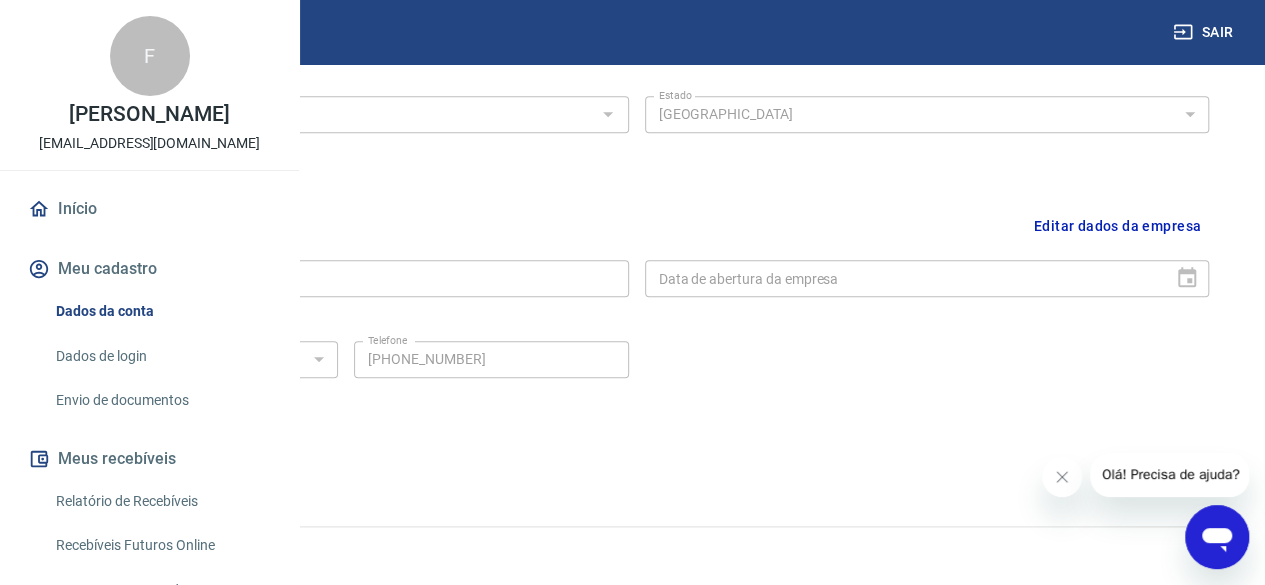 scroll, scrollTop: 856, scrollLeft: 0, axis: vertical 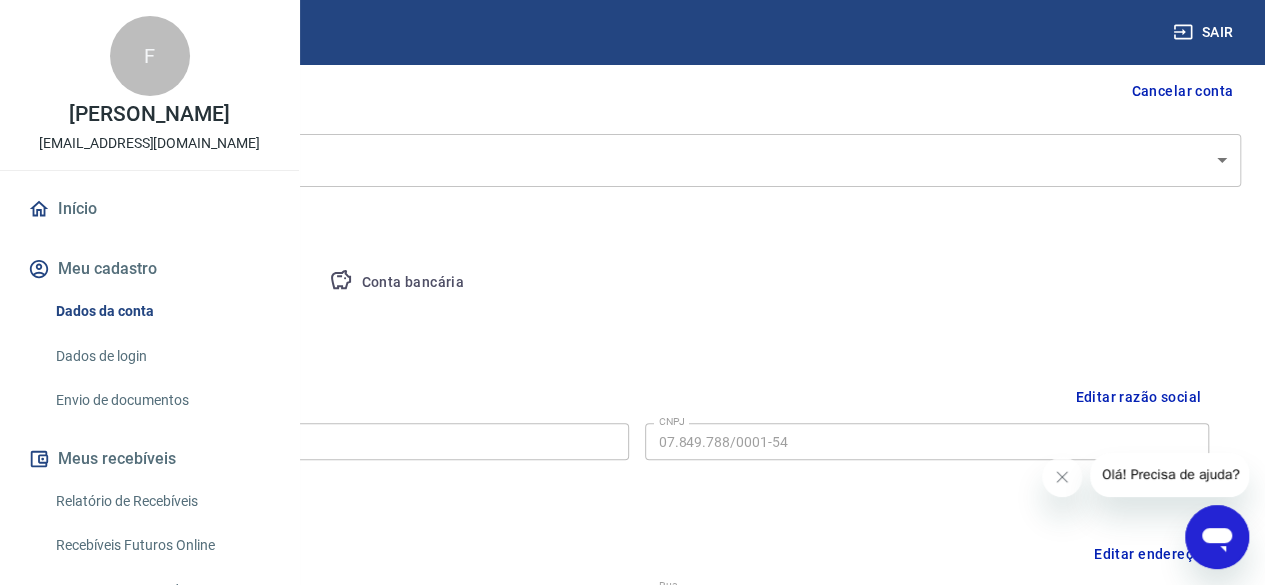 click on "Pessoa titular" at bounding box center (234, 283) 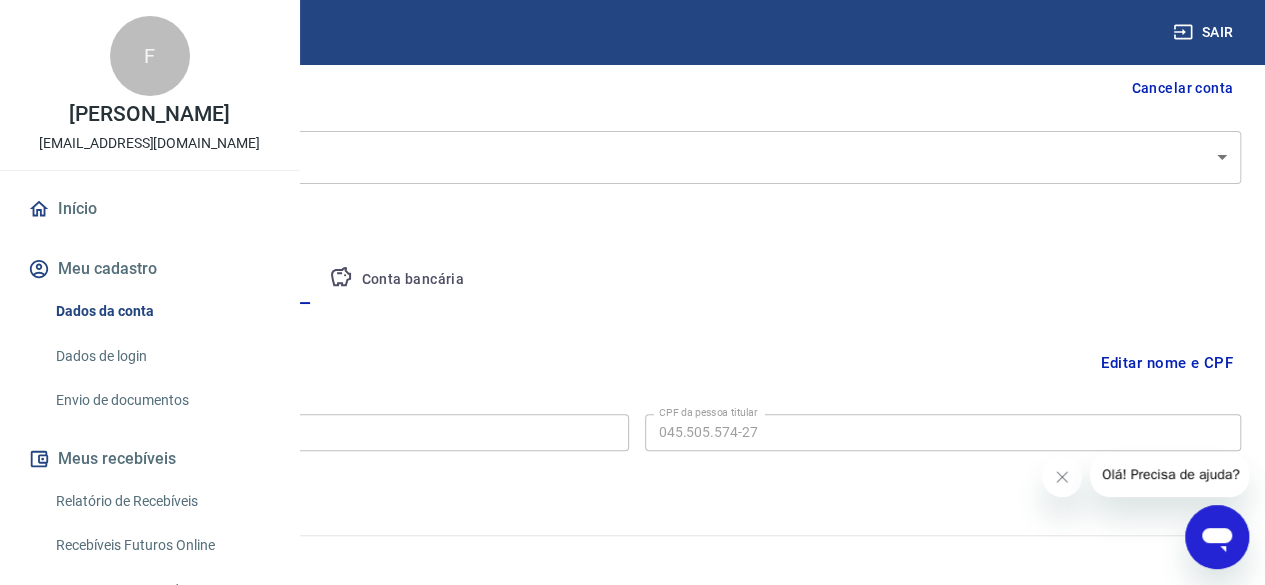 scroll, scrollTop: 214, scrollLeft: 0, axis: vertical 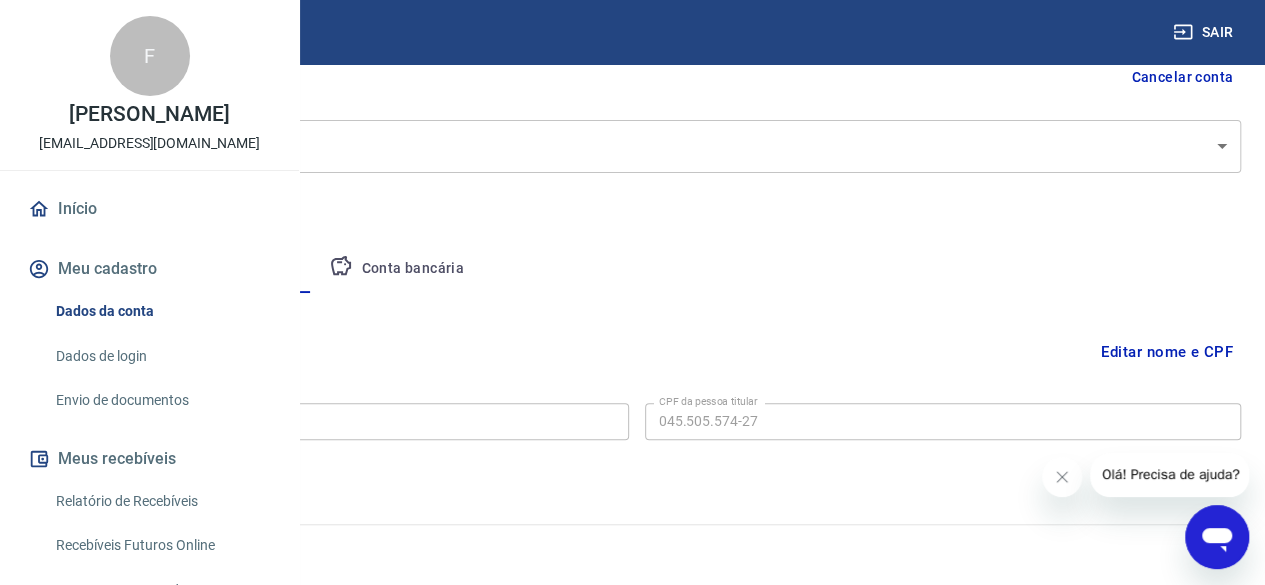 drag, startPoint x: 1126, startPoint y: 273, endPoint x: 1130, endPoint y: 186, distance: 87.0919 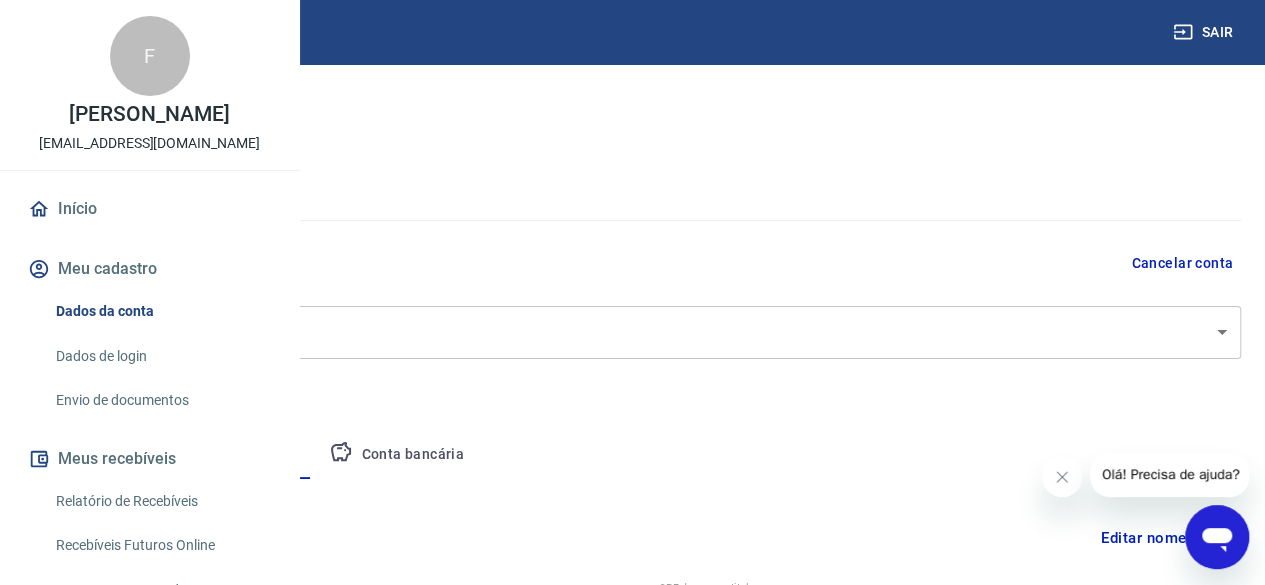 scroll, scrollTop: 214, scrollLeft: 0, axis: vertical 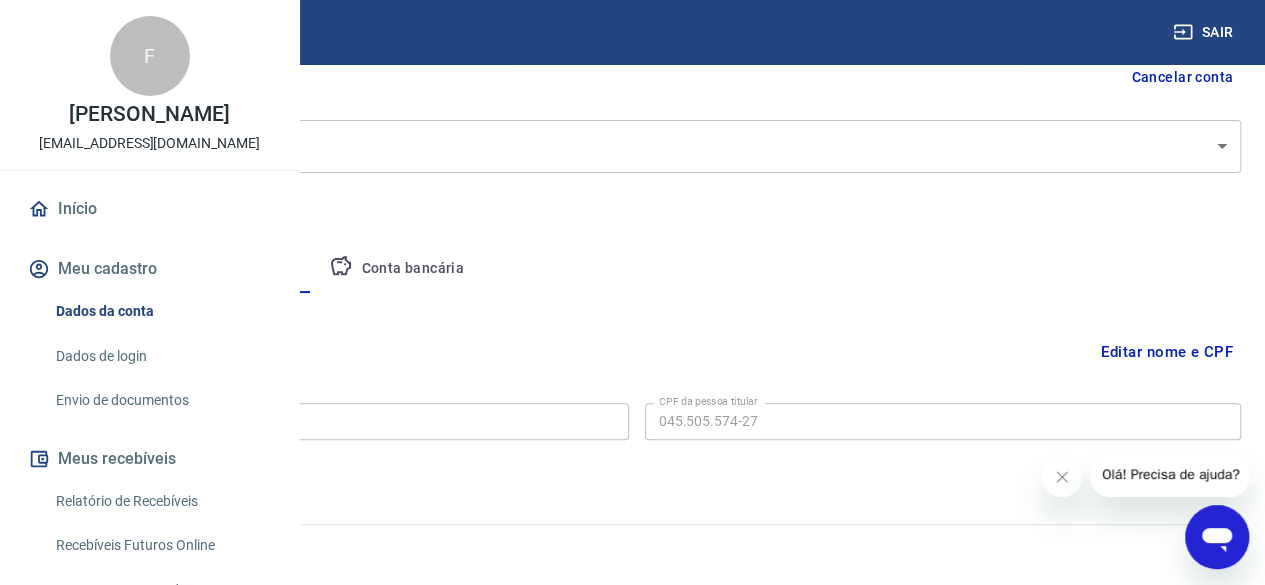 click on "Conta bancária" at bounding box center [396, 269] 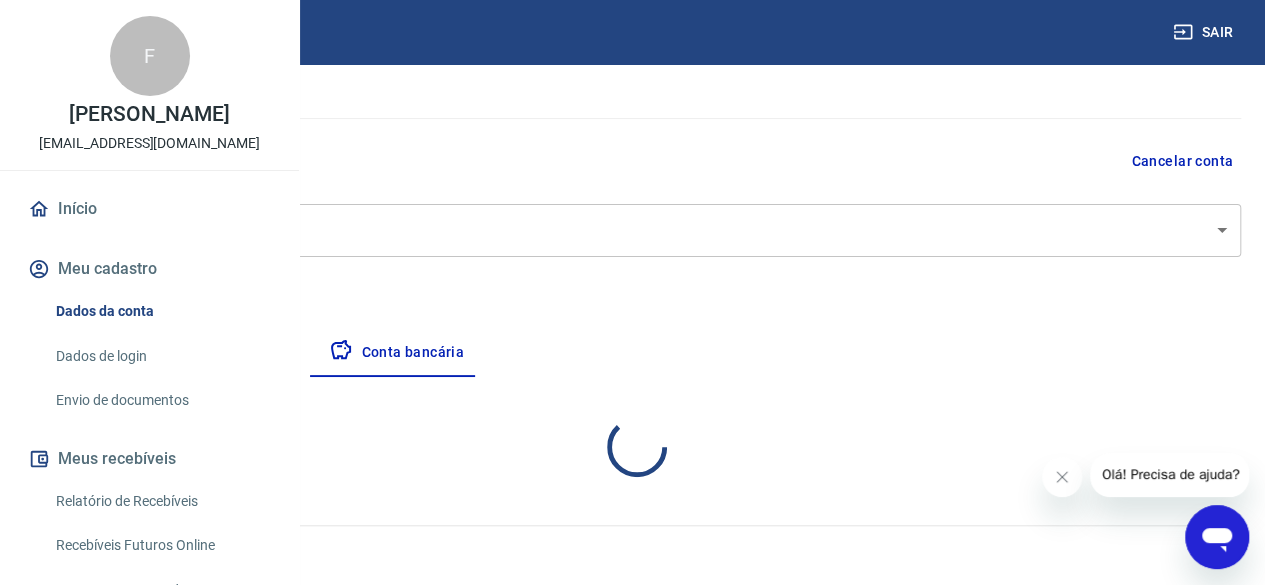 select on "1" 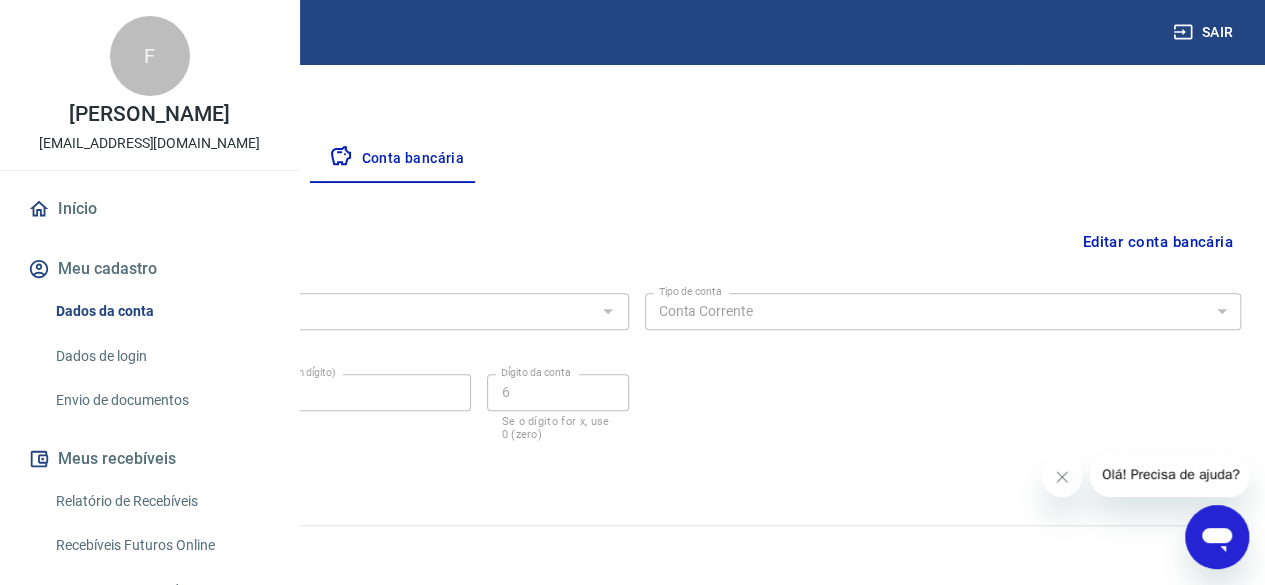 scroll, scrollTop: 324, scrollLeft: 0, axis: vertical 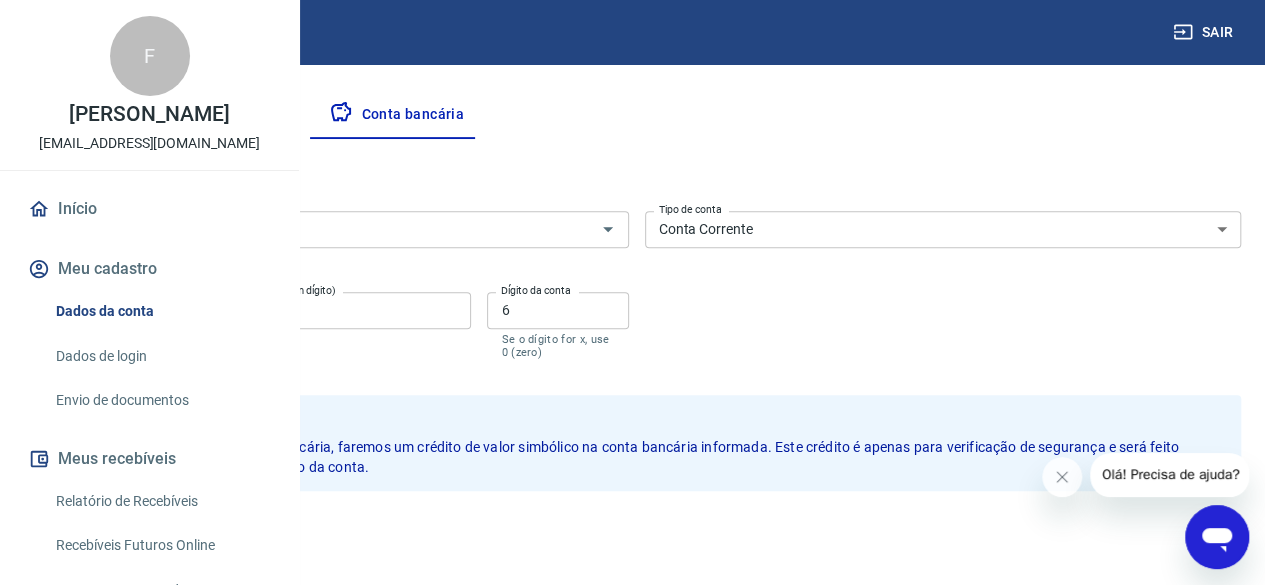 click on "Salvar" at bounding box center (70, 534) 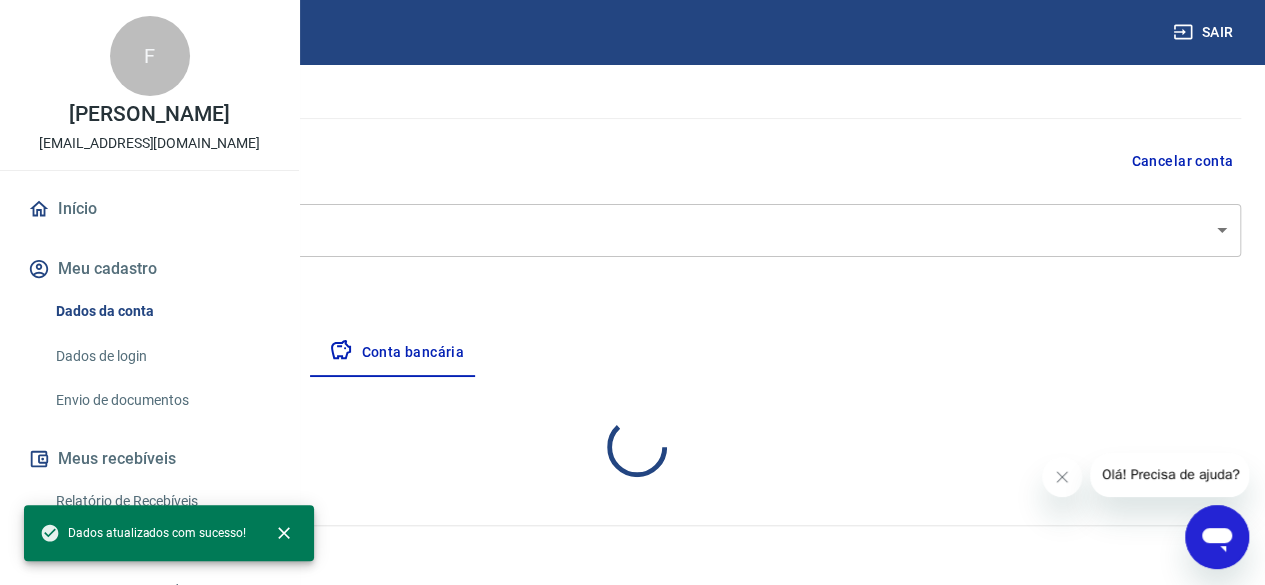 select on "1" 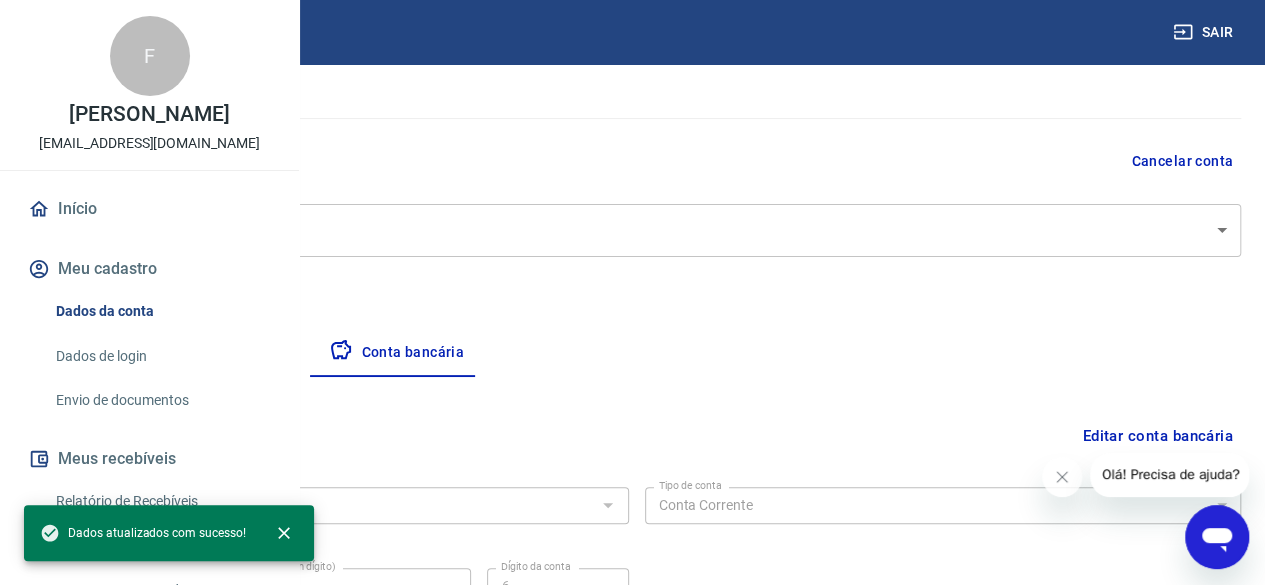 scroll, scrollTop: 324, scrollLeft: 0, axis: vertical 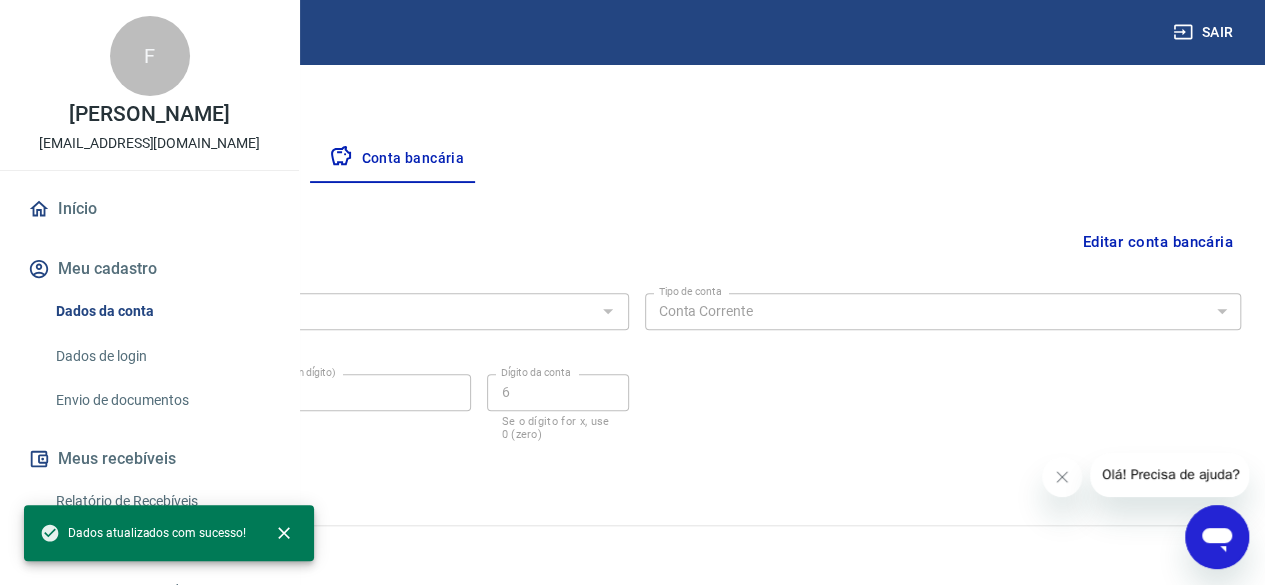 drag, startPoint x: 1137, startPoint y: 372, endPoint x: 1102, endPoint y: 236, distance: 140.43147 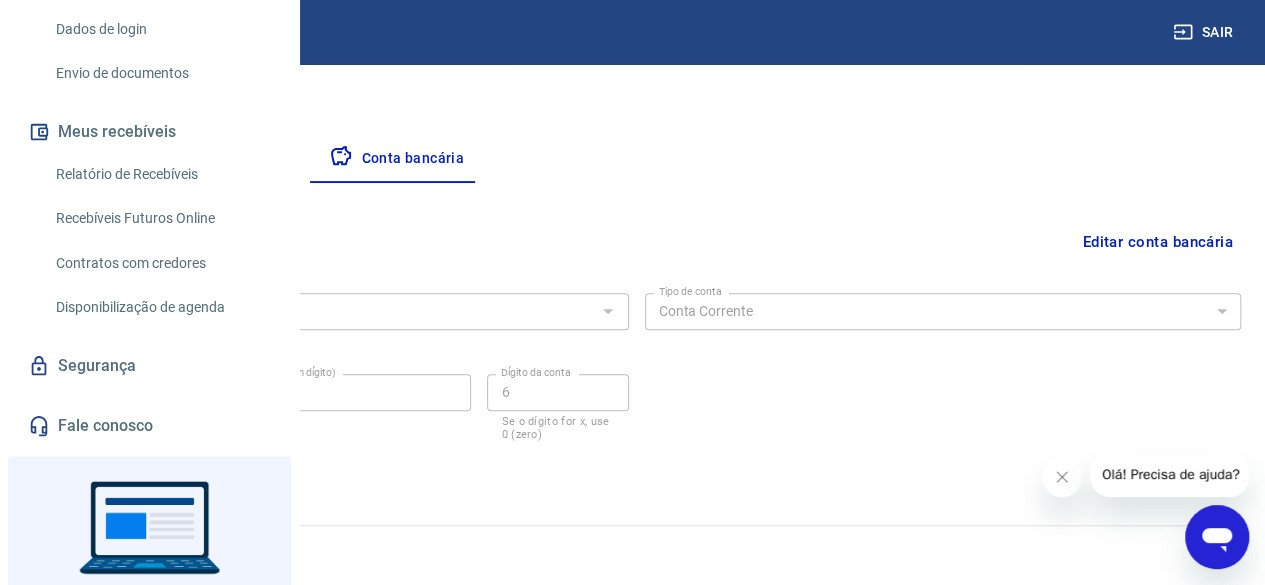scroll, scrollTop: 328, scrollLeft: 0, axis: vertical 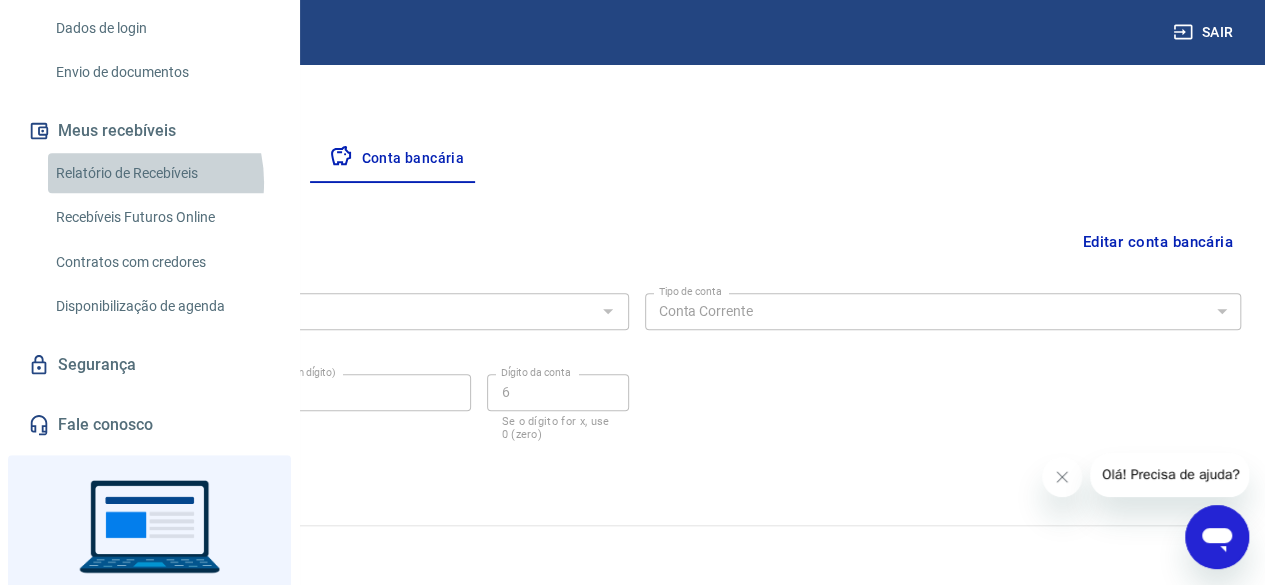 click on "Relatório de Recebíveis" at bounding box center (161, 173) 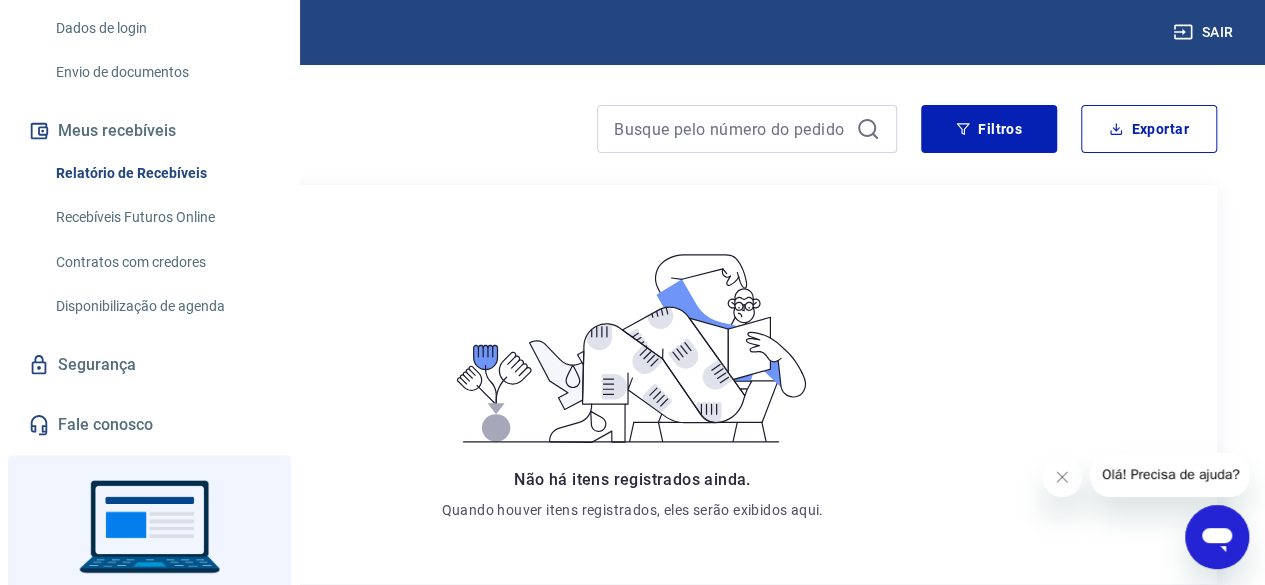 scroll, scrollTop: 100, scrollLeft: 0, axis: vertical 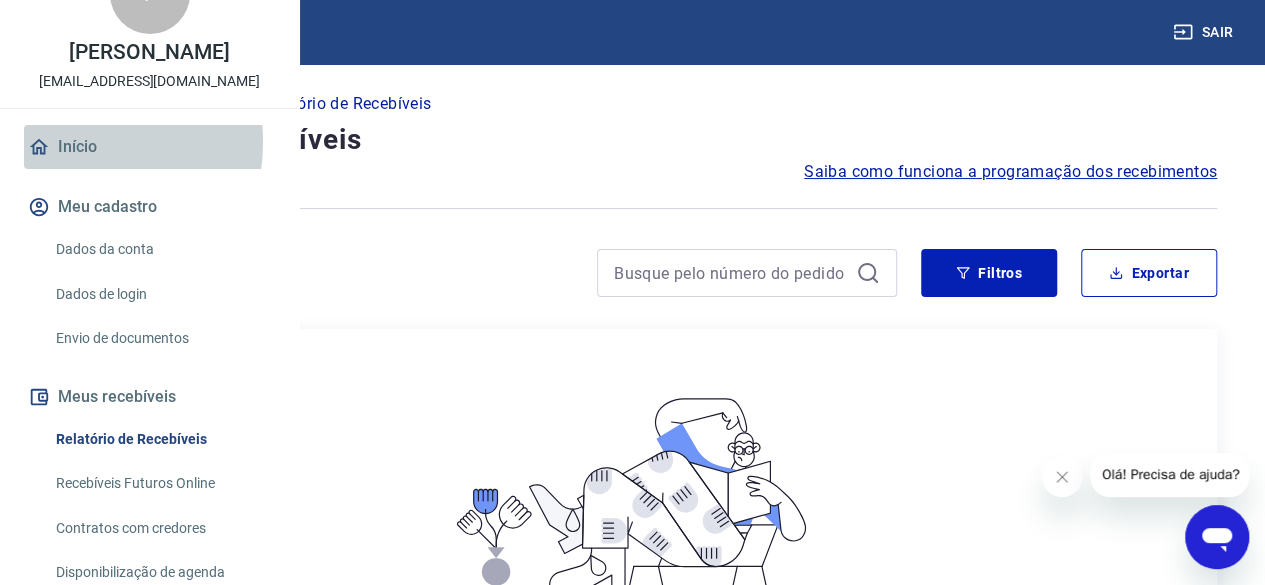 click on "Início" at bounding box center (149, 147) 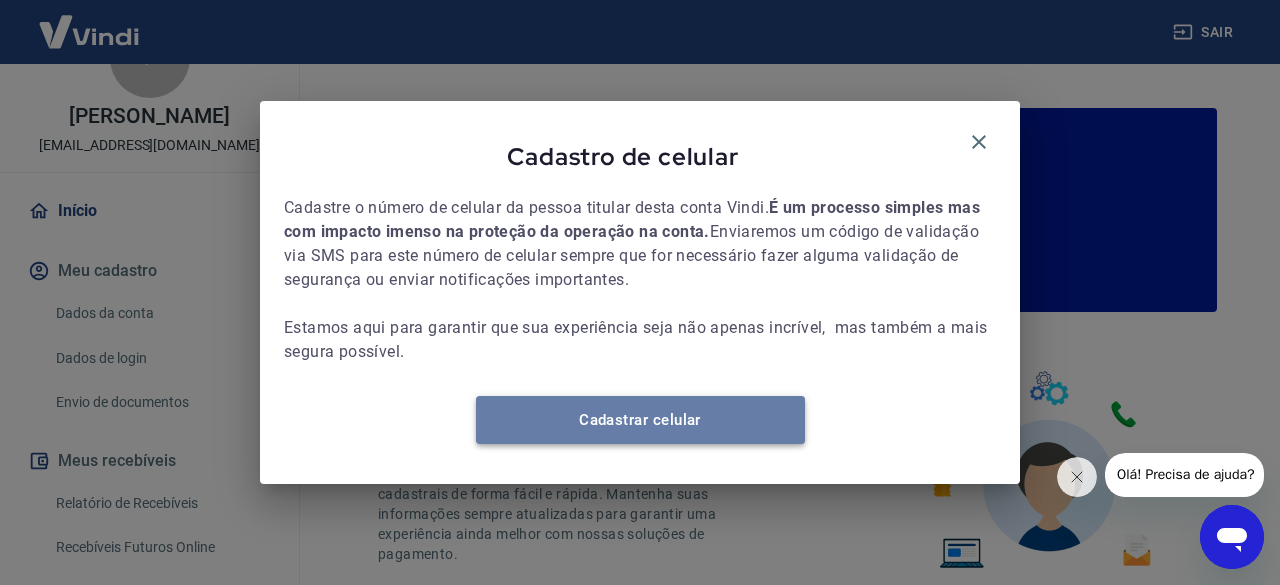 click on "Cadastrar celular" at bounding box center (640, 420) 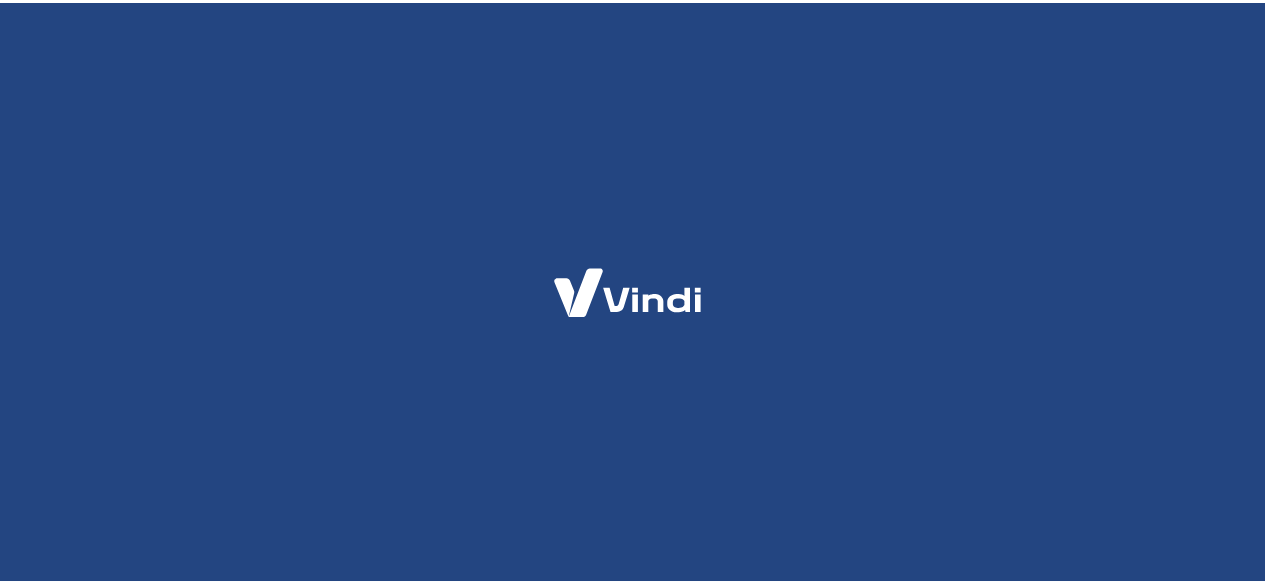 scroll, scrollTop: 0, scrollLeft: 0, axis: both 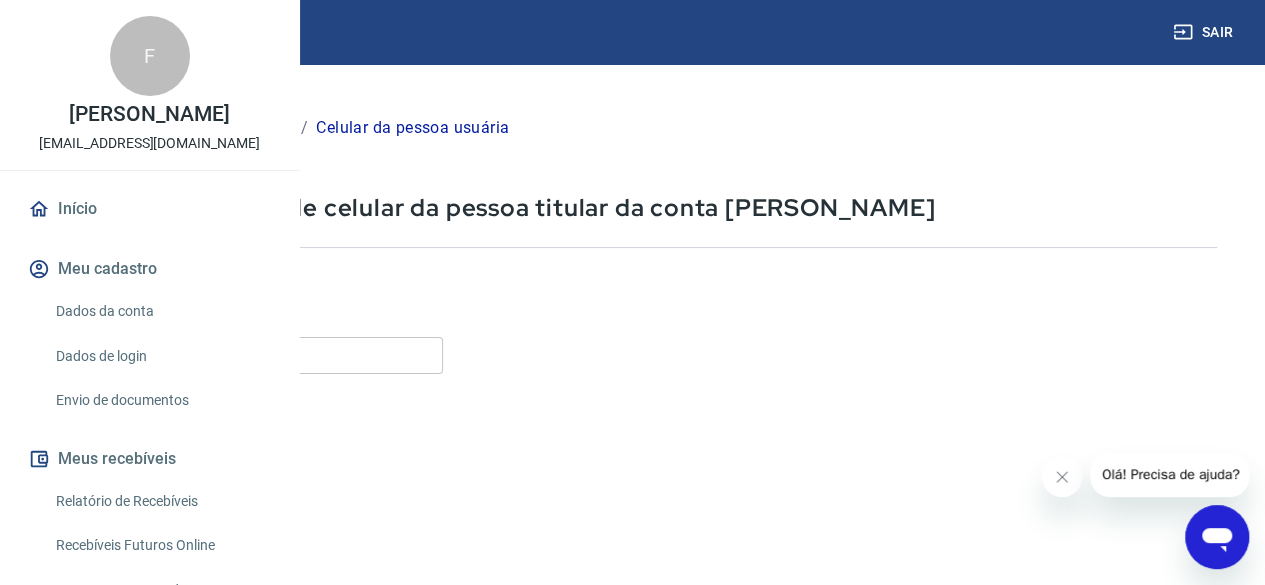 click on "Celular" at bounding box center [249, 355] 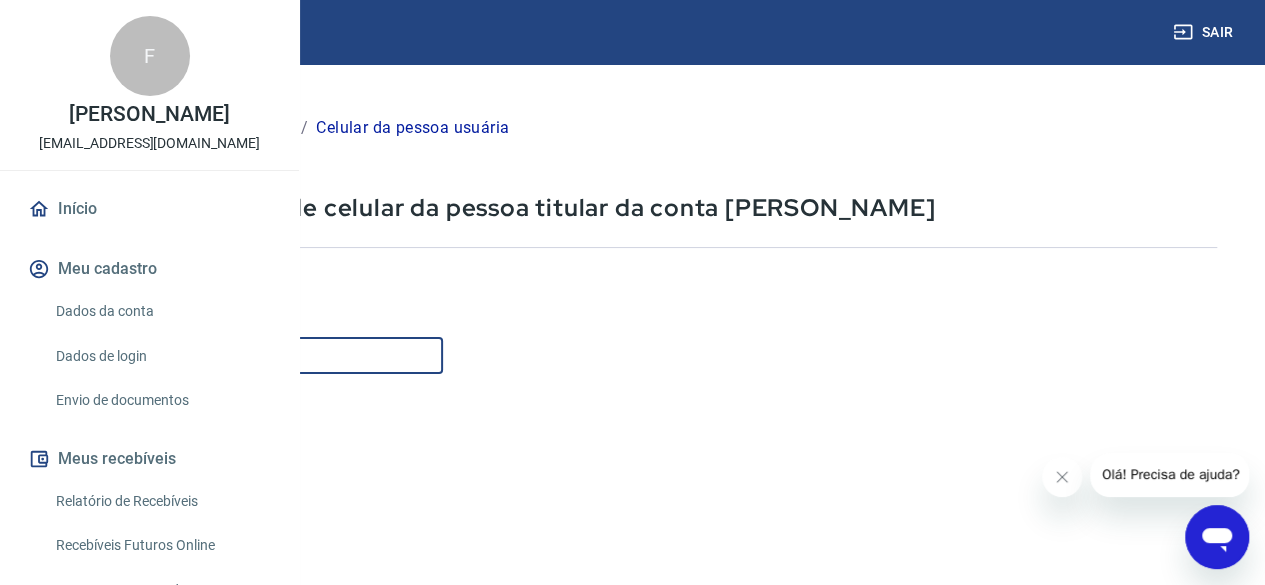 scroll, scrollTop: 0, scrollLeft: 0, axis: both 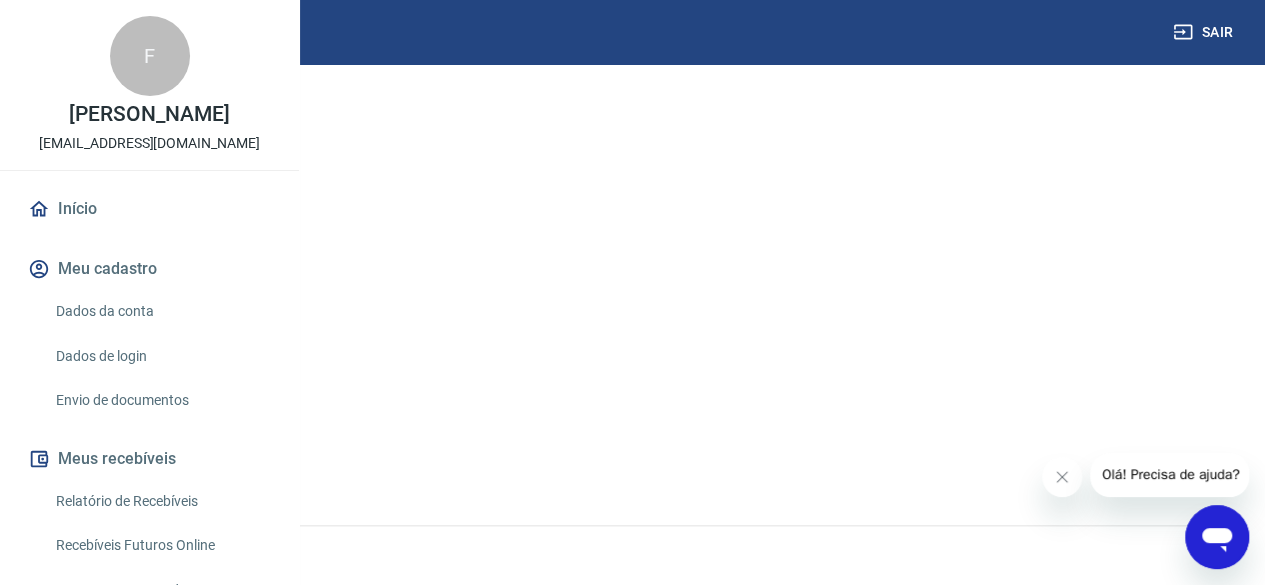 type on "[PHONE_NUMBER]" 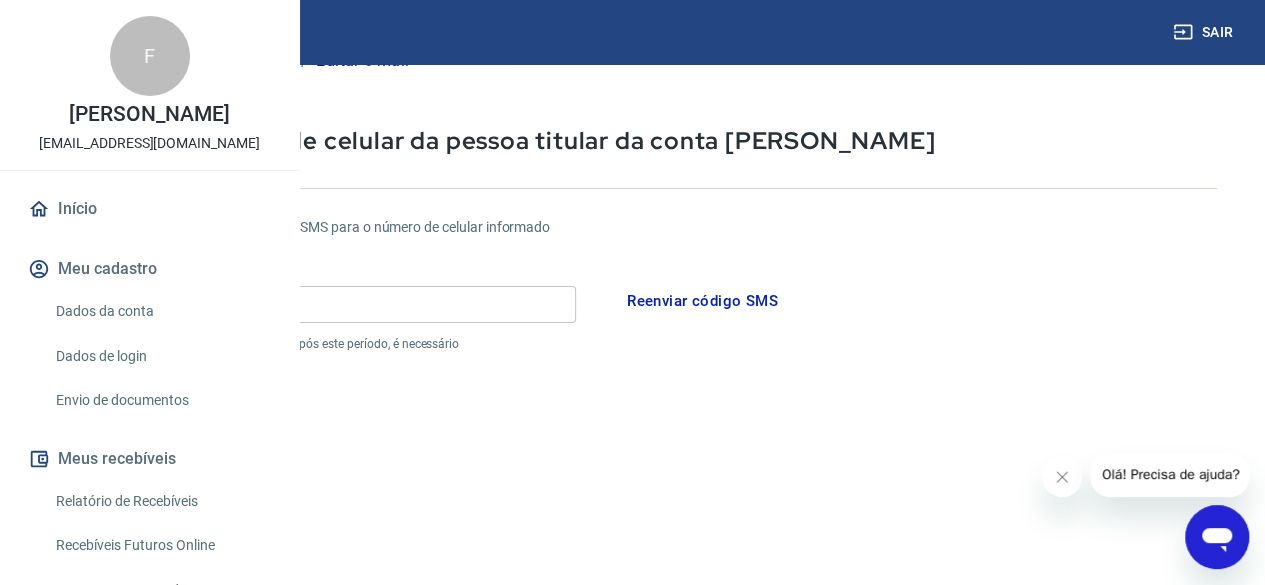 scroll, scrollTop: 60, scrollLeft: 0, axis: vertical 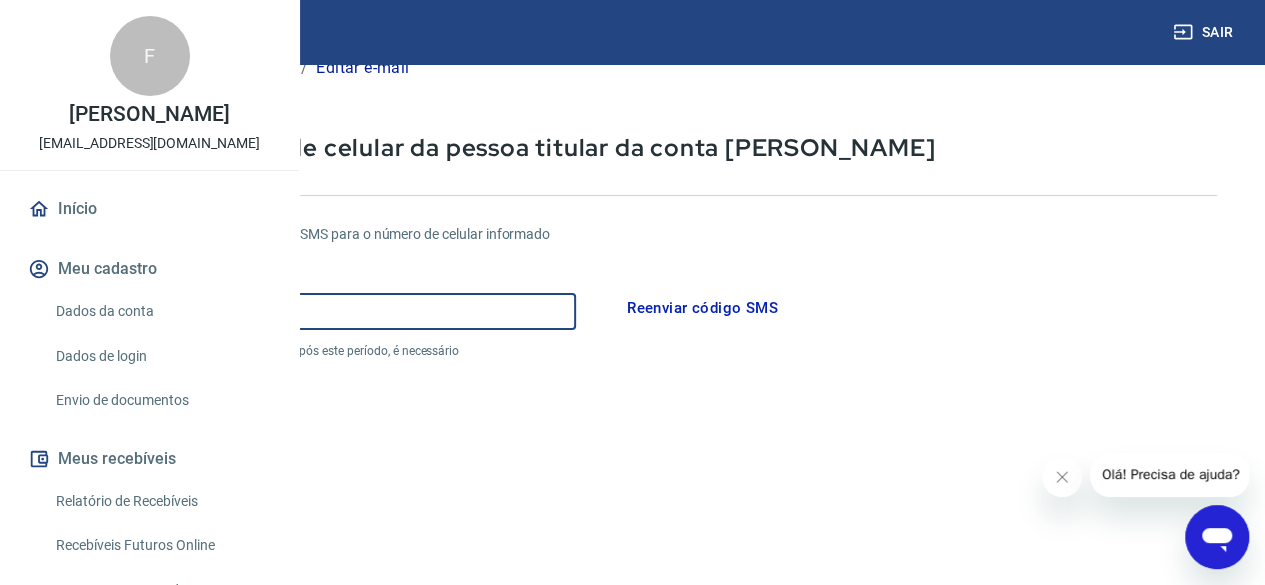 click on "Código" at bounding box center [316, 311] 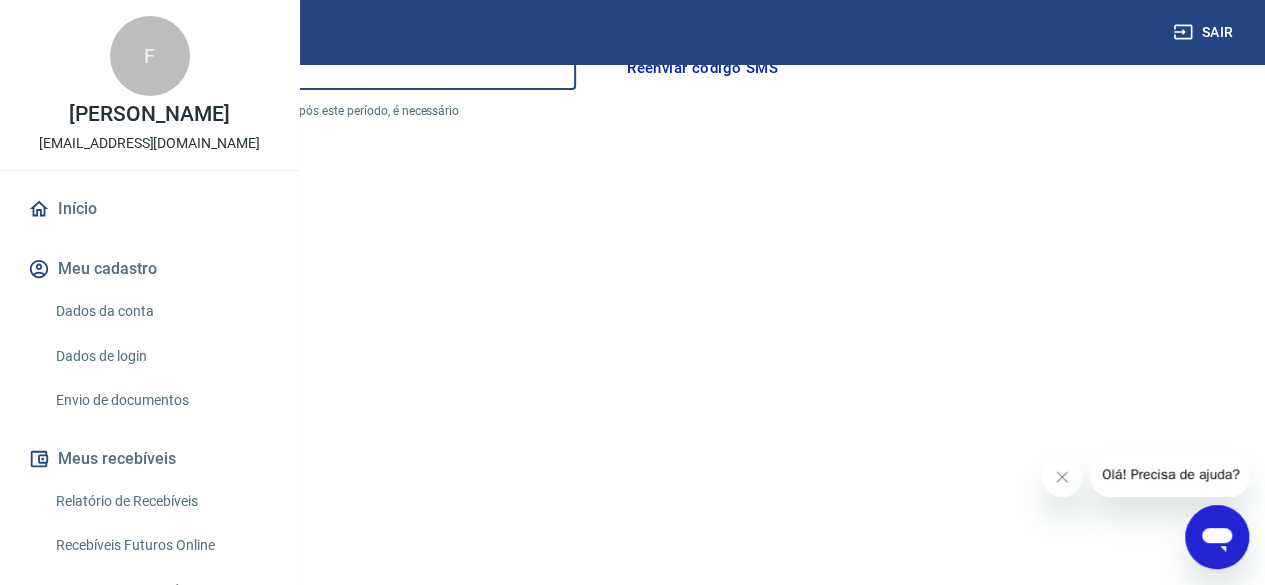scroll, scrollTop: 360, scrollLeft: 0, axis: vertical 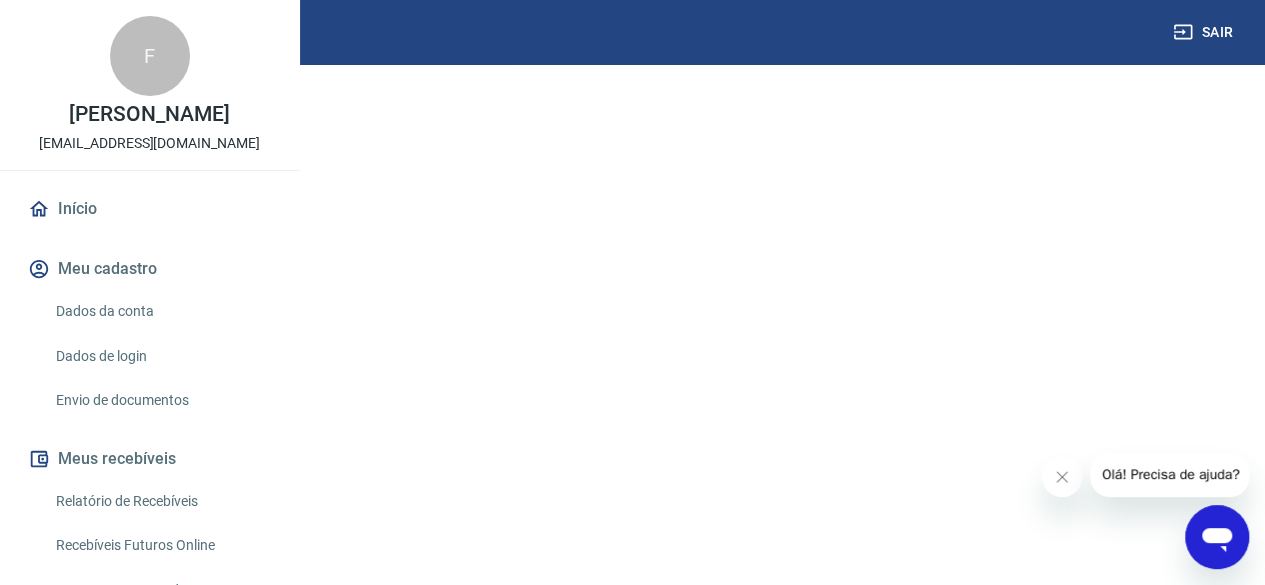type on "042184" 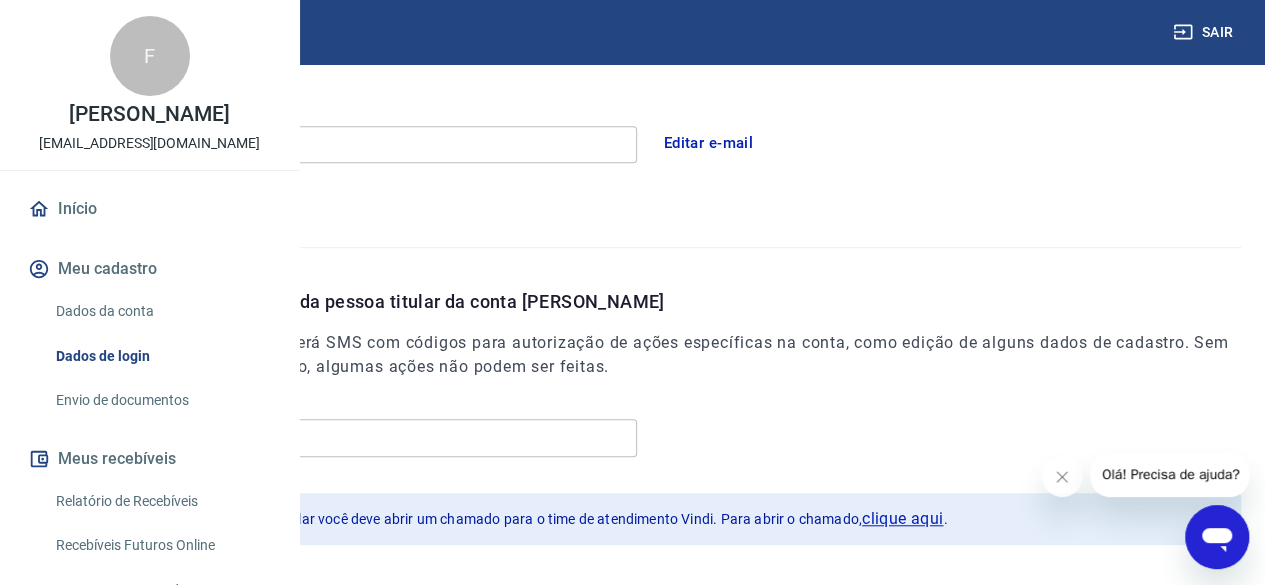 scroll, scrollTop: 698, scrollLeft: 0, axis: vertical 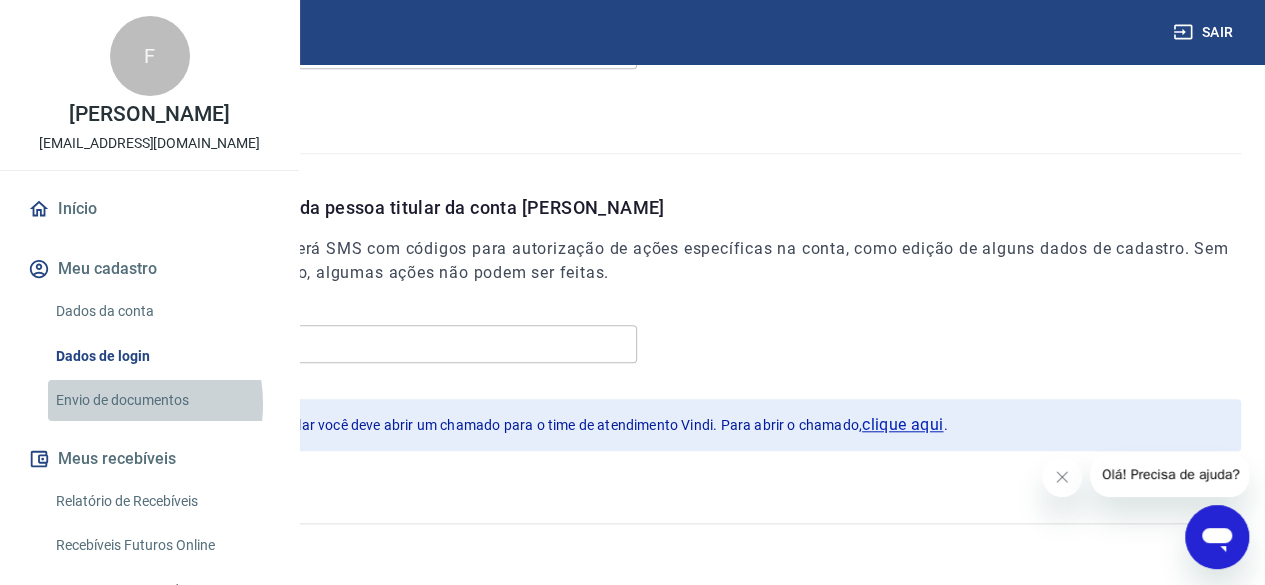click on "Envio de documentos" at bounding box center [161, 400] 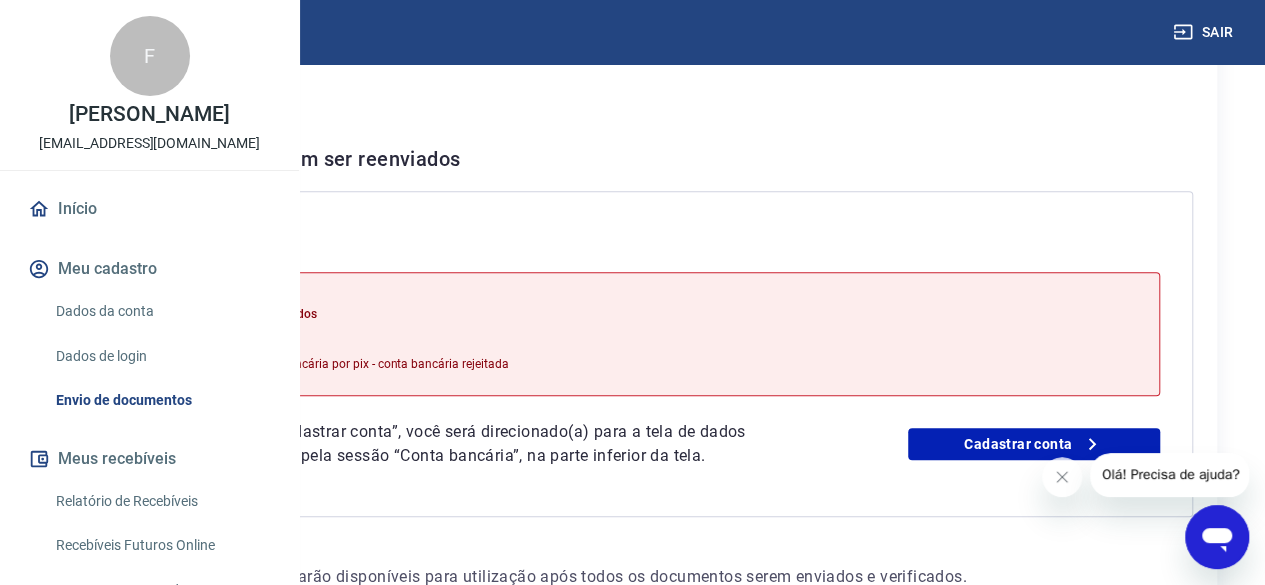 scroll, scrollTop: 300, scrollLeft: 0, axis: vertical 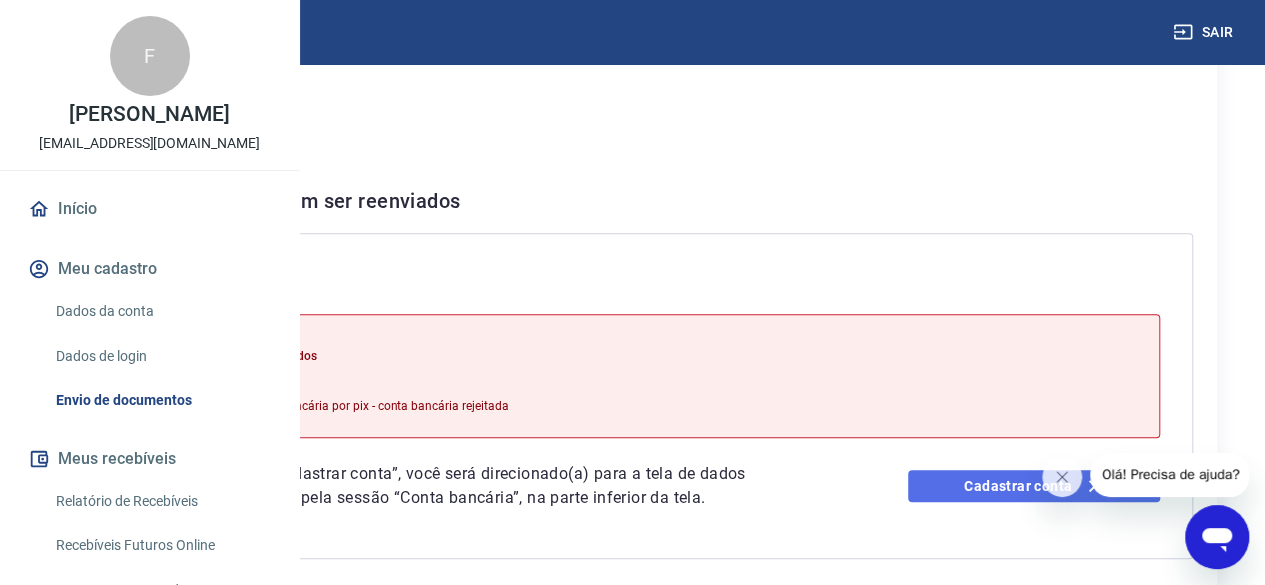 click on "Cadastrar conta" at bounding box center [1034, 486] 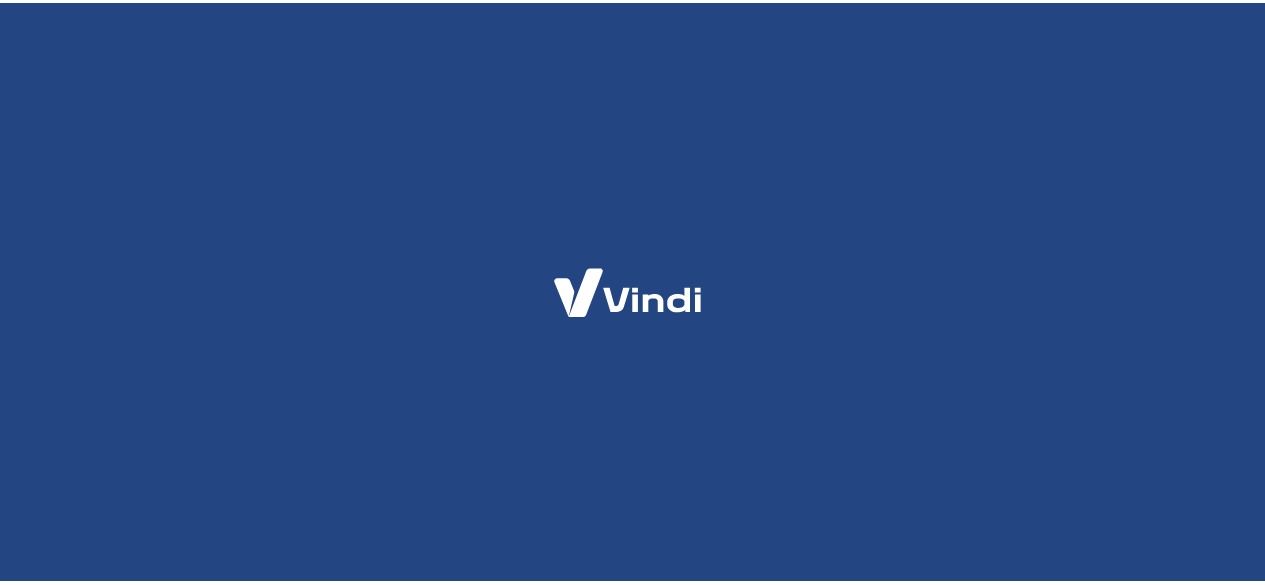 scroll, scrollTop: 0, scrollLeft: 0, axis: both 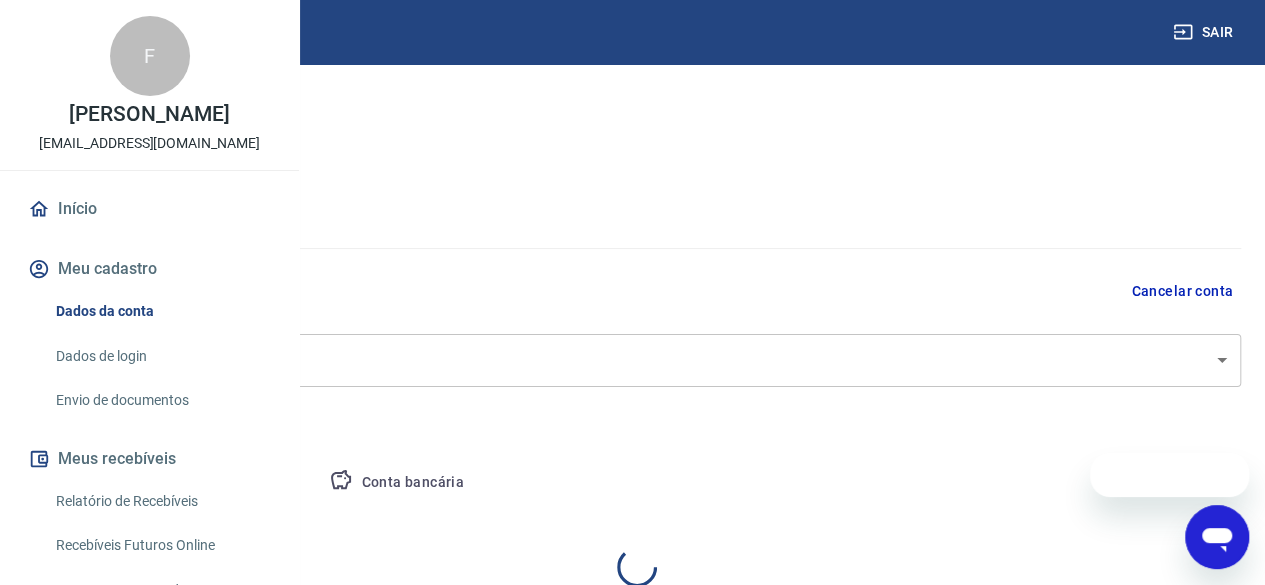 select on "RN" 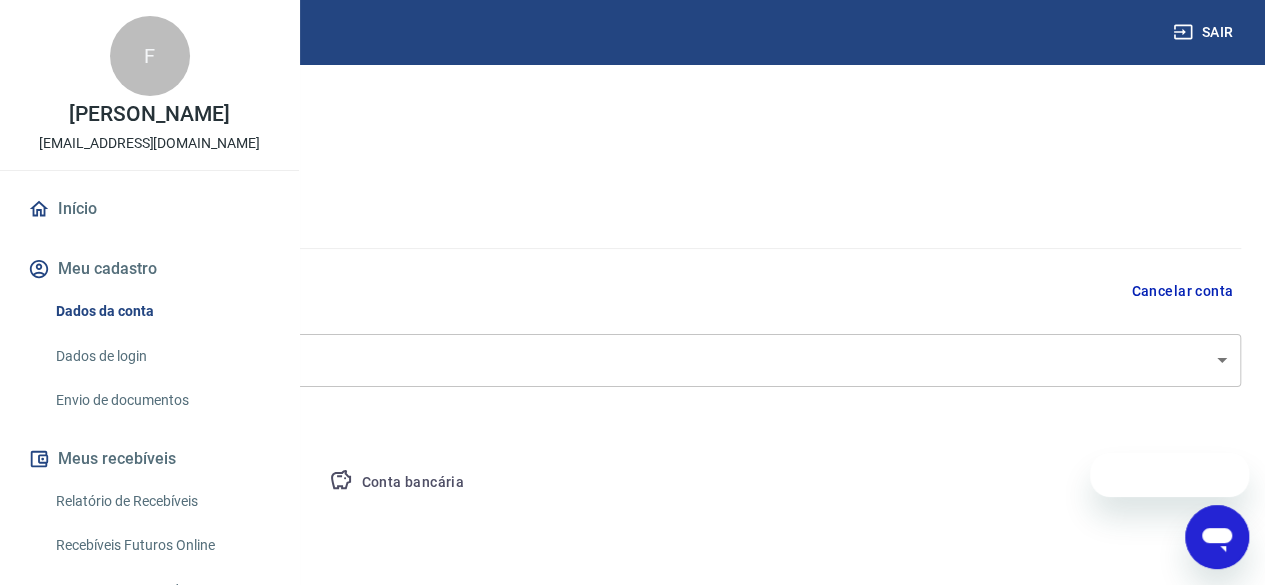scroll, scrollTop: 0, scrollLeft: 0, axis: both 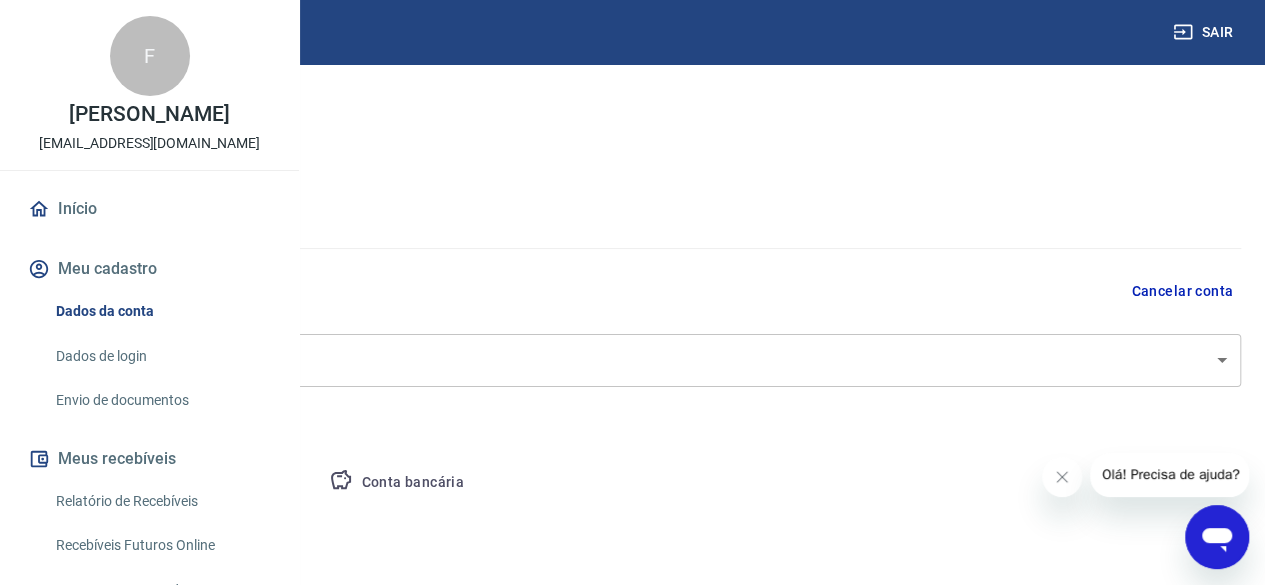 drag, startPoint x: 624, startPoint y: 299, endPoint x: 640, endPoint y: 294, distance: 16.763054 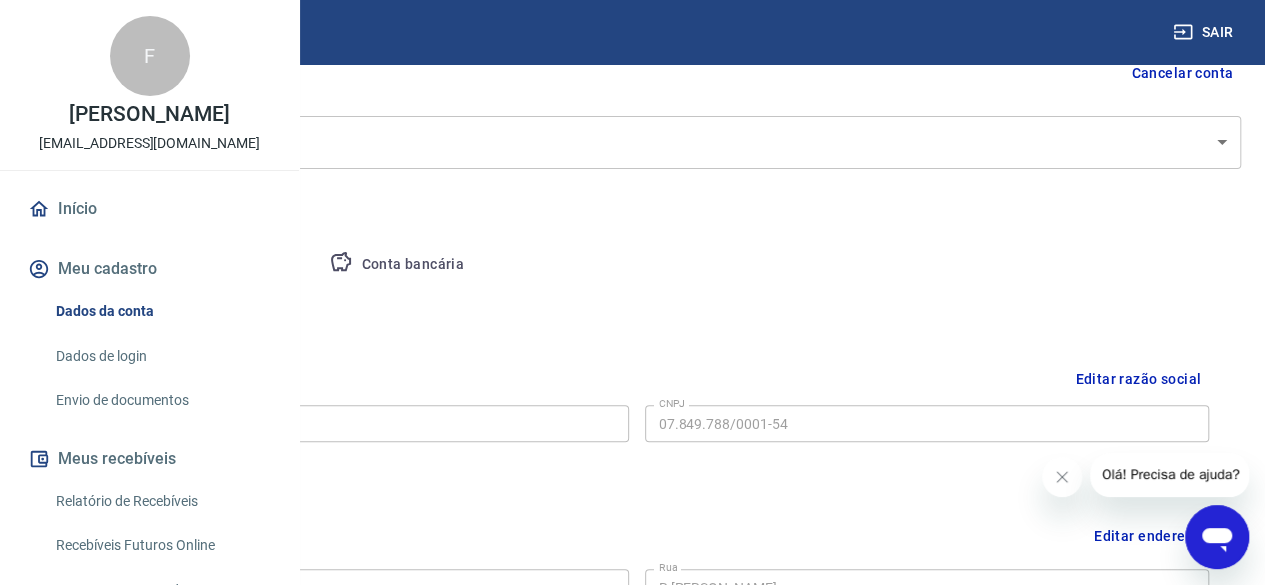 scroll, scrollTop: 0, scrollLeft: 0, axis: both 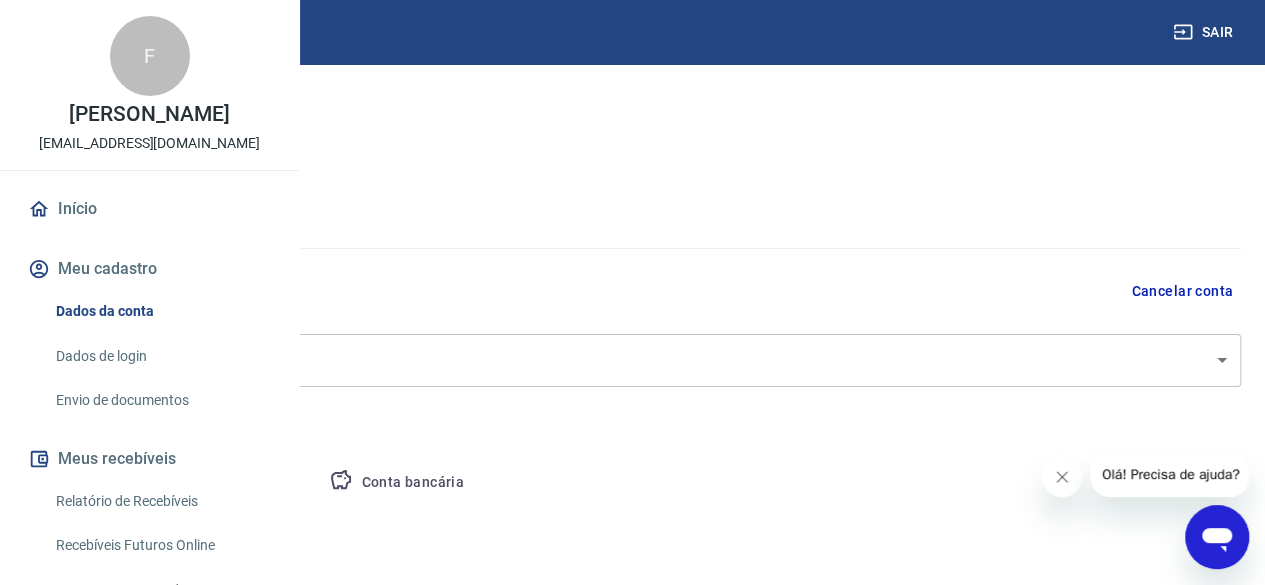 click 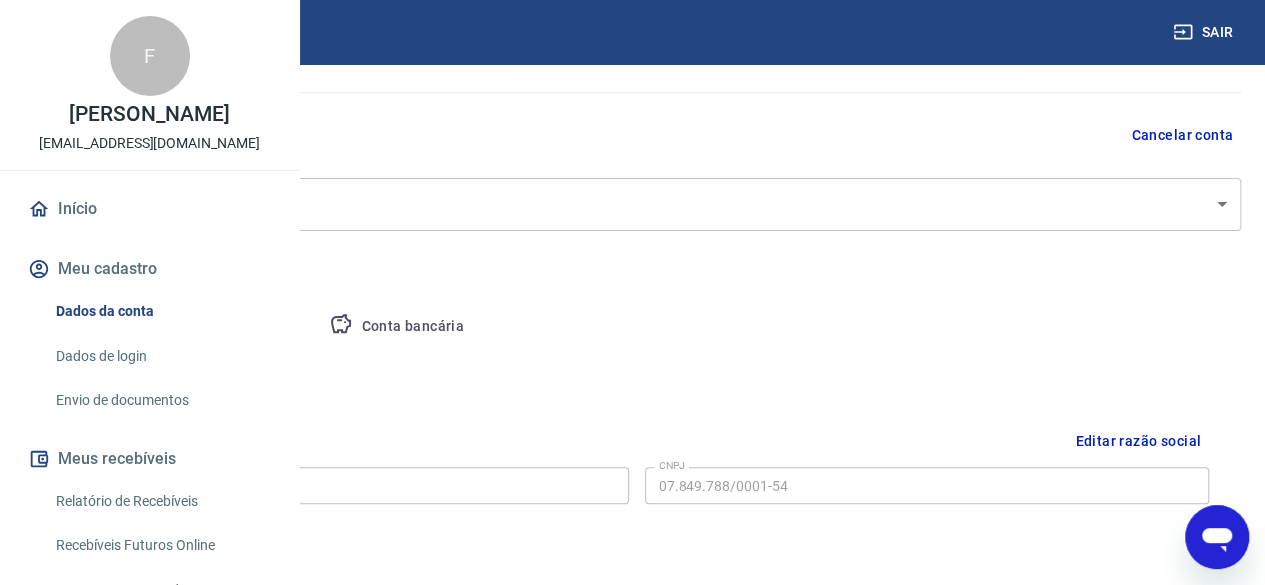 click on "Pessoa titular" at bounding box center (234, 327) 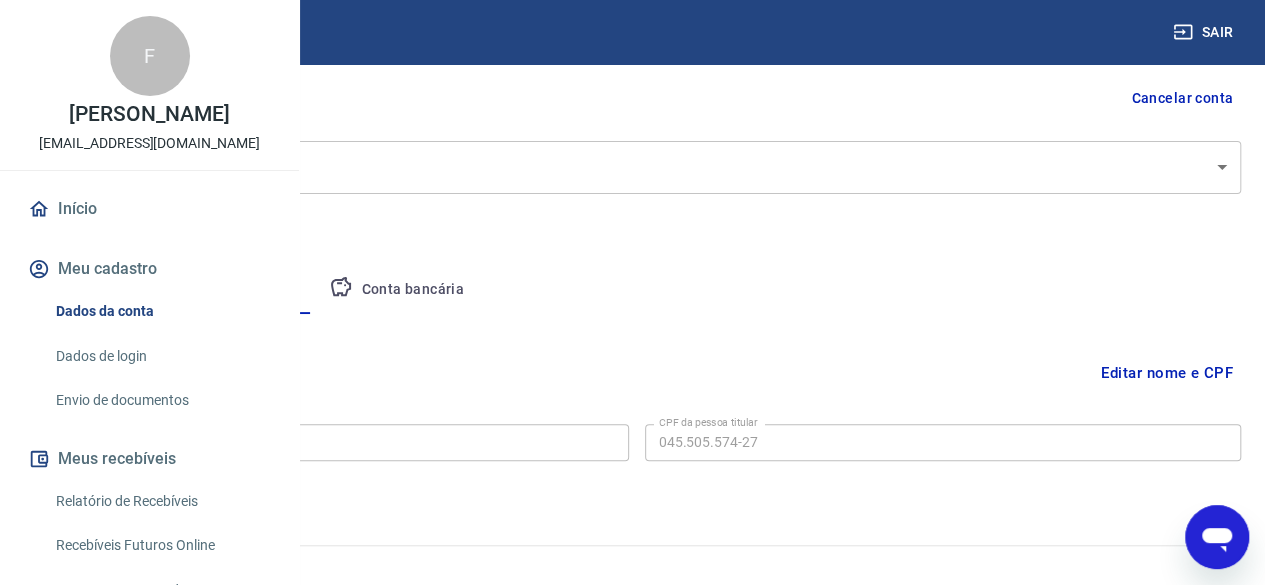 scroll, scrollTop: 214, scrollLeft: 0, axis: vertical 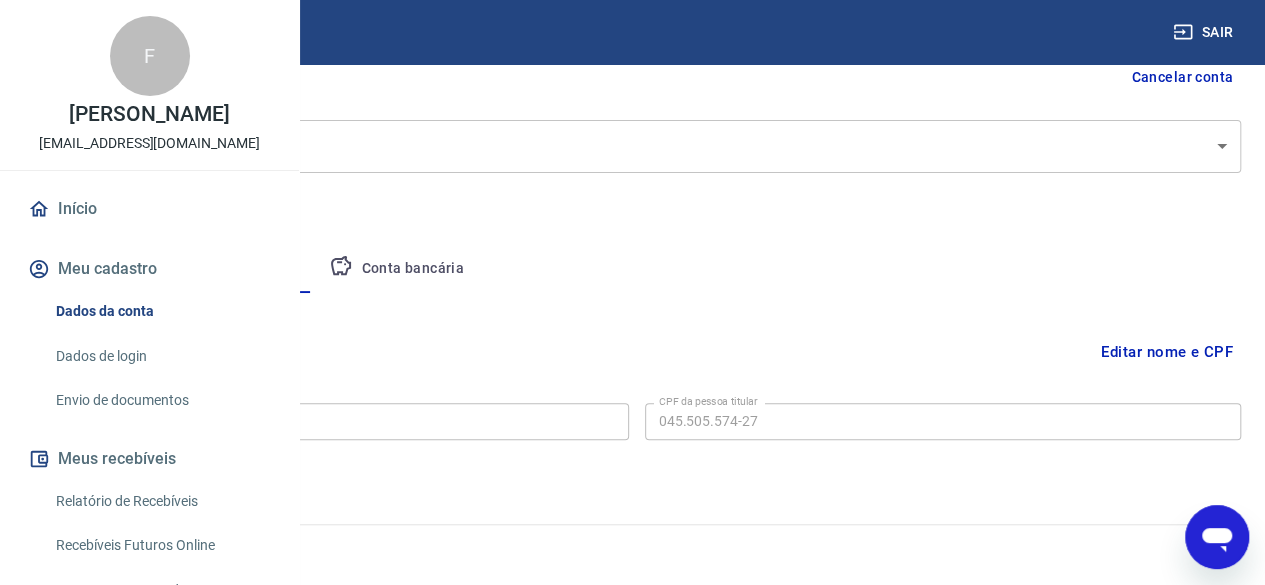 click on "Conta bancária" at bounding box center (396, 269) 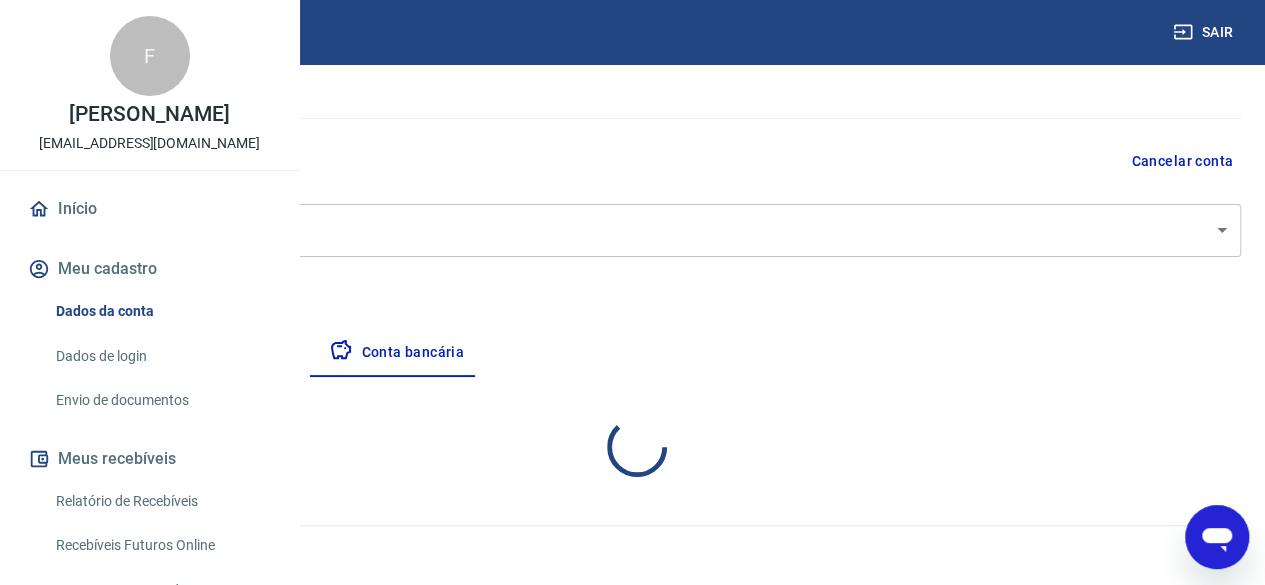 select on "1" 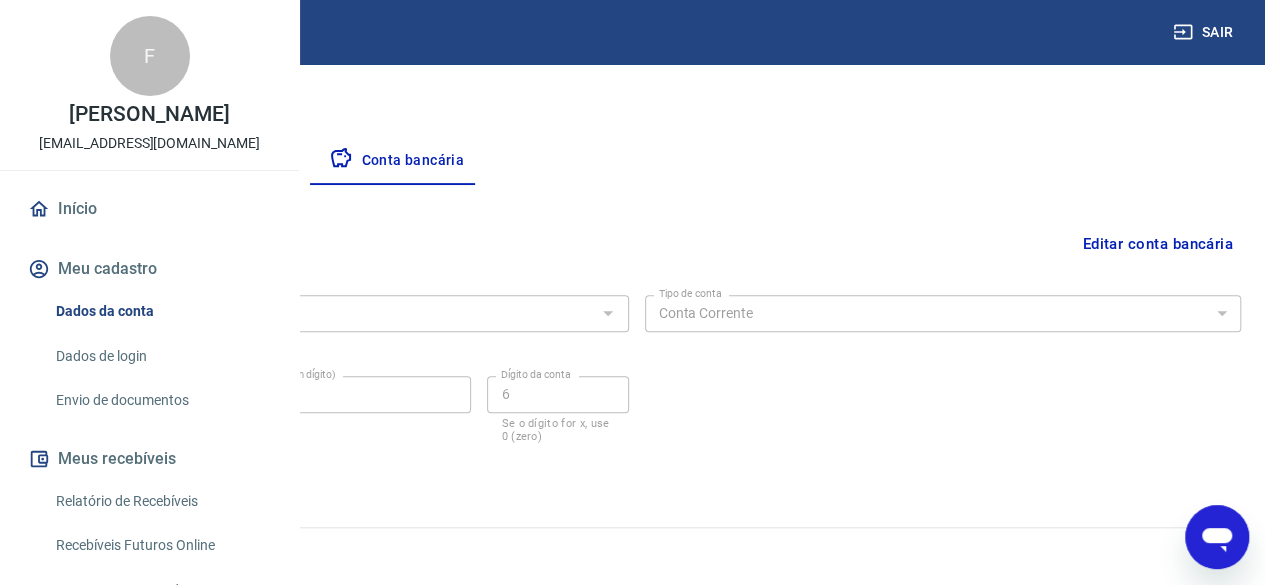 scroll, scrollTop: 324, scrollLeft: 0, axis: vertical 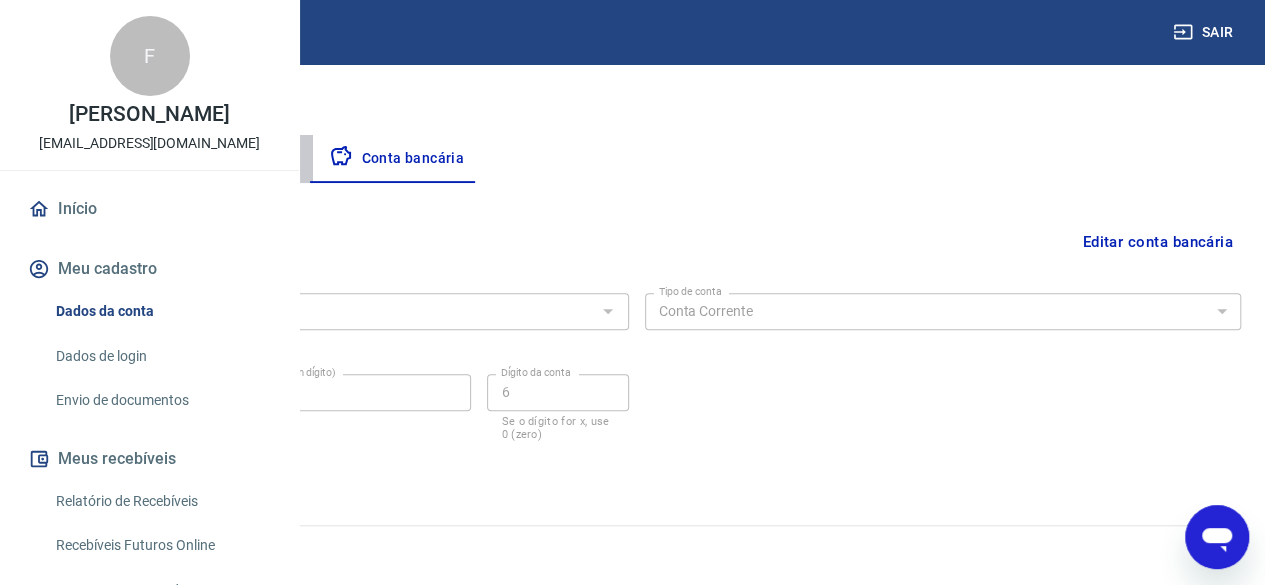 click on "Pessoa titular" at bounding box center [234, 159] 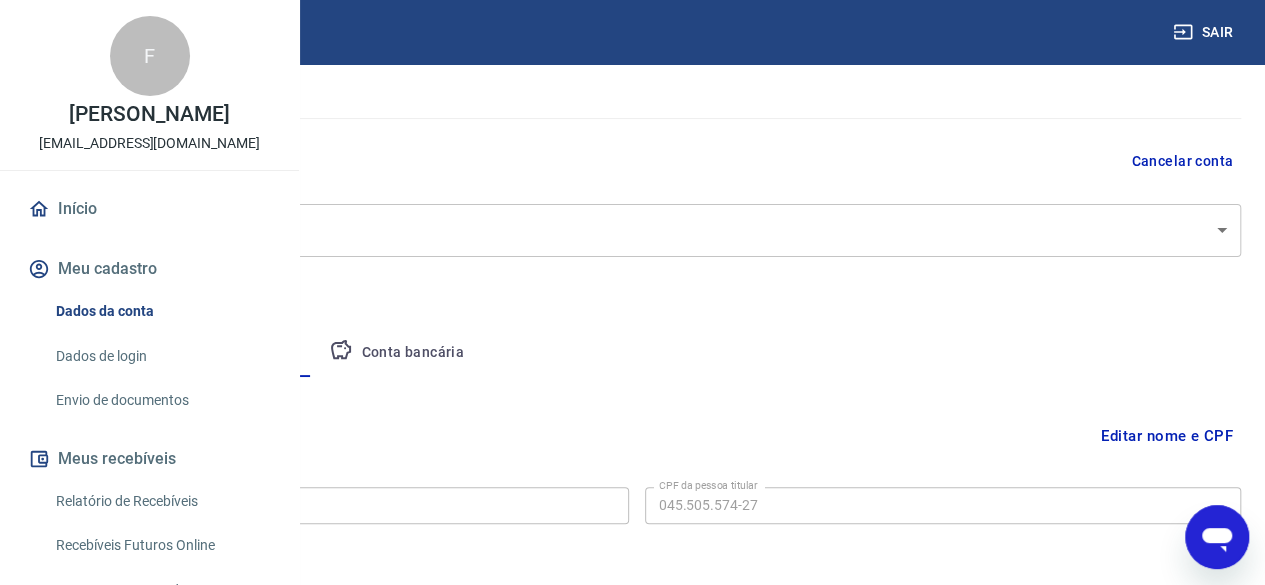 scroll, scrollTop: 214, scrollLeft: 0, axis: vertical 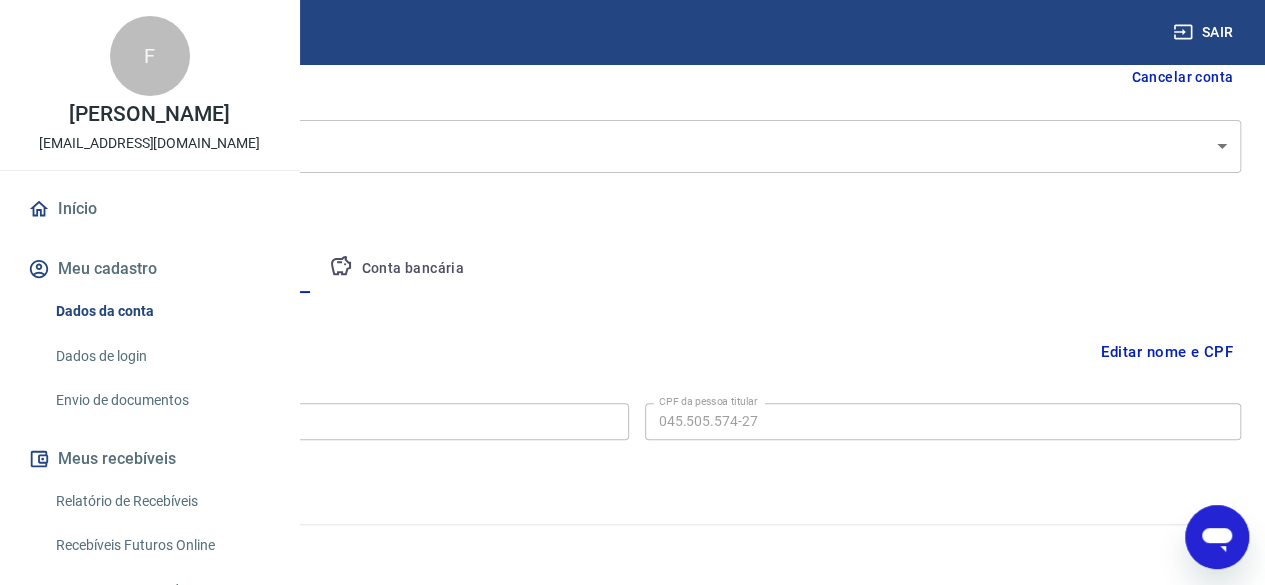 click on "Empresa" at bounding box center [93, 269] 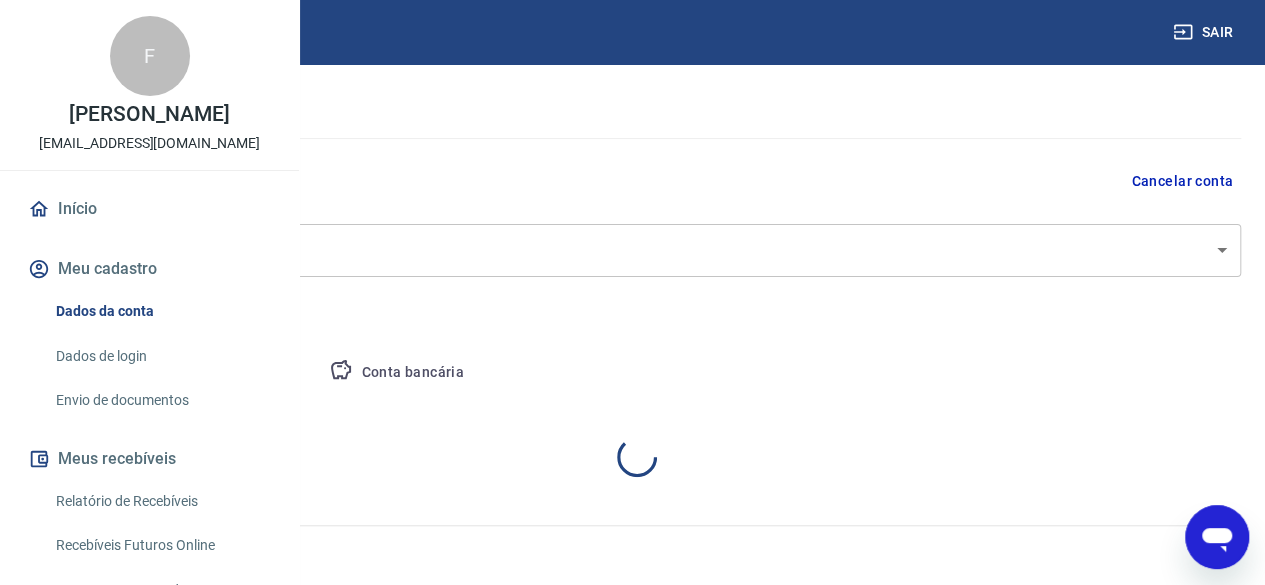 select on "RN" 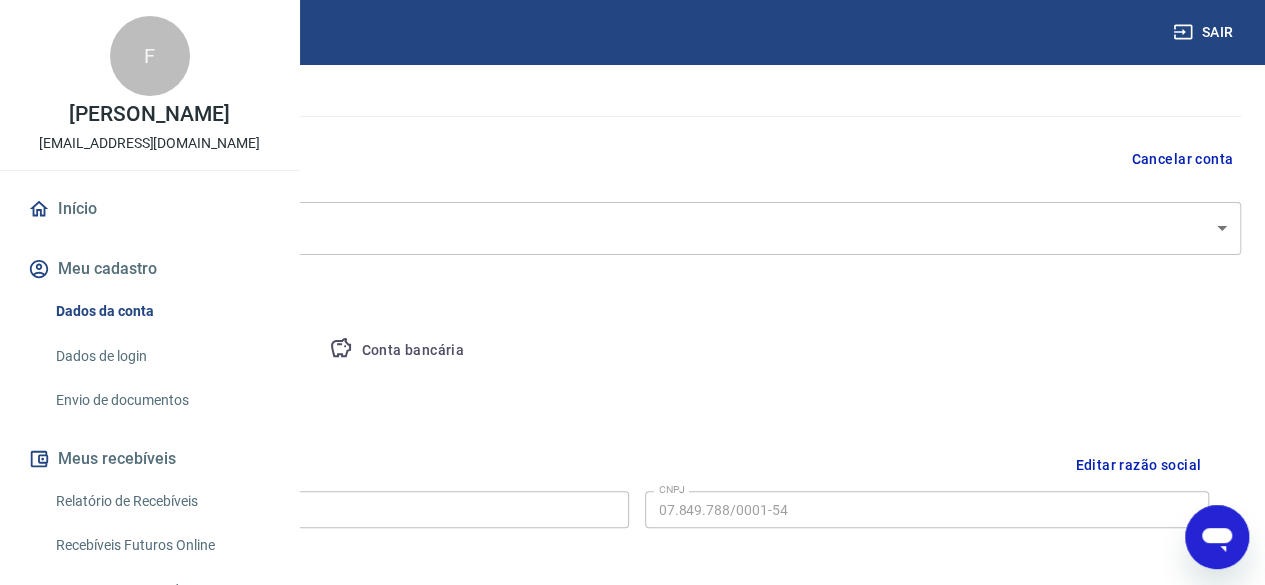 scroll, scrollTop: 0, scrollLeft: 0, axis: both 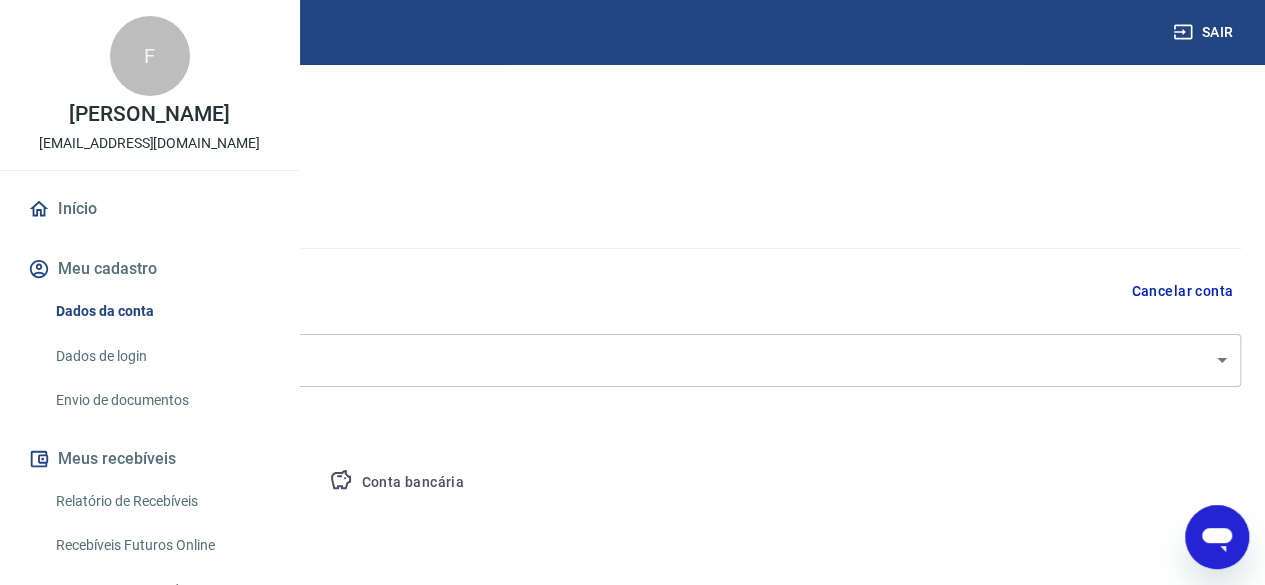 click on "Envio de documentos" at bounding box center [161, 400] 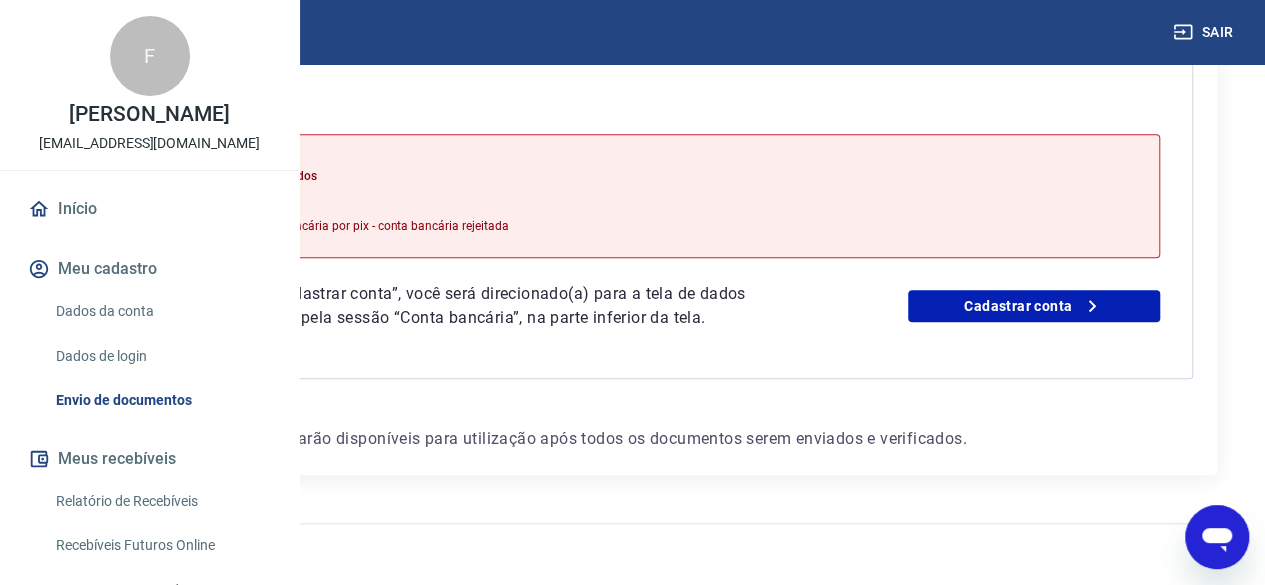 scroll, scrollTop: 553, scrollLeft: 0, axis: vertical 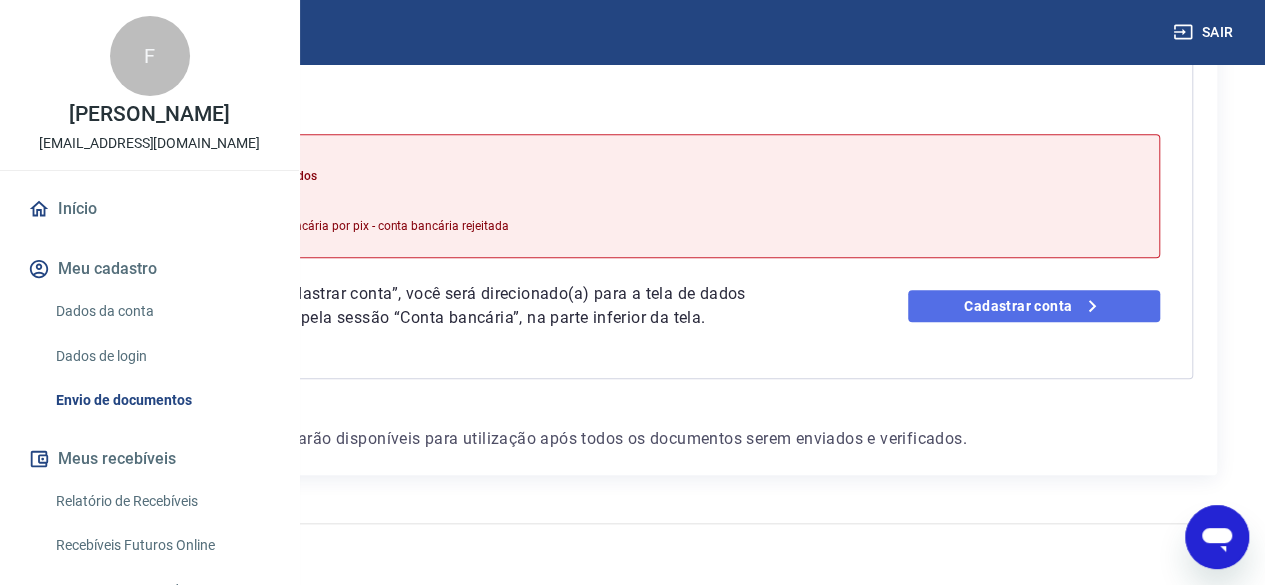 click on "Cadastrar conta" at bounding box center (1034, 306) 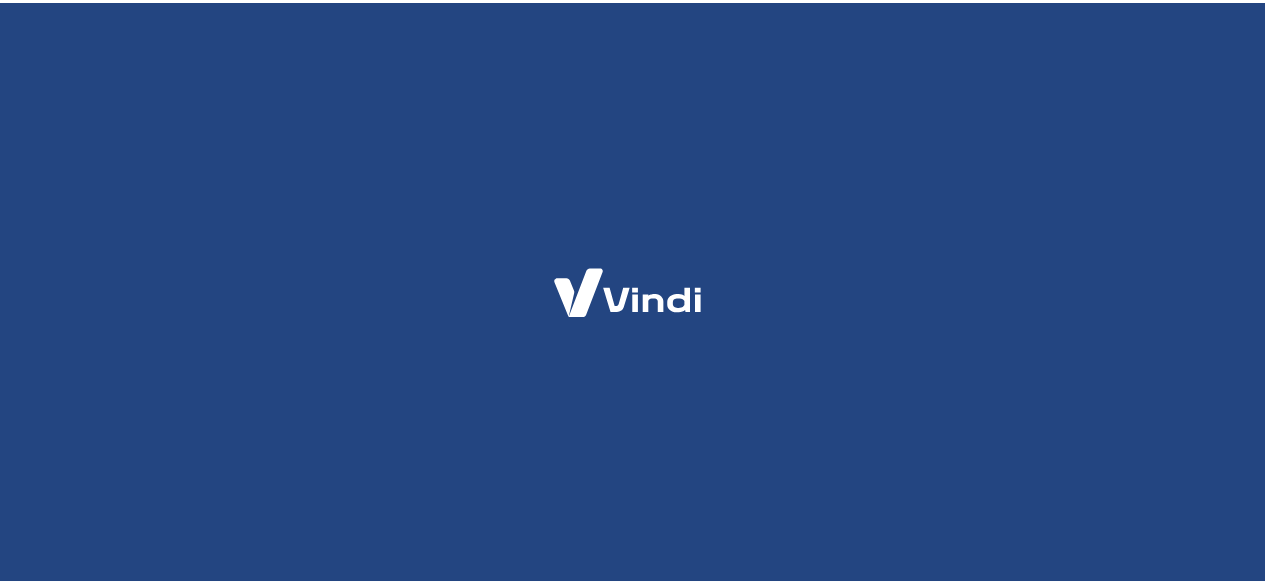 scroll, scrollTop: 0, scrollLeft: 0, axis: both 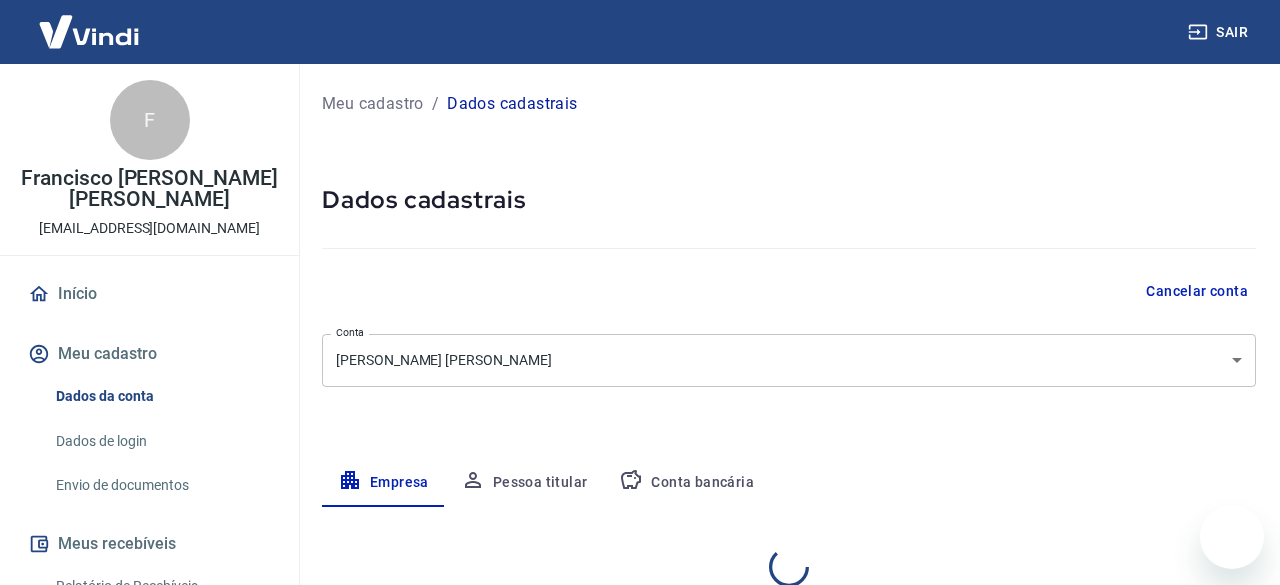 select on "RN" 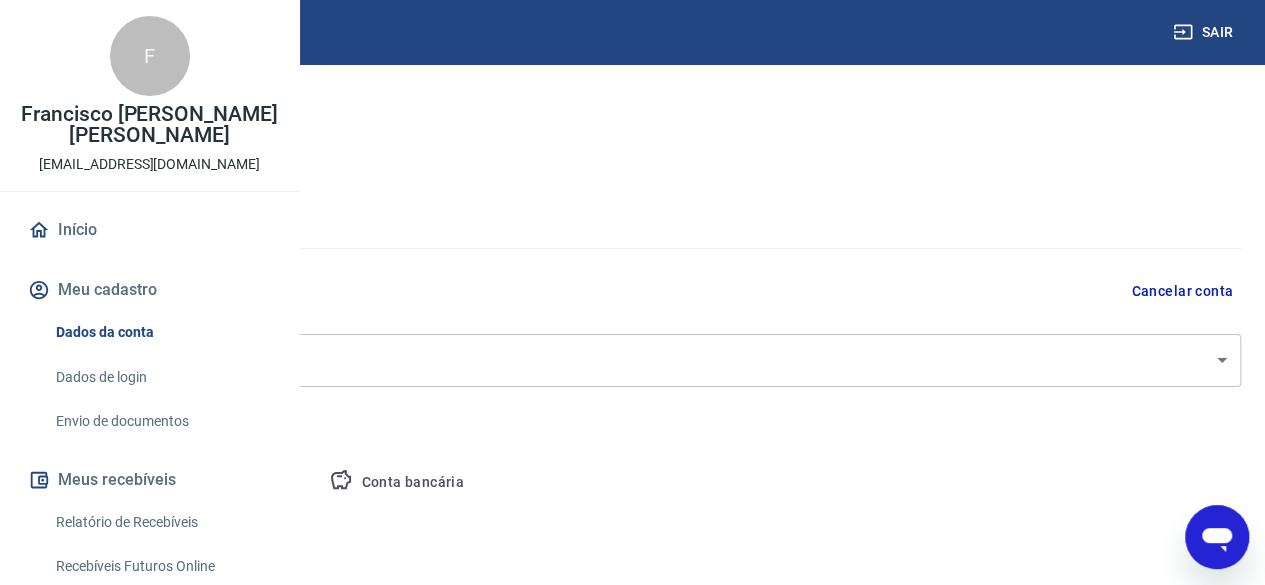 scroll, scrollTop: 0, scrollLeft: 0, axis: both 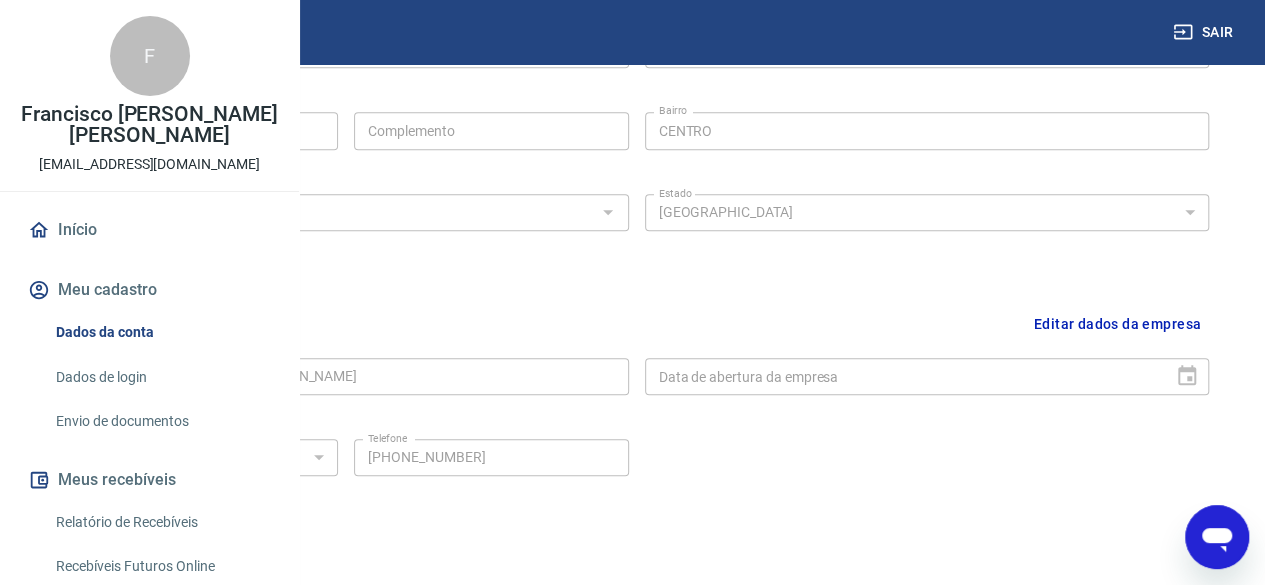 click on "Editar dados da empresa" at bounding box center [1117, 324] 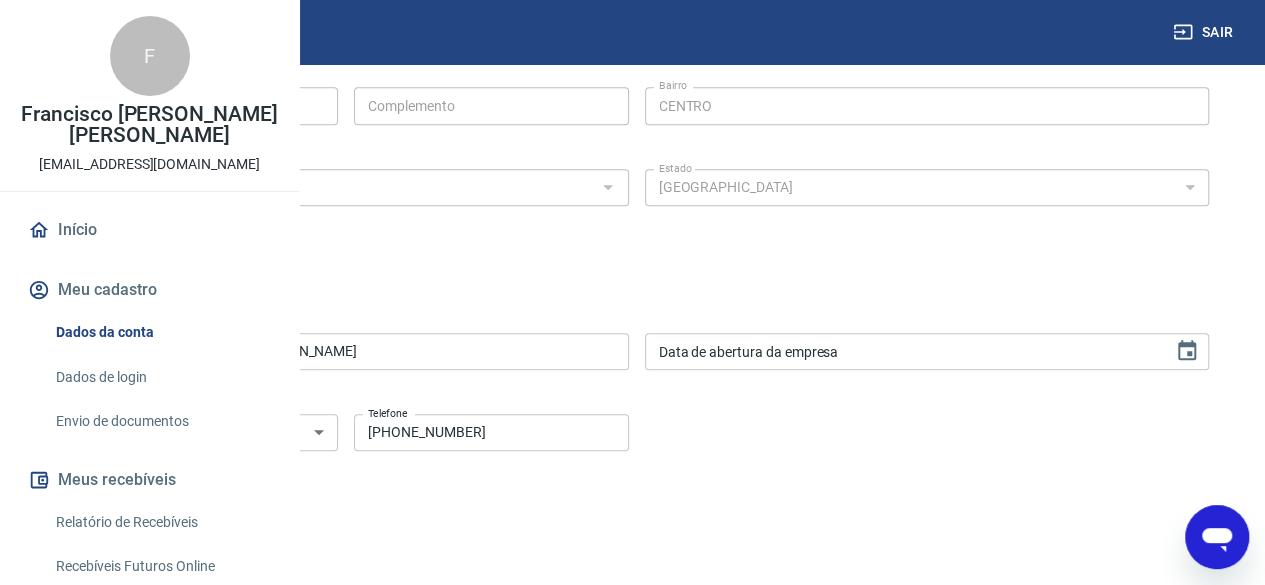 scroll, scrollTop: 856, scrollLeft: 0, axis: vertical 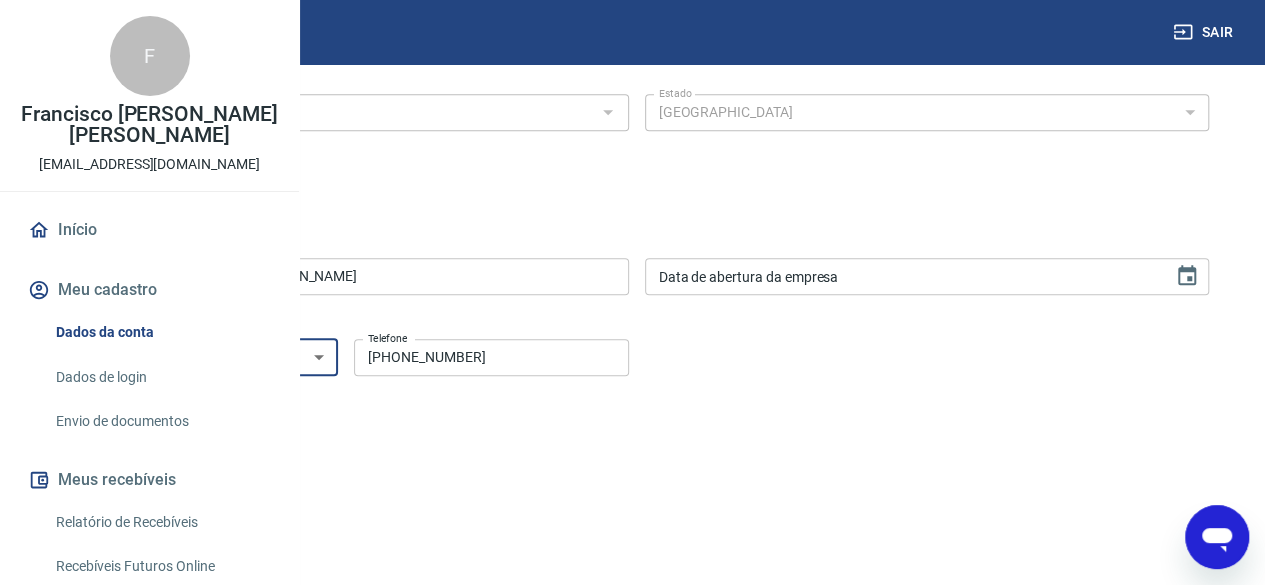 click on "Residencial Comercial" at bounding box center [201, 357] 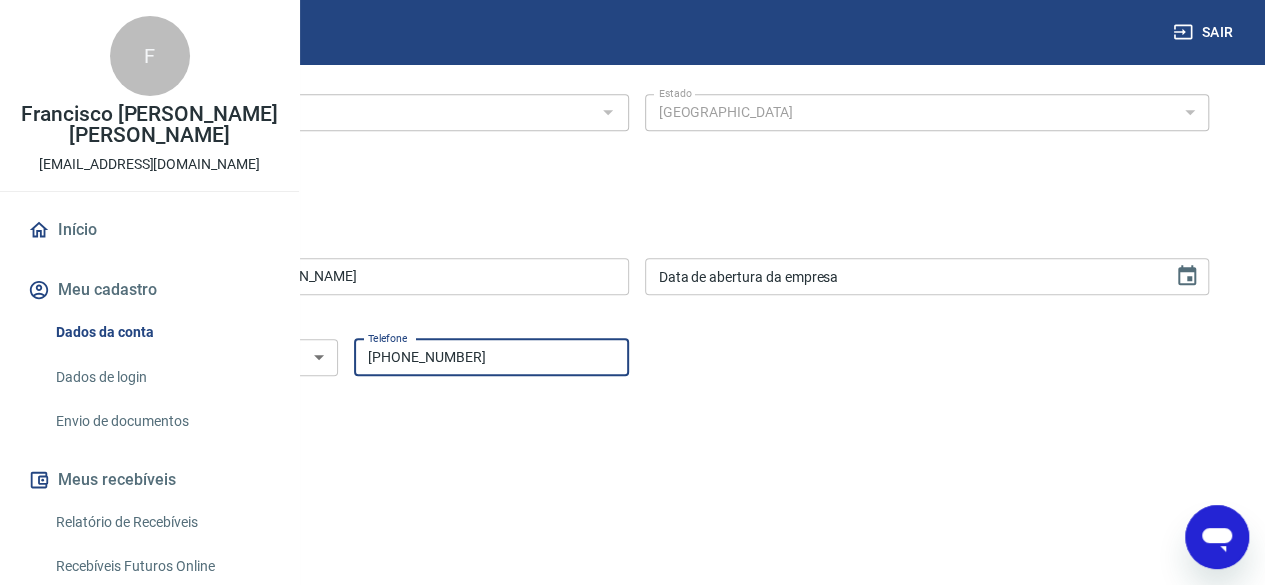 drag, startPoint x: 690, startPoint y: 356, endPoint x: 614, endPoint y: 356, distance: 76 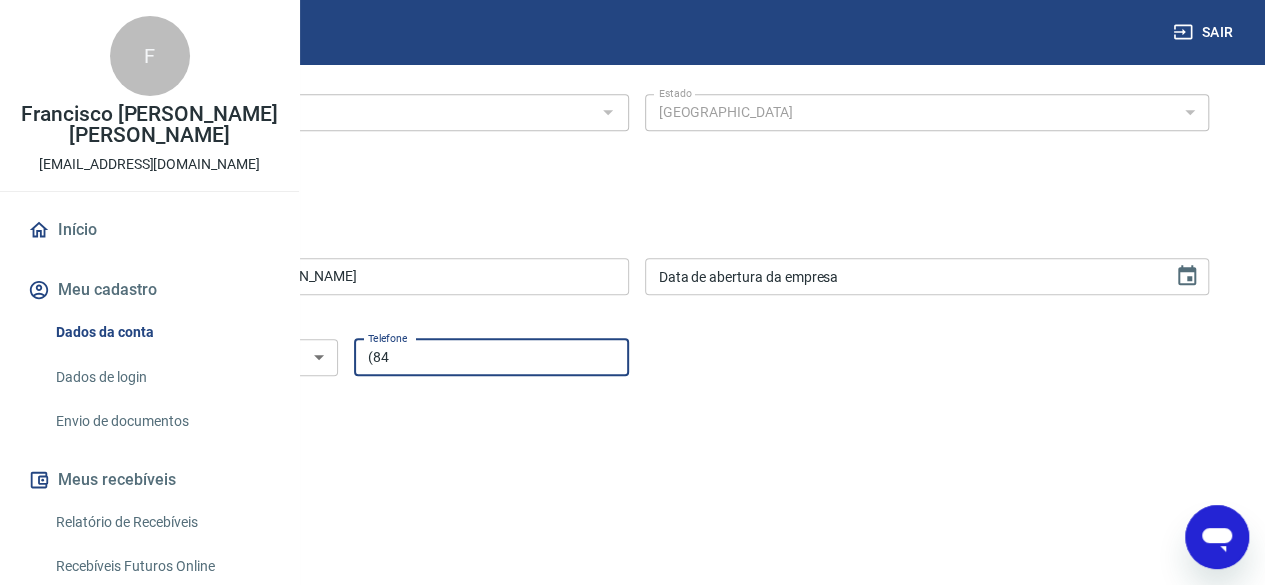type on "[PHONE_NUMBER]" 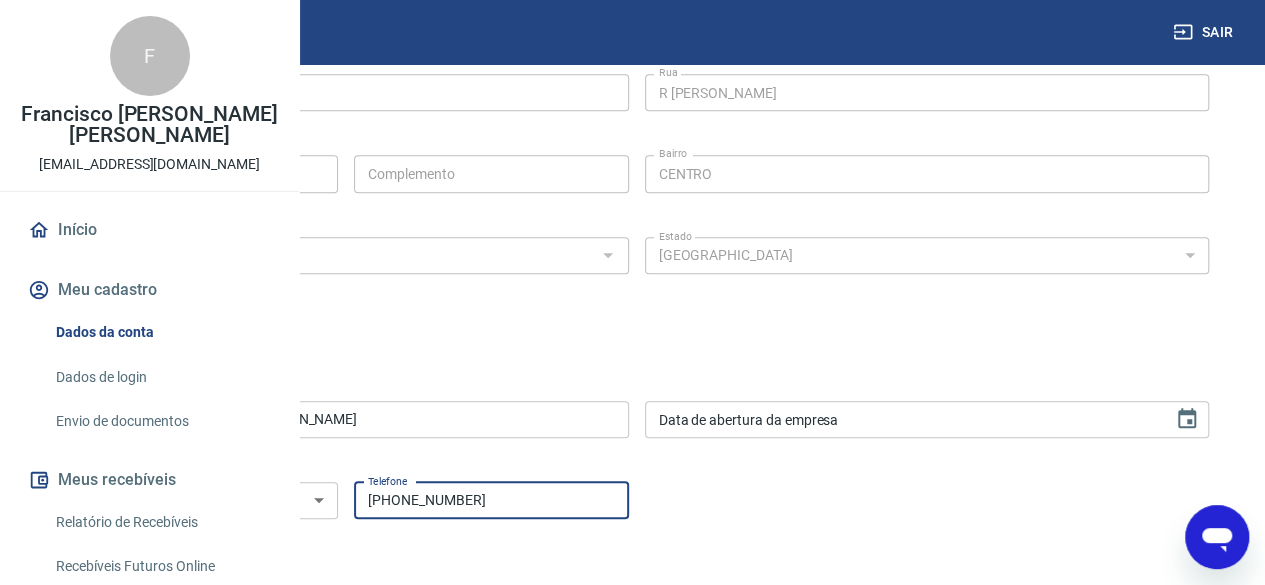scroll, scrollTop: 756, scrollLeft: 0, axis: vertical 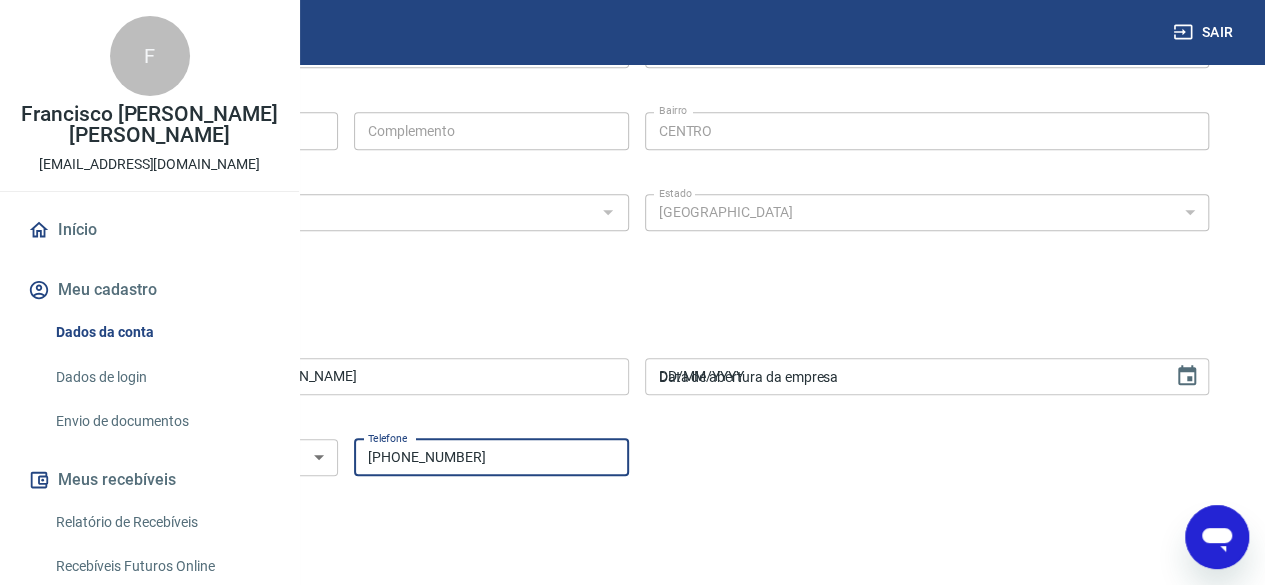 click on "DD/MM/YYYY" at bounding box center [902, 376] 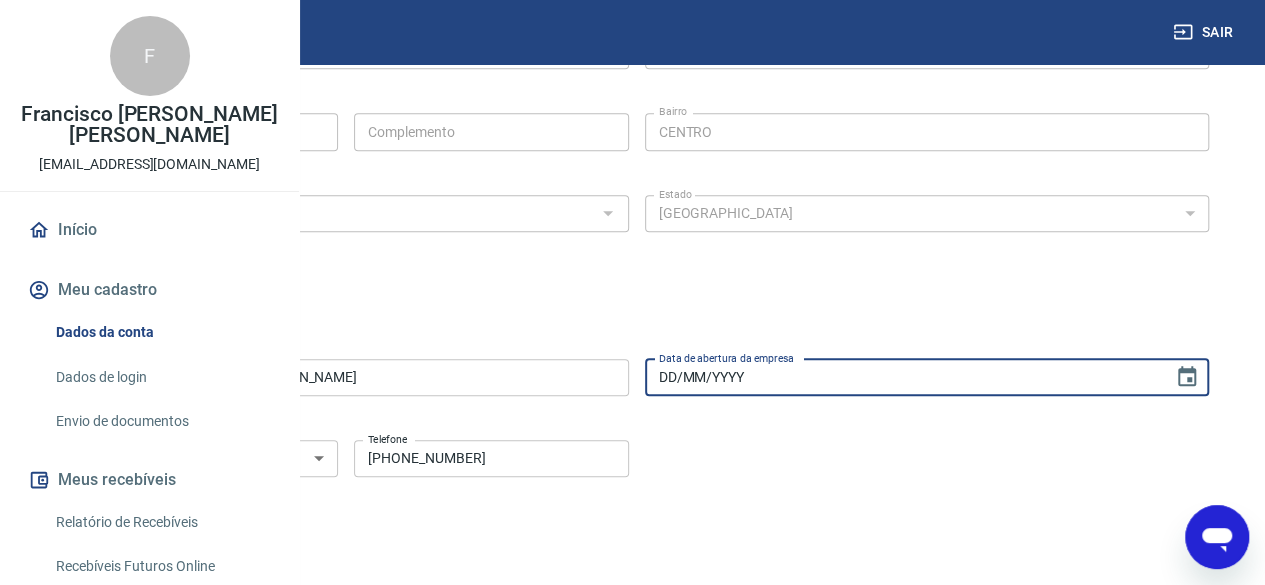 scroll, scrollTop: 818, scrollLeft: 0, axis: vertical 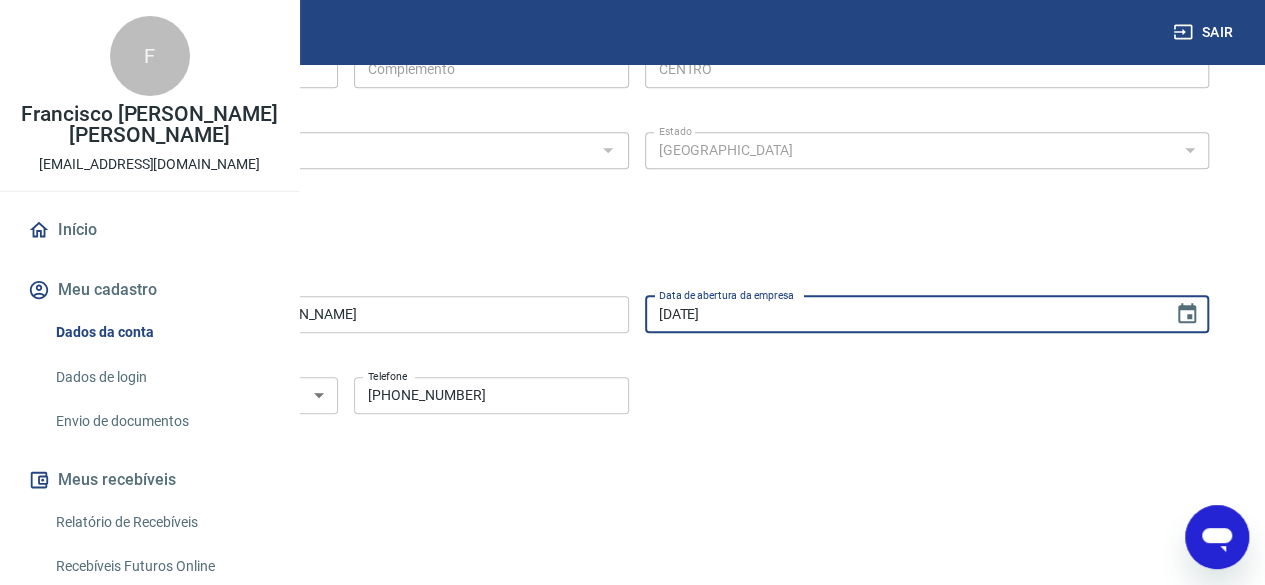 type on "[DATE]" 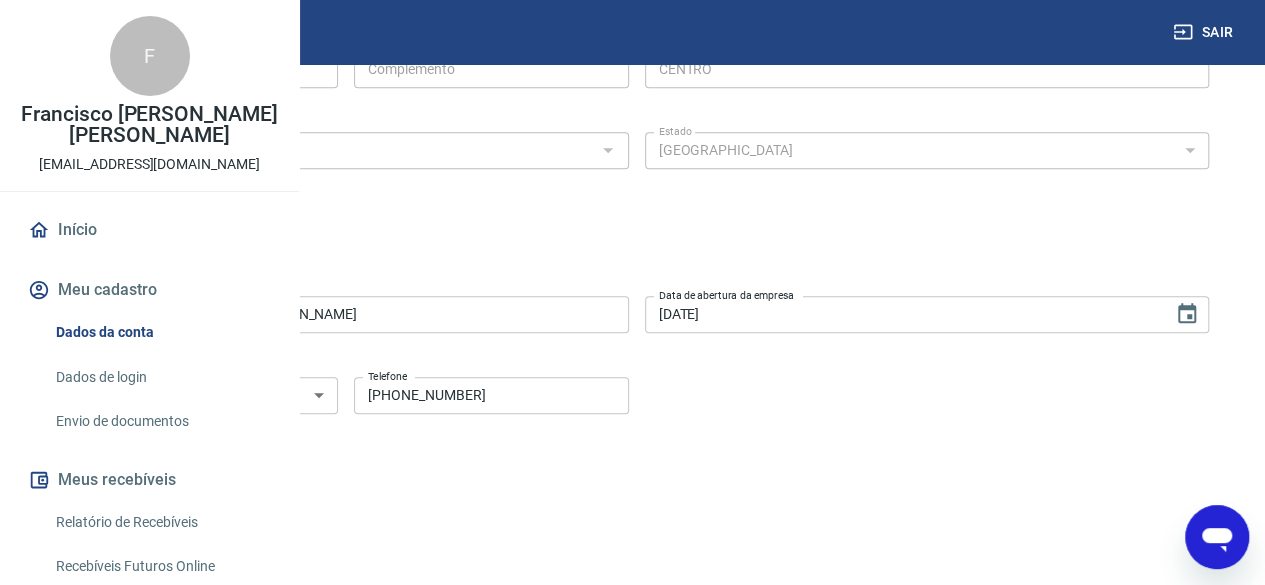 click on "Tipo de telefone Residencial Comercial Tipo de telefone Telefone [PHONE_NUMBER] Telefone" at bounding box center (636, 409) 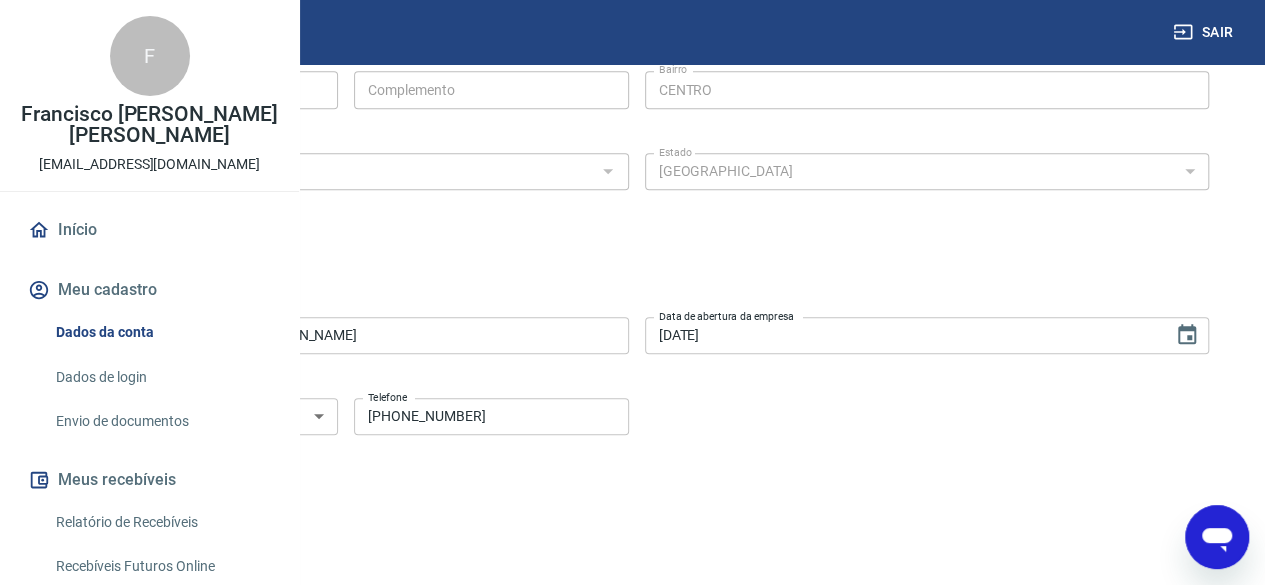scroll, scrollTop: 918, scrollLeft: 0, axis: vertical 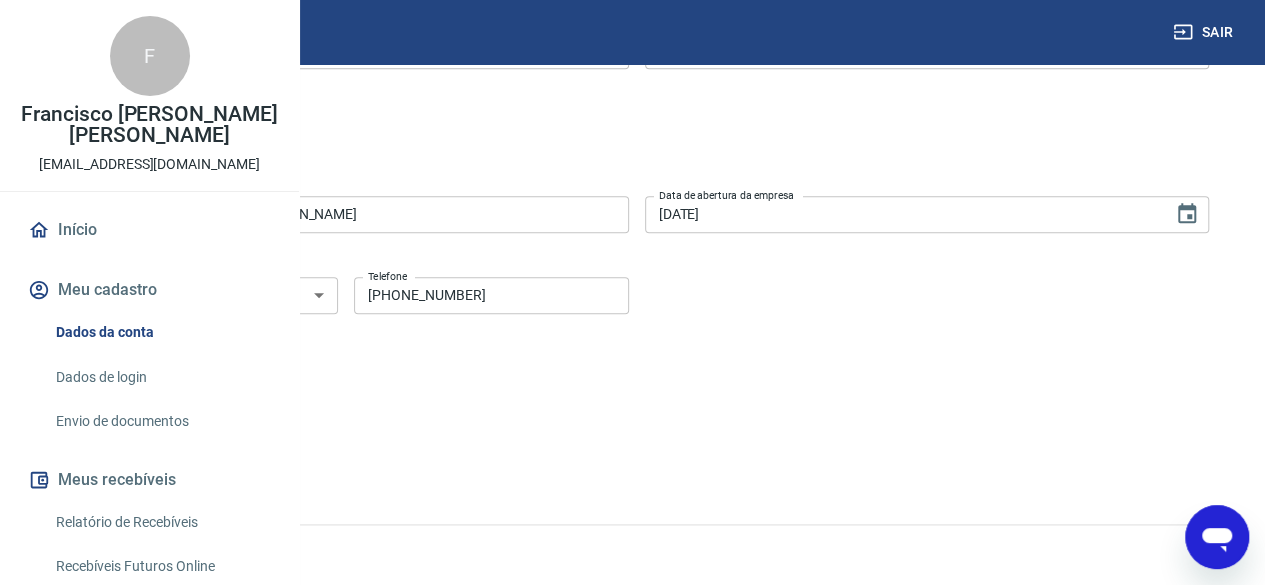 click on "Salvar" at bounding box center (102, 401) 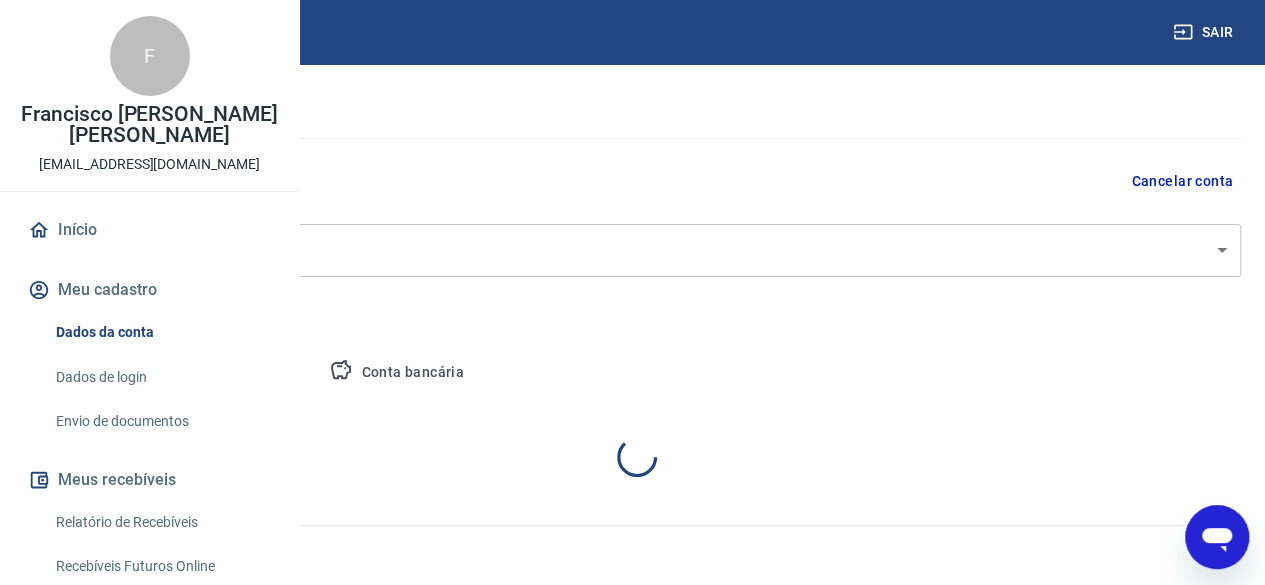 select on "RN" 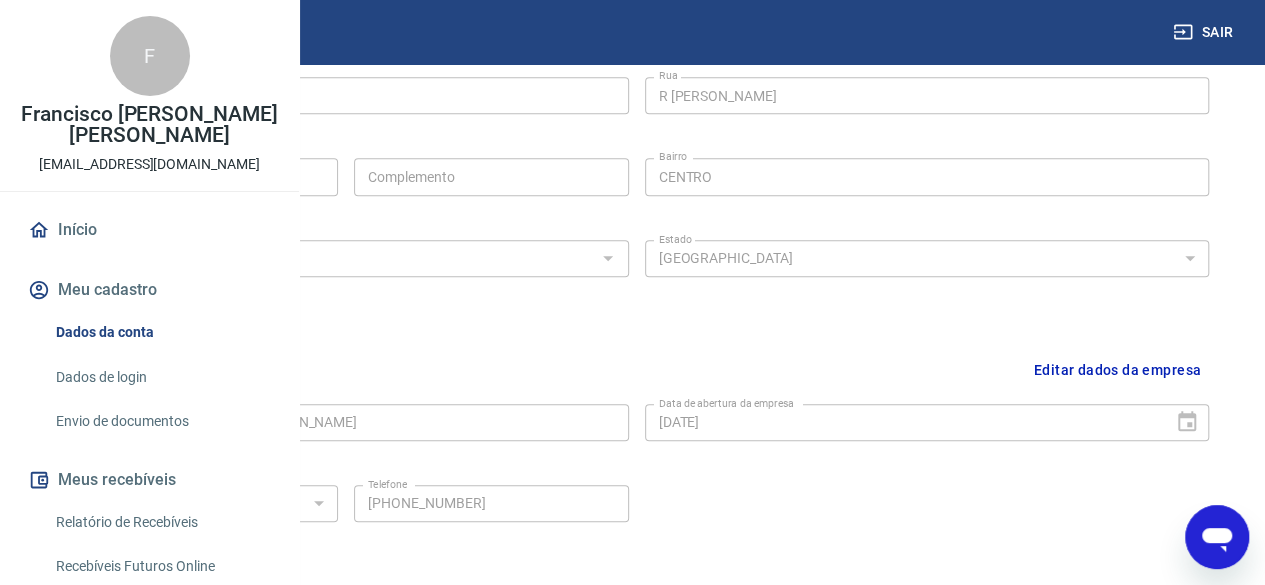 scroll, scrollTop: 742, scrollLeft: 0, axis: vertical 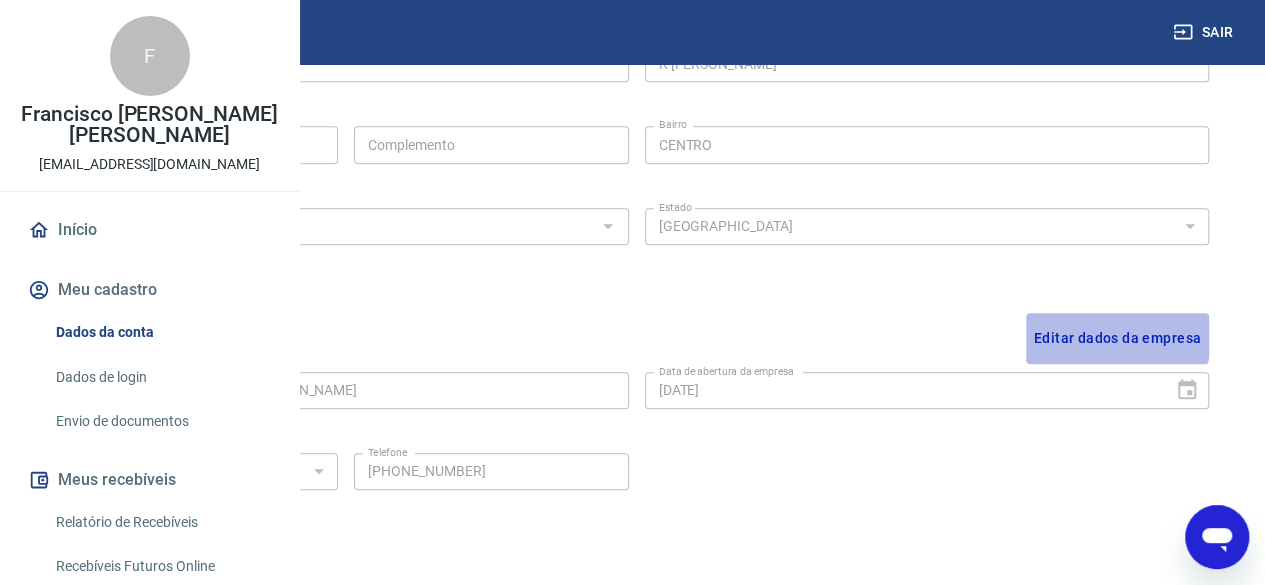 click on "Editar dados da empresa" at bounding box center [1117, 338] 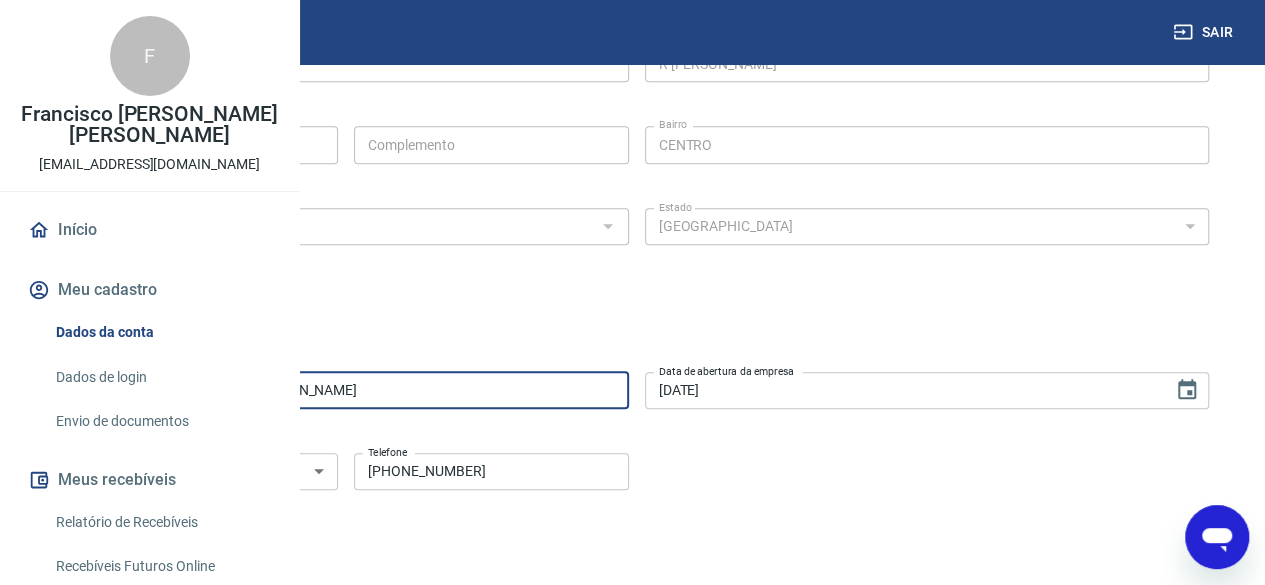 drag, startPoint x: 608, startPoint y: 389, endPoint x: 248, endPoint y: 398, distance: 360.1125 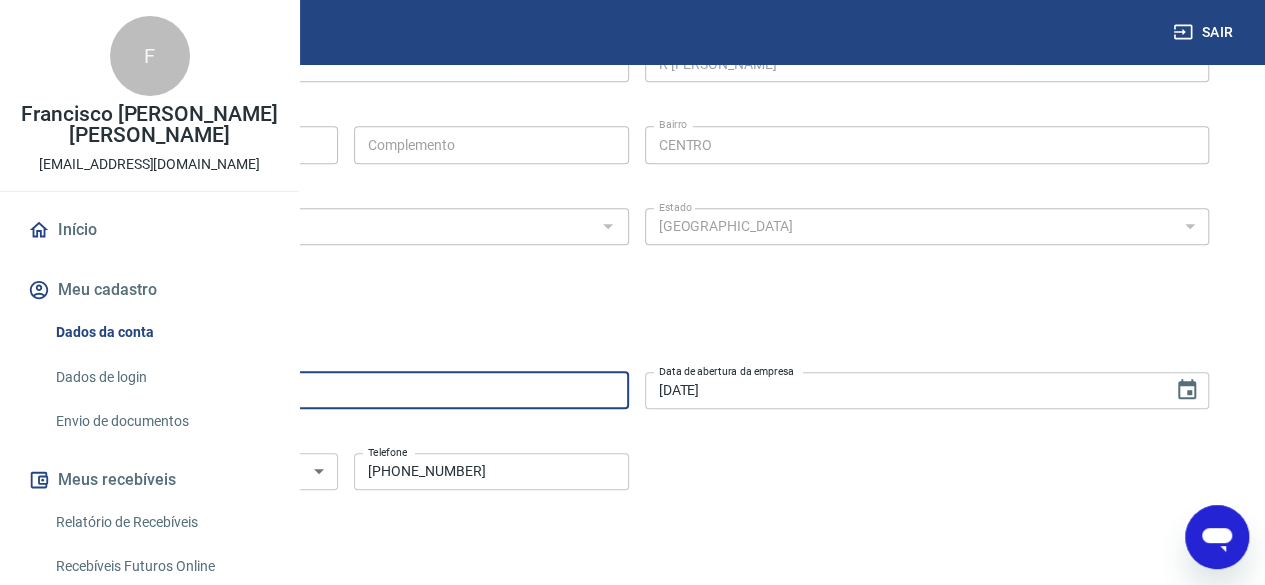 scroll, scrollTop: 842, scrollLeft: 0, axis: vertical 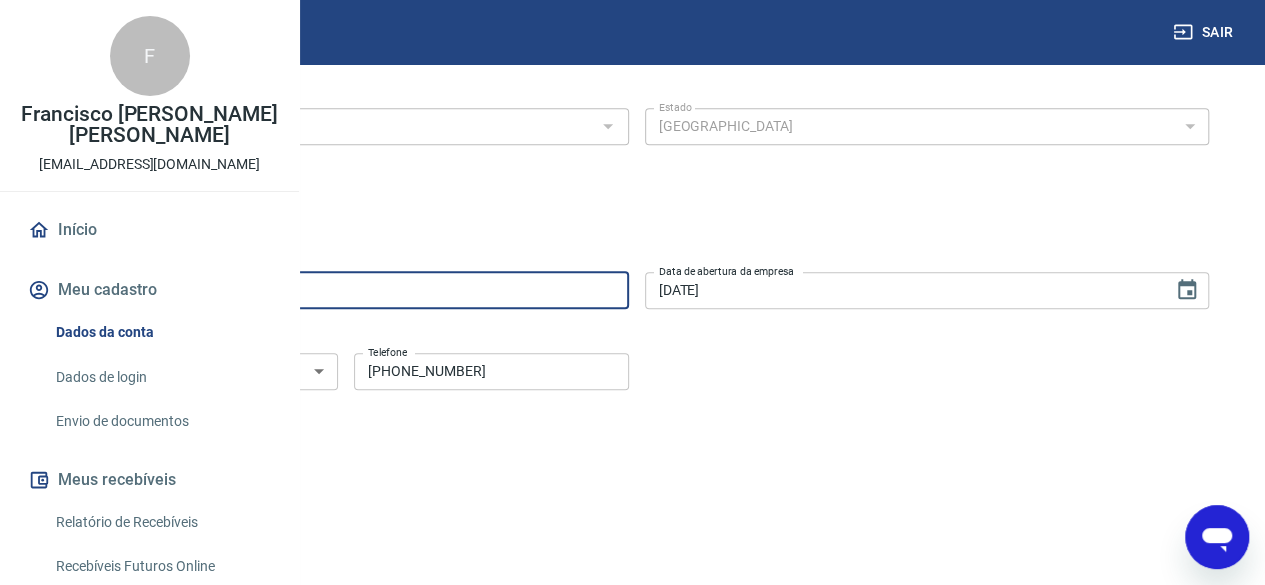 type on "Amori eletro UD" 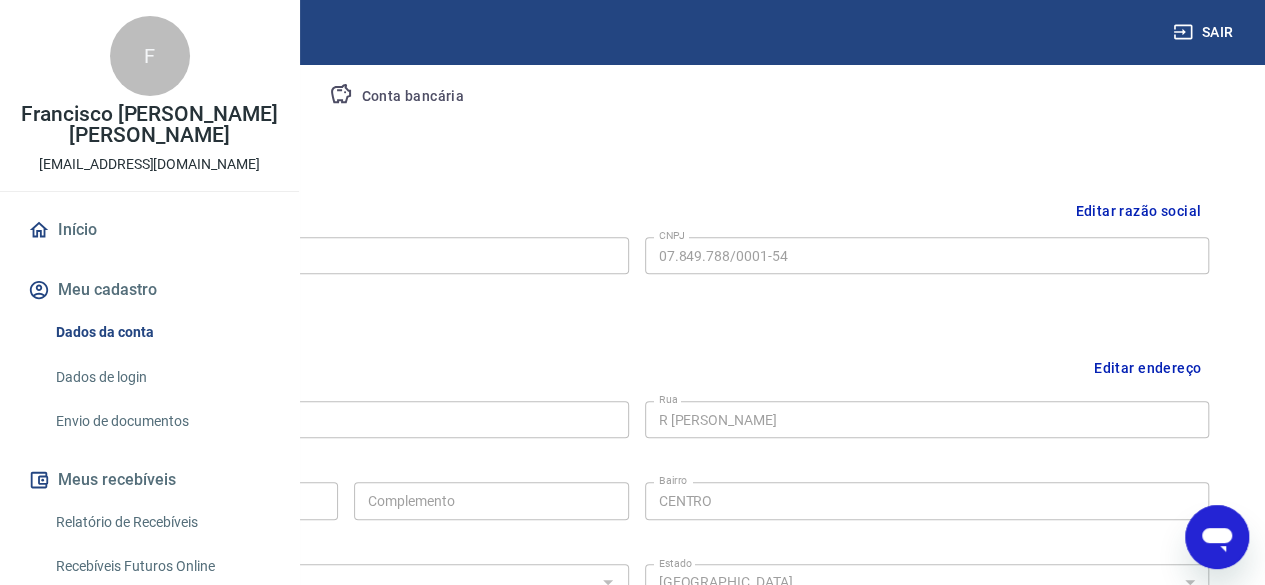 scroll, scrollTop: 242, scrollLeft: 0, axis: vertical 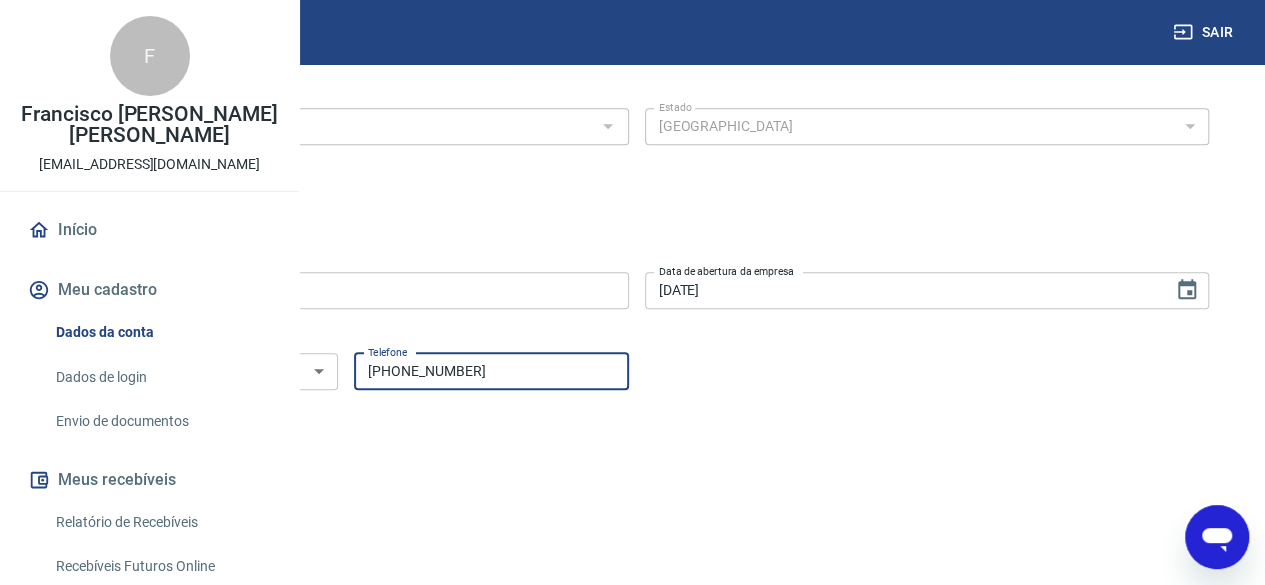 click on "Salvar" at bounding box center [102, 477] 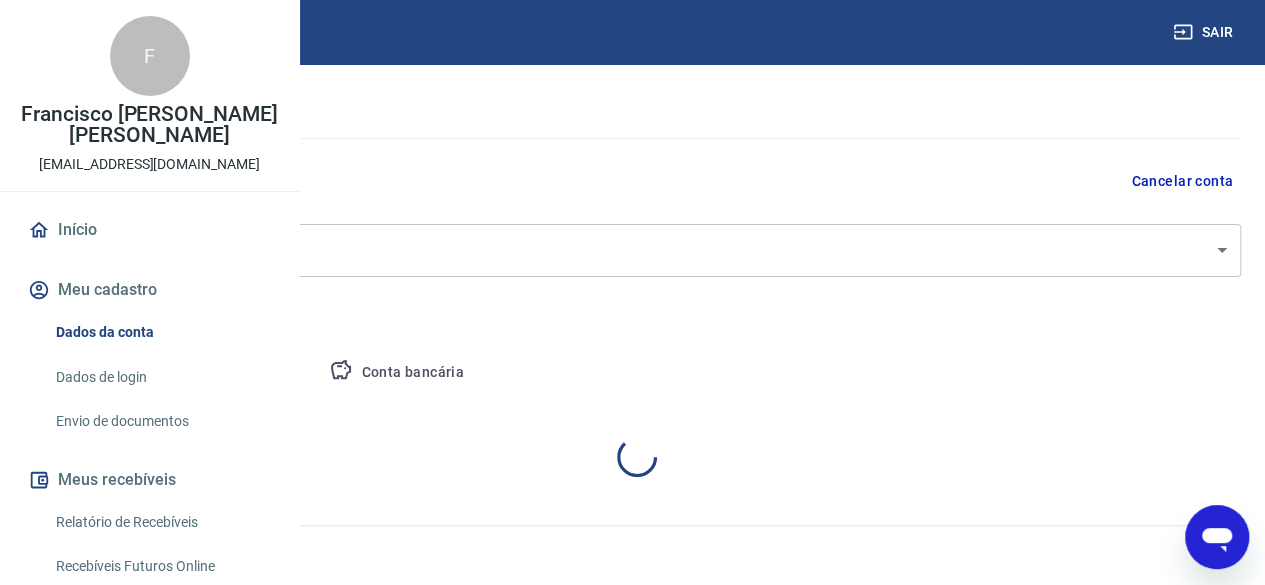 select on "RN" 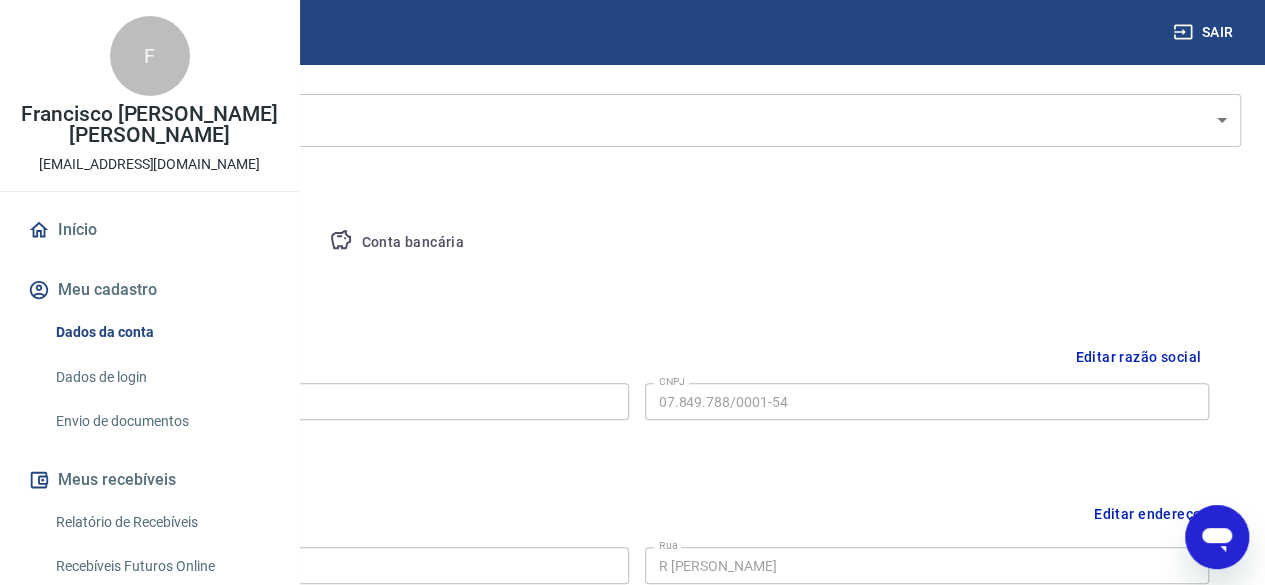 scroll, scrollTop: 156, scrollLeft: 0, axis: vertical 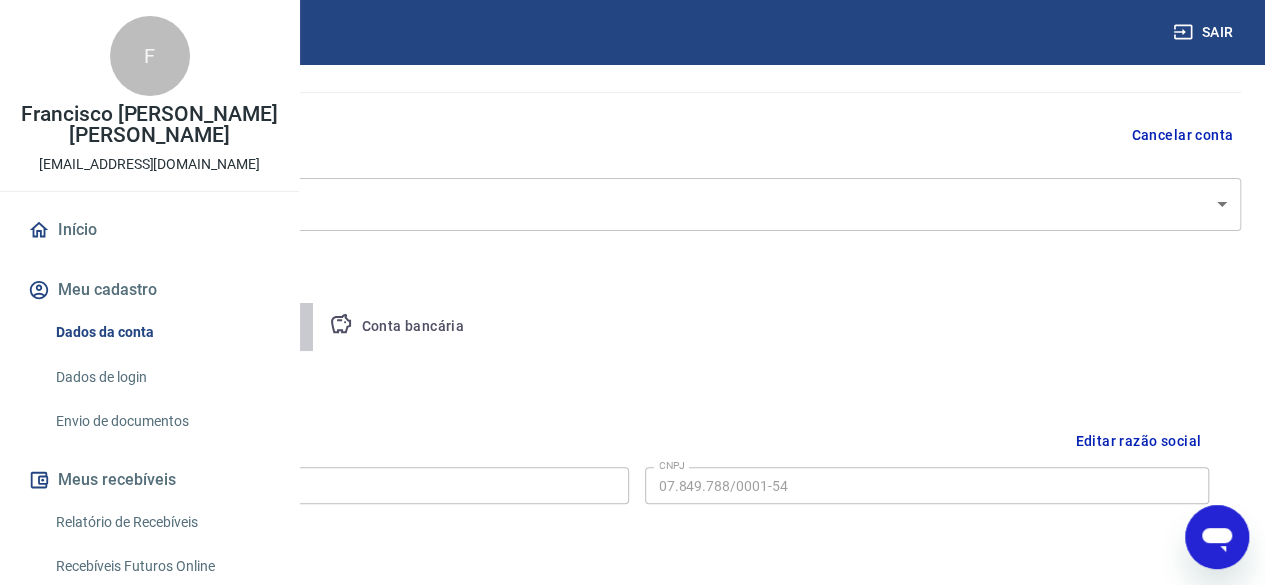 click on "Pessoa titular" at bounding box center [234, 327] 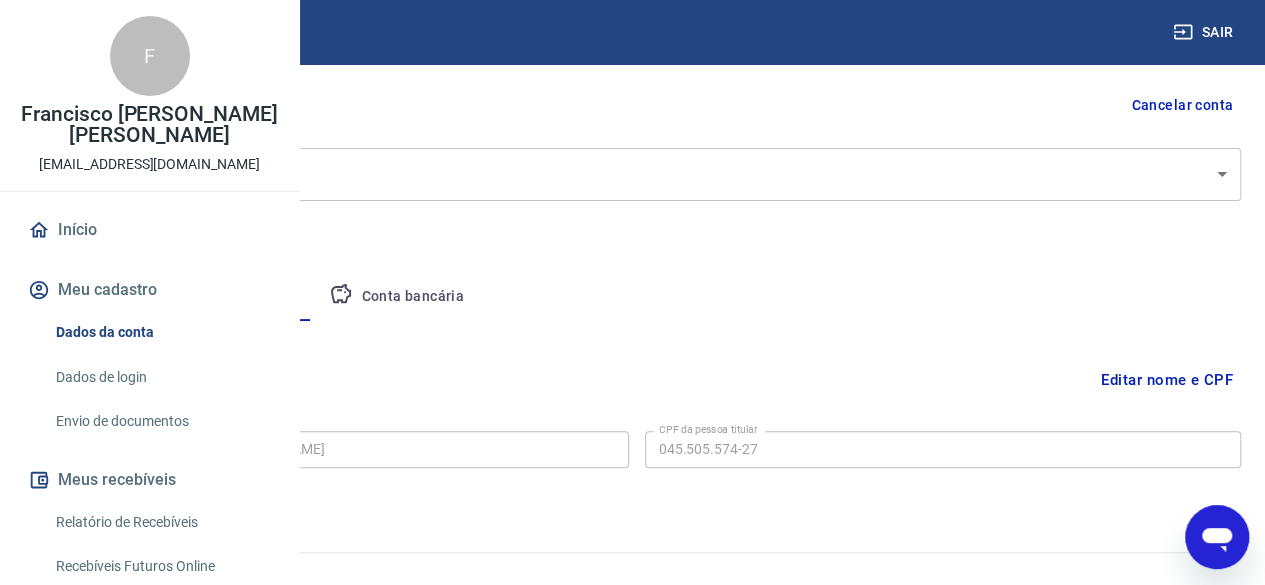 scroll, scrollTop: 214, scrollLeft: 0, axis: vertical 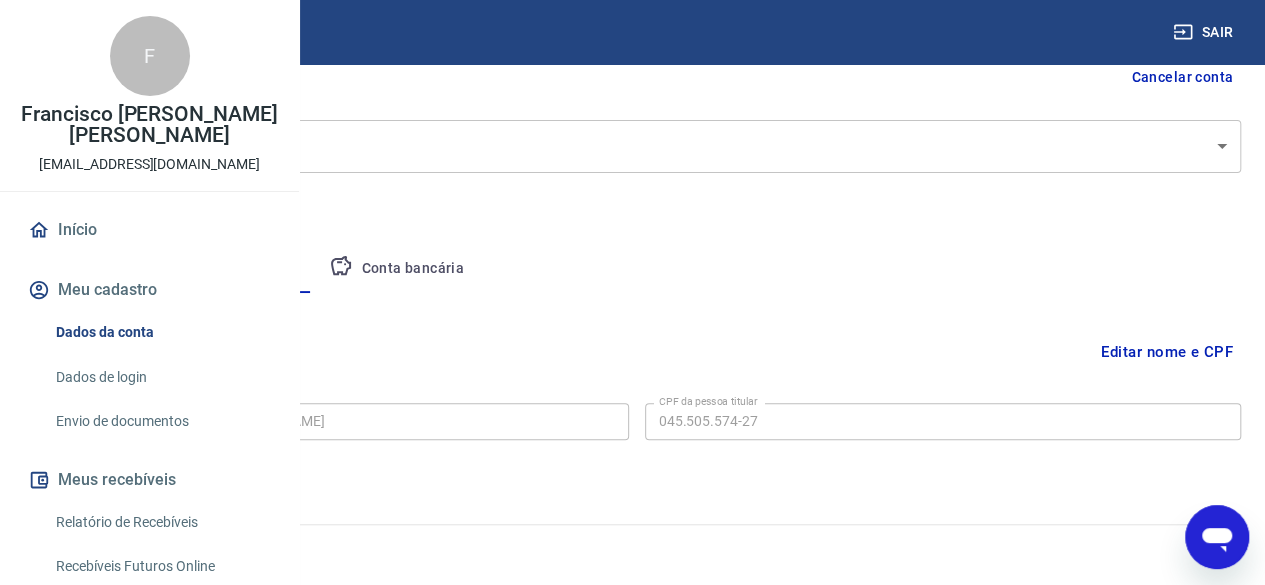 click on "Conta bancária" at bounding box center [396, 269] 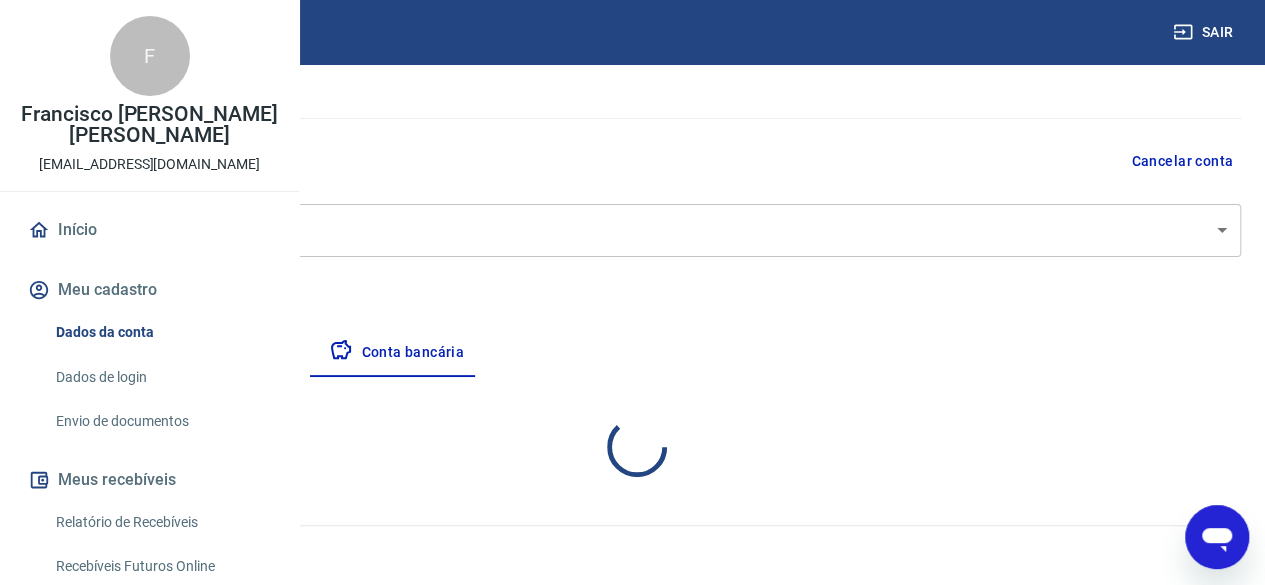 select on "1" 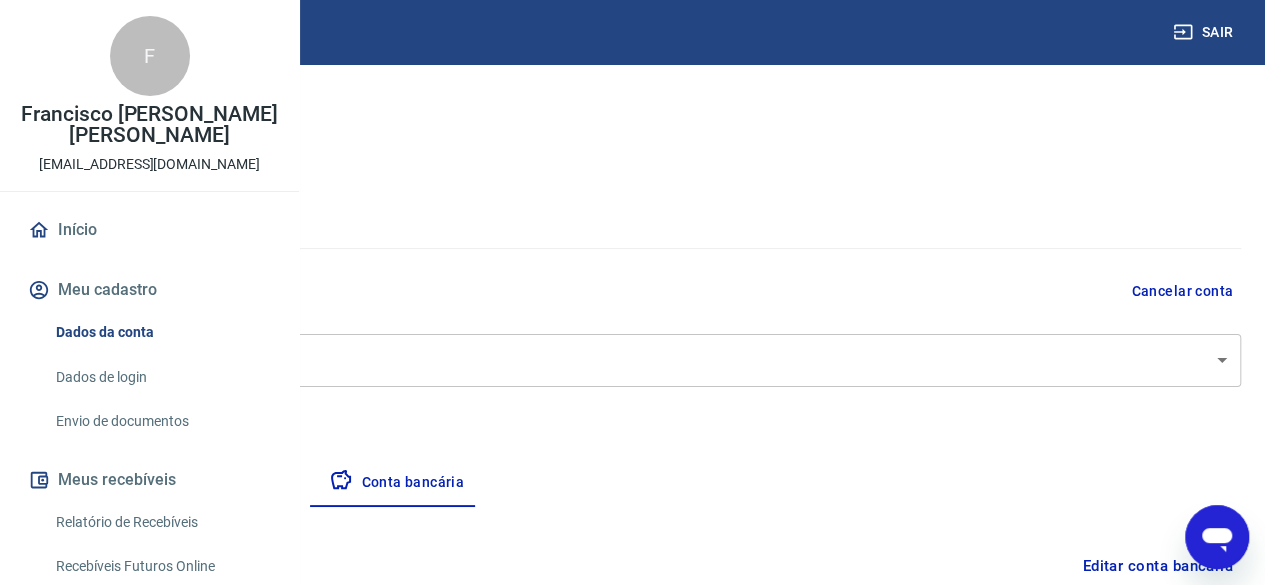 scroll, scrollTop: 100, scrollLeft: 0, axis: vertical 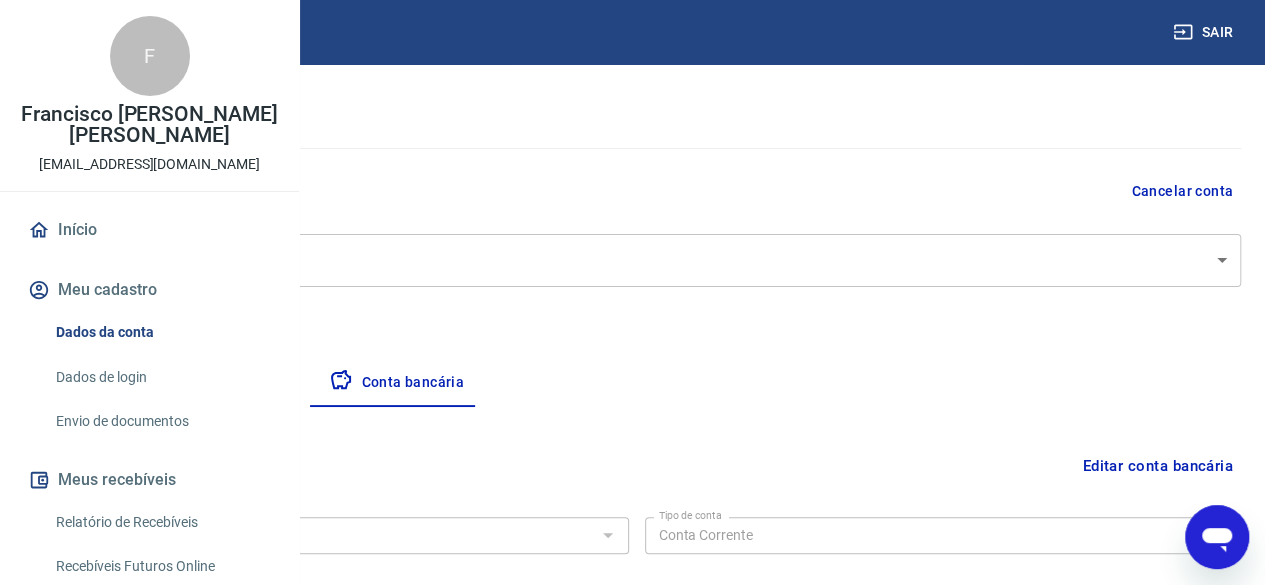 click on "Pessoa titular" at bounding box center [234, 383] 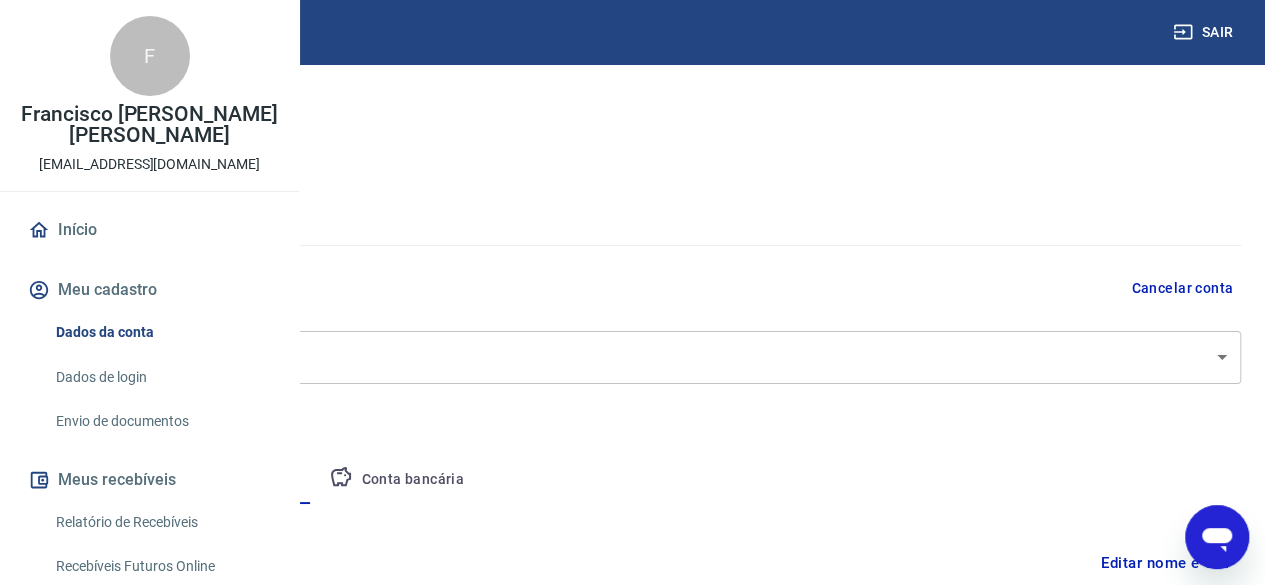 scroll, scrollTop: 0, scrollLeft: 0, axis: both 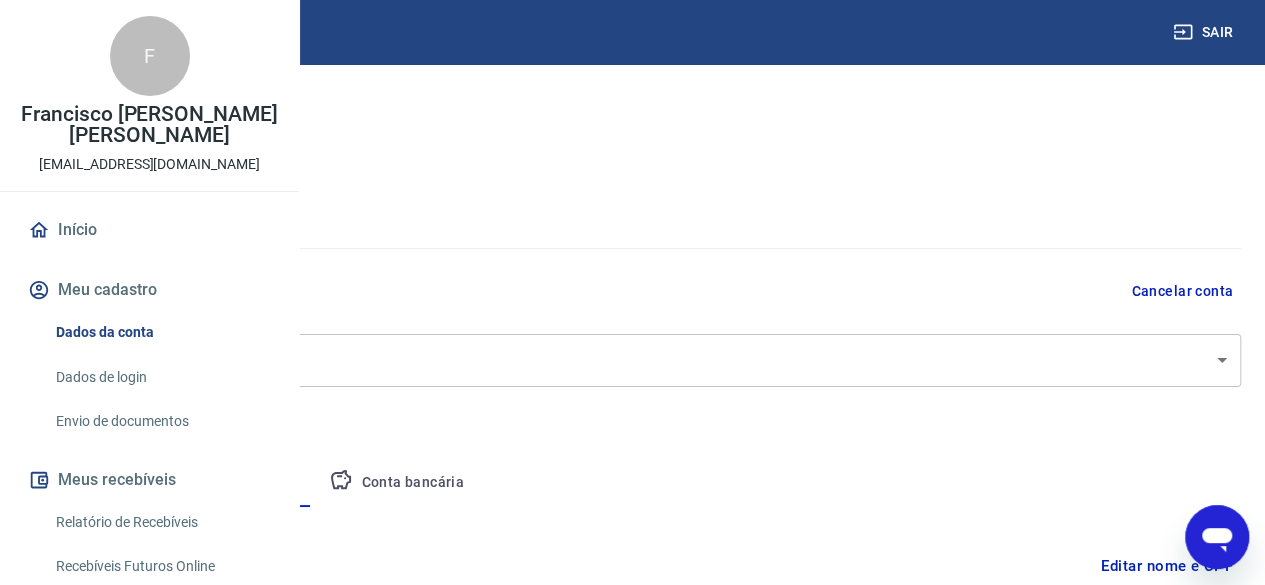 click on "Empresa" at bounding box center [93, 483] 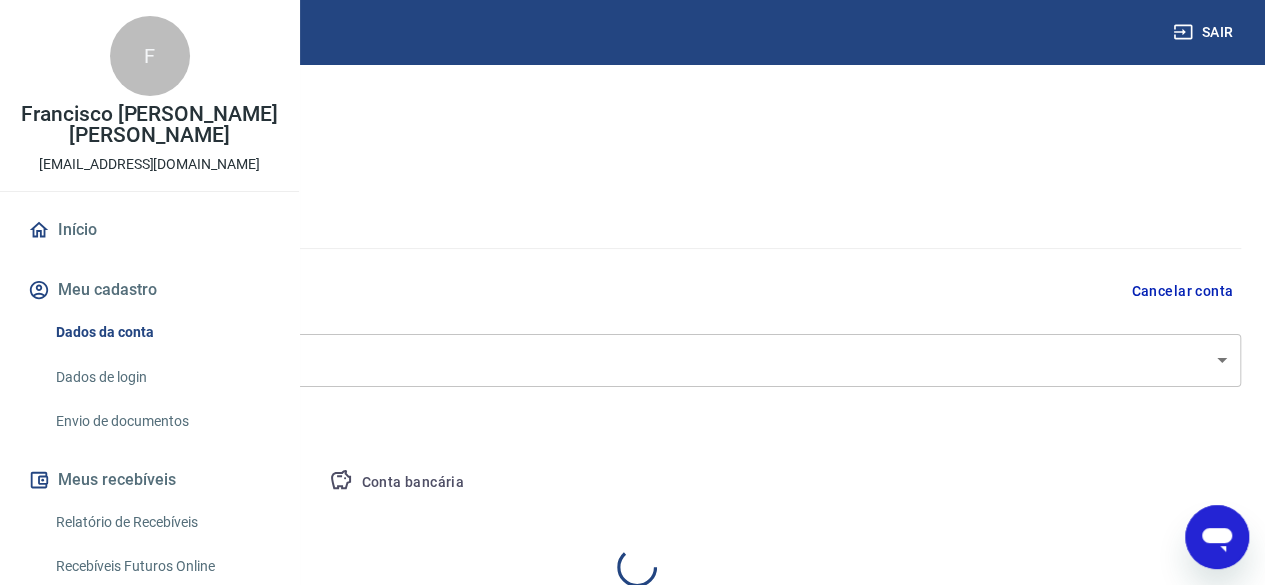 select on "RN" 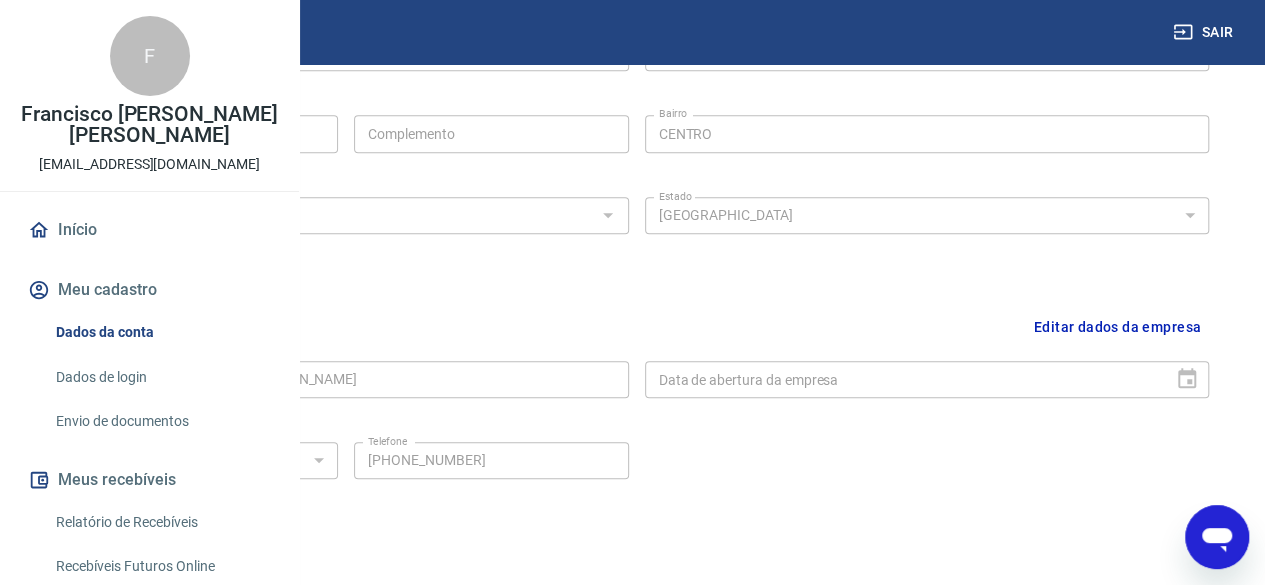 scroll, scrollTop: 856, scrollLeft: 0, axis: vertical 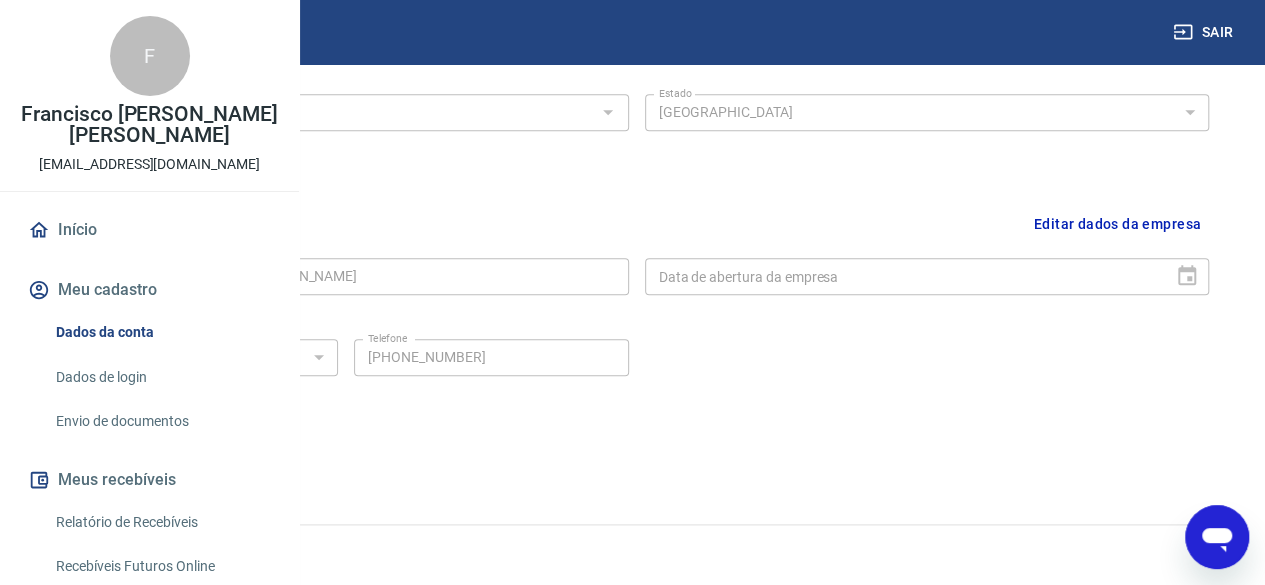 click on "Data de abertura da empresa" at bounding box center [927, 276] 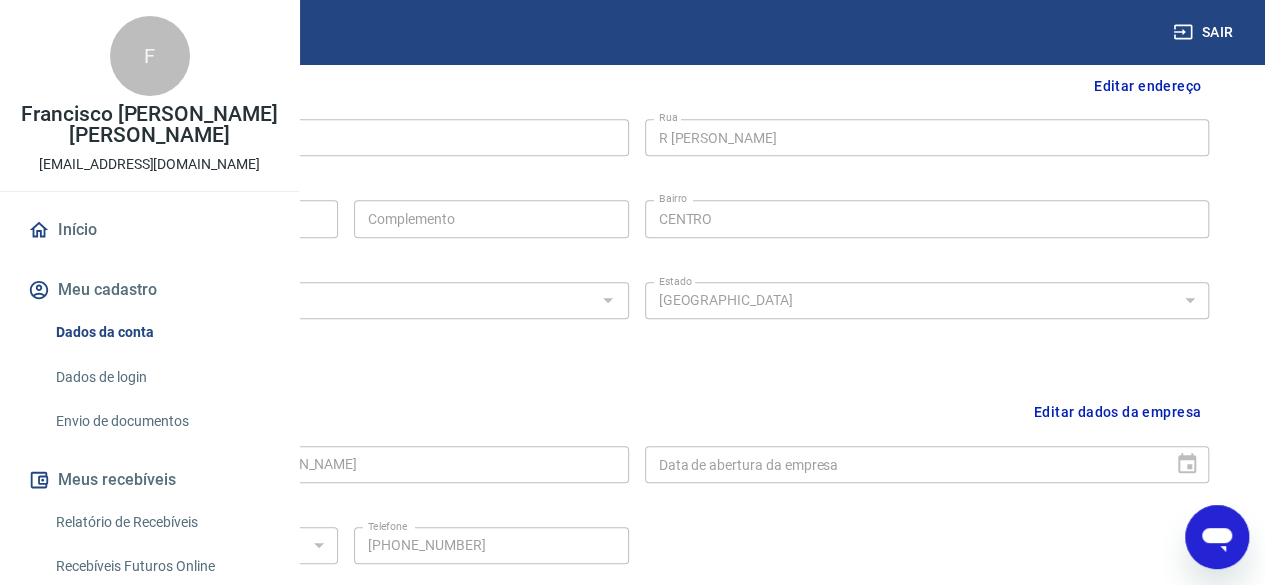 scroll, scrollTop: 700, scrollLeft: 0, axis: vertical 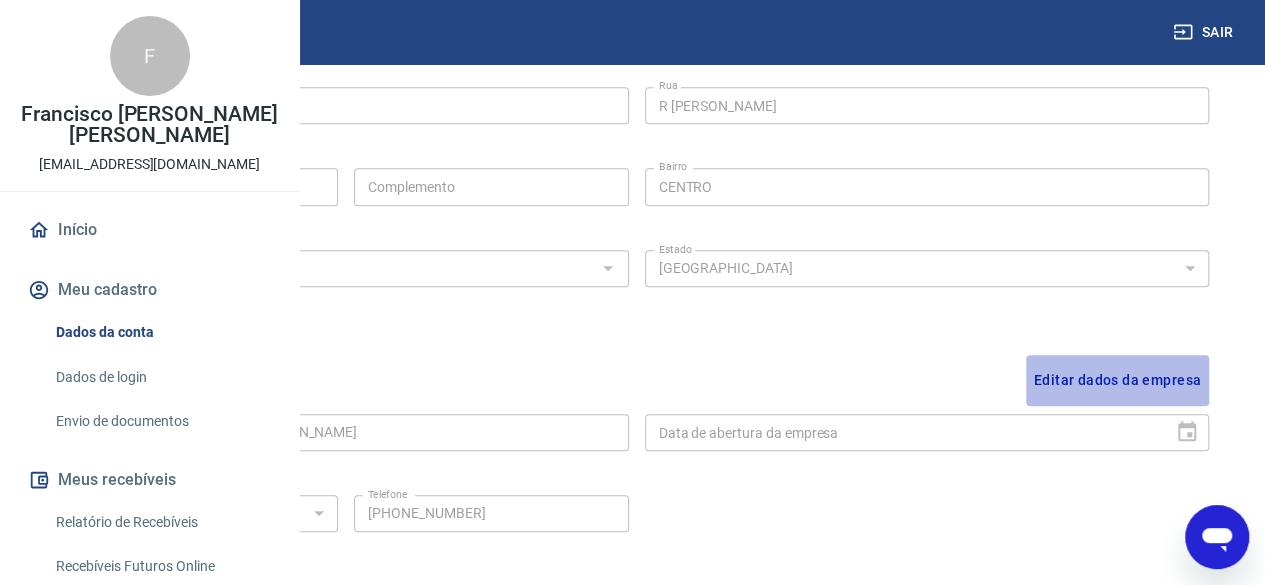 click on "Editar dados da empresa" at bounding box center (1117, 380) 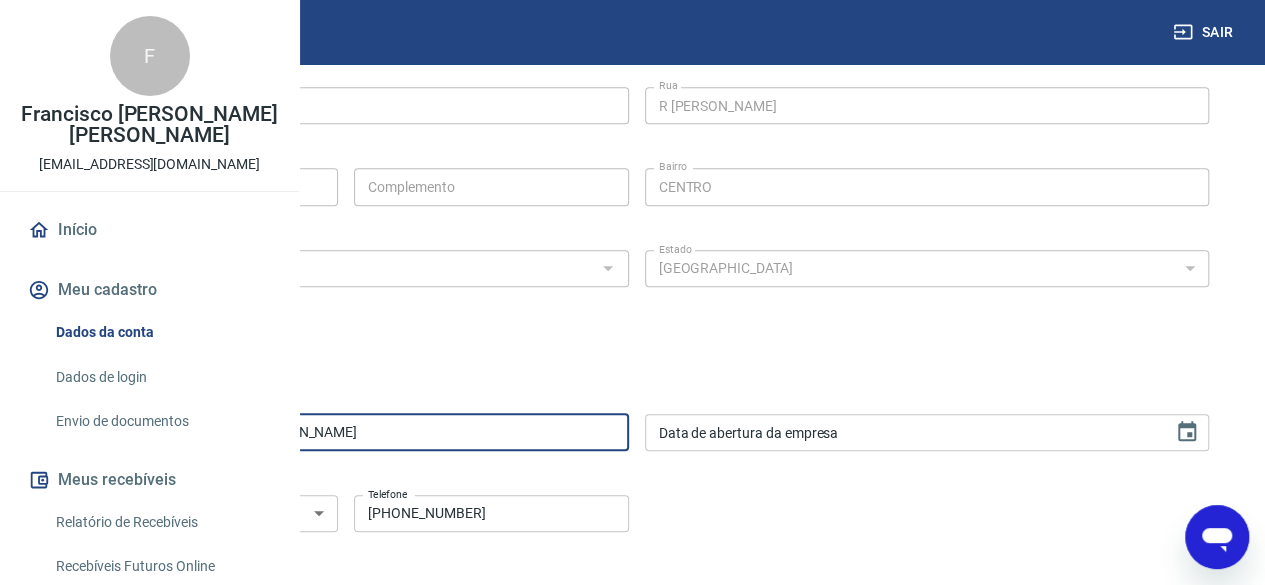 drag, startPoint x: 614, startPoint y: 427, endPoint x: 348, endPoint y: 419, distance: 266.12027 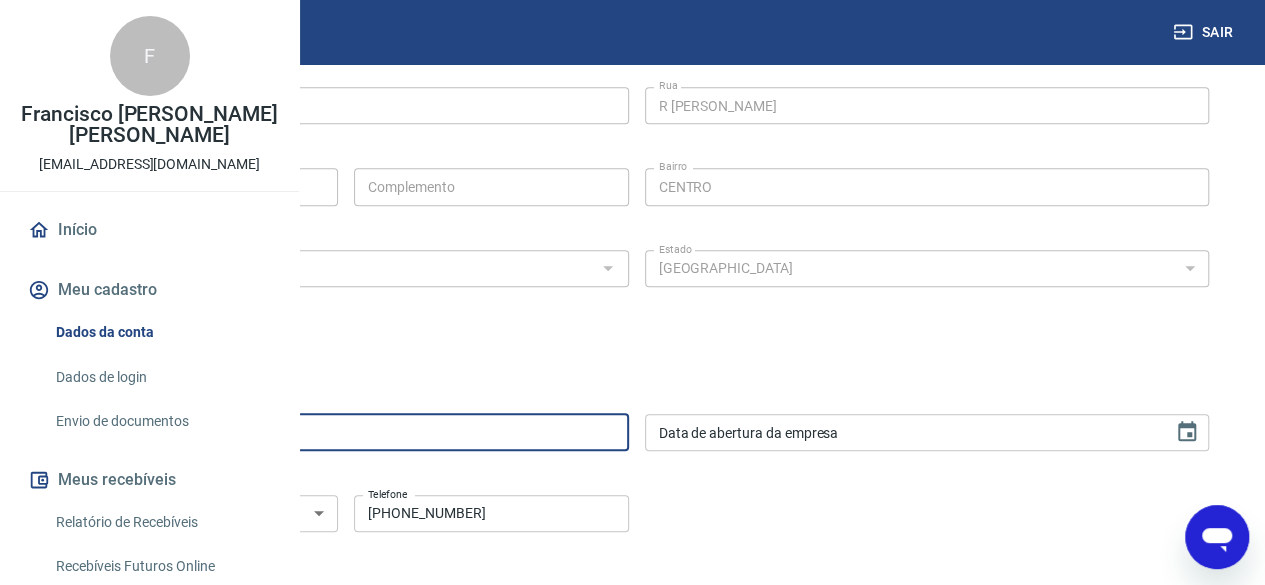 type on "Amori eletro UD" 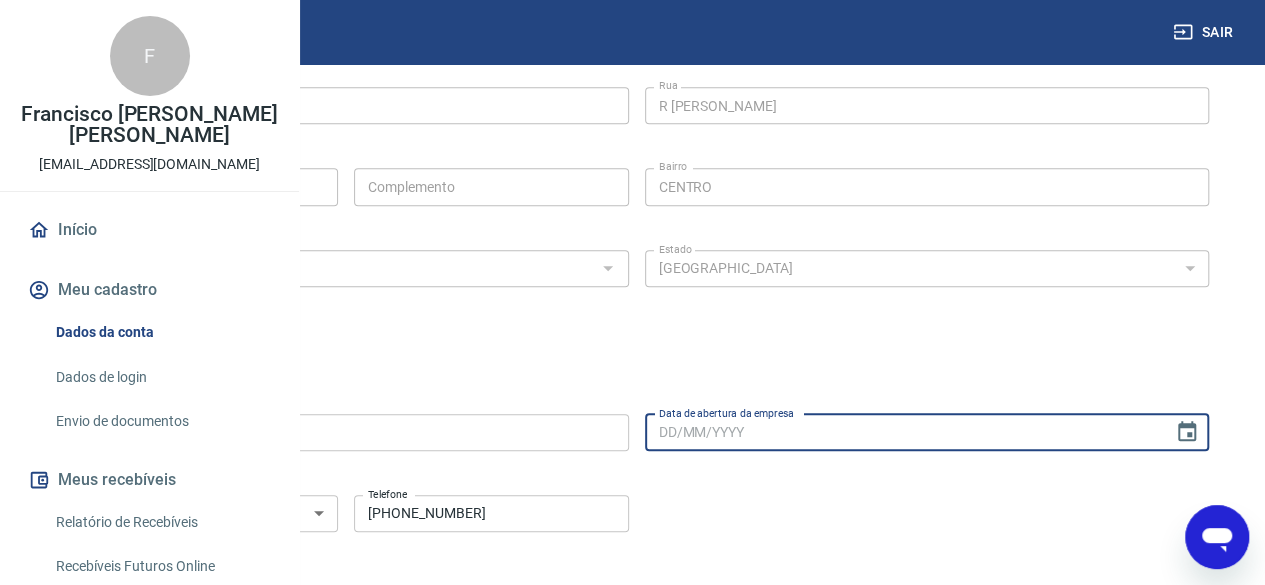 click on "Data de abertura da empresa" at bounding box center [902, 432] 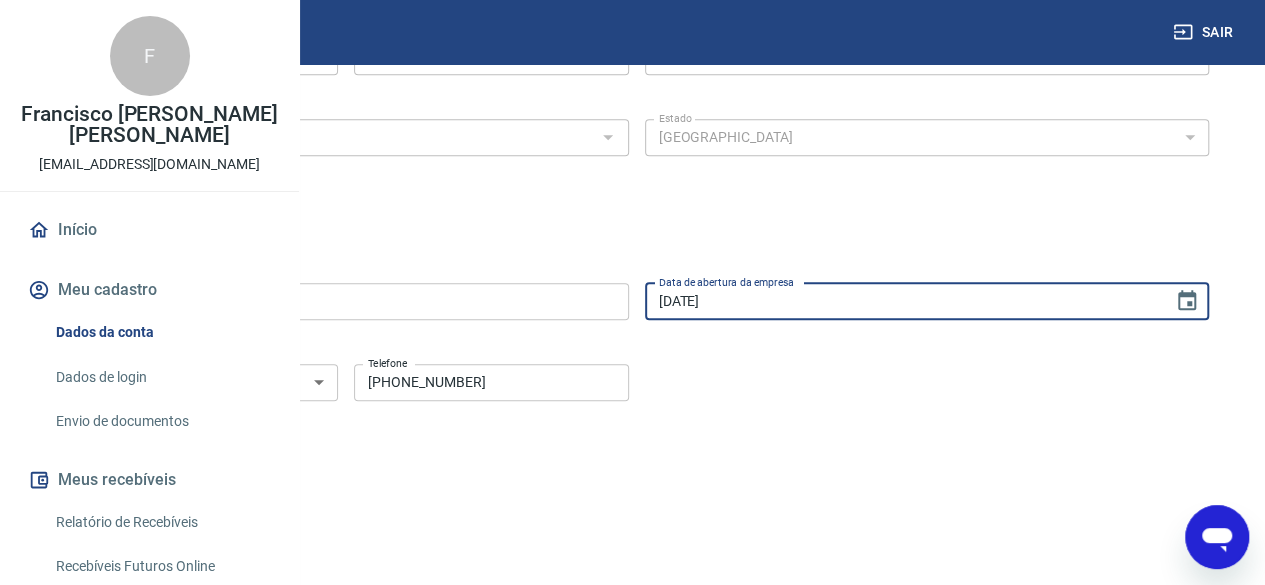 scroll, scrollTop: 800, scrollLeft: 0, axis: vertical 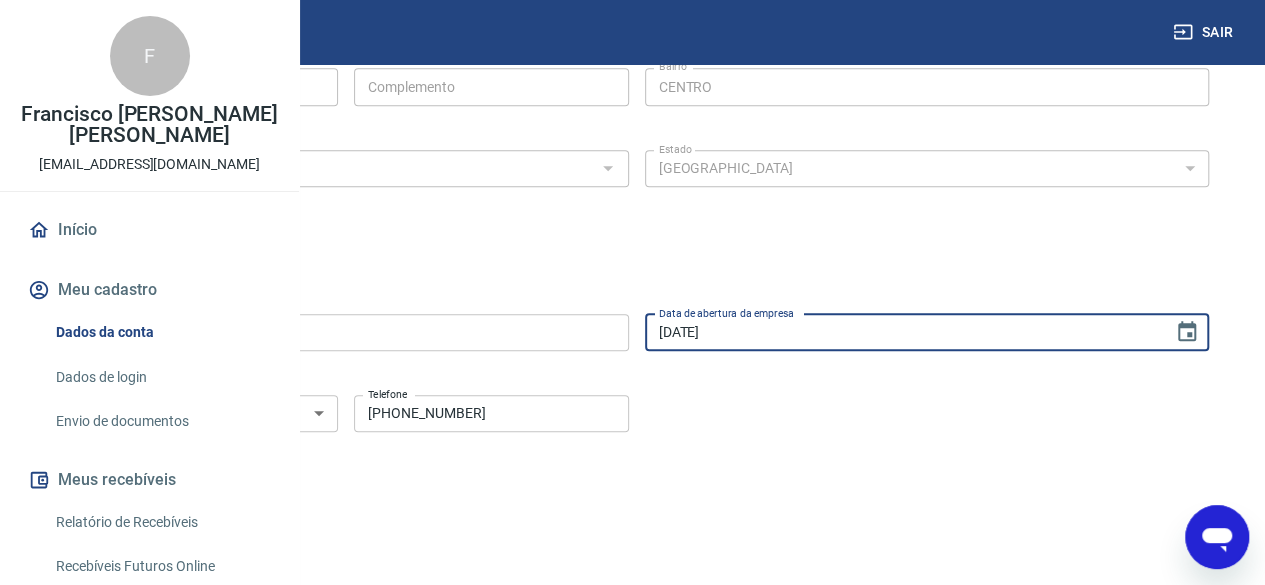 type on "[DATE]" 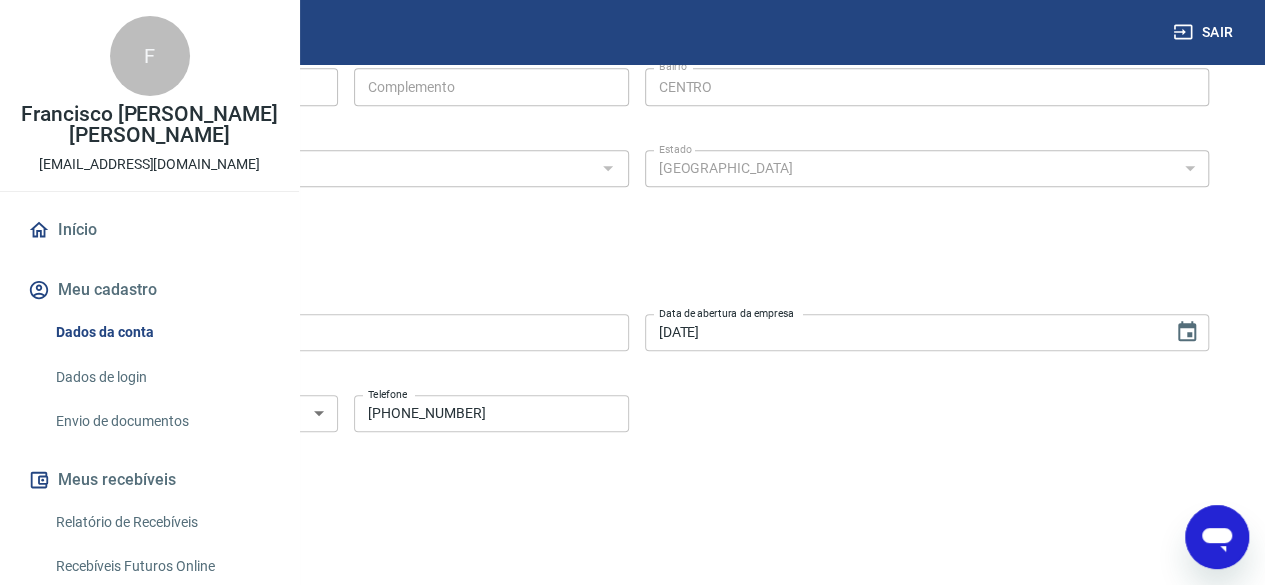 click on "Salvar" at bounding box center (102, 519) 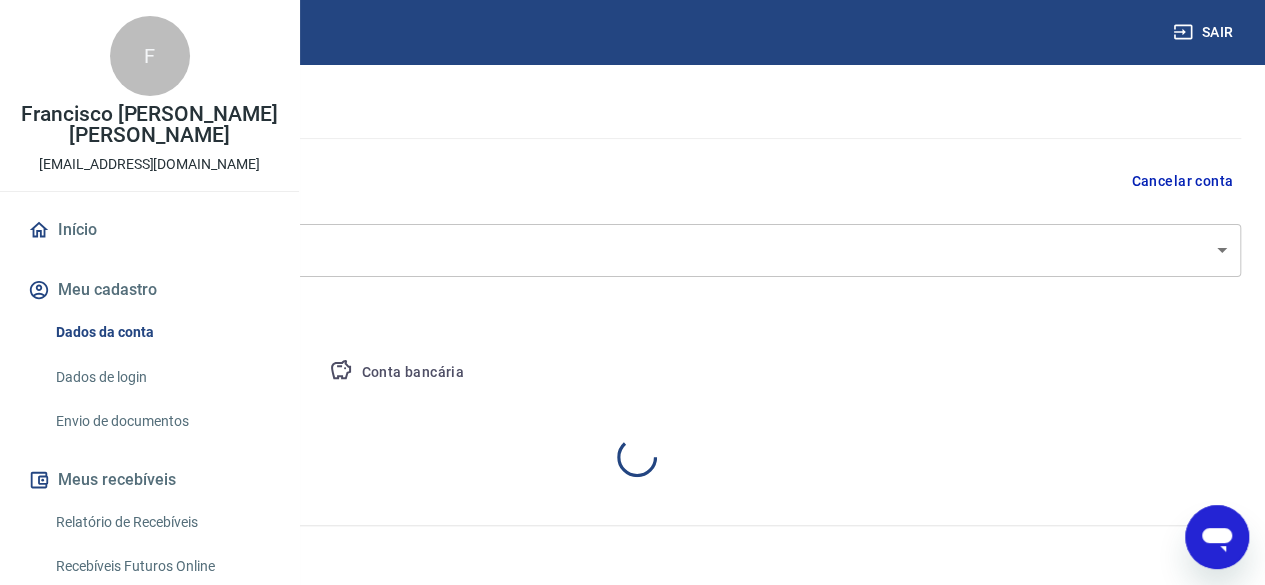 select on "RN" 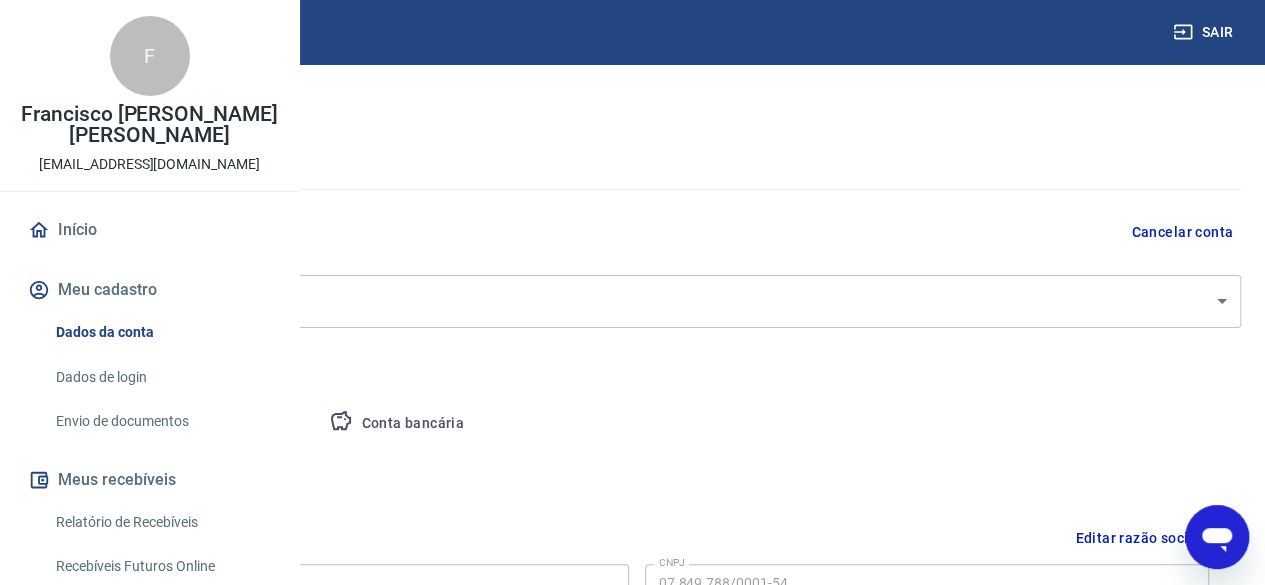 scroll, scrollTop: 100, scrollLeft: 0, axis: vertical 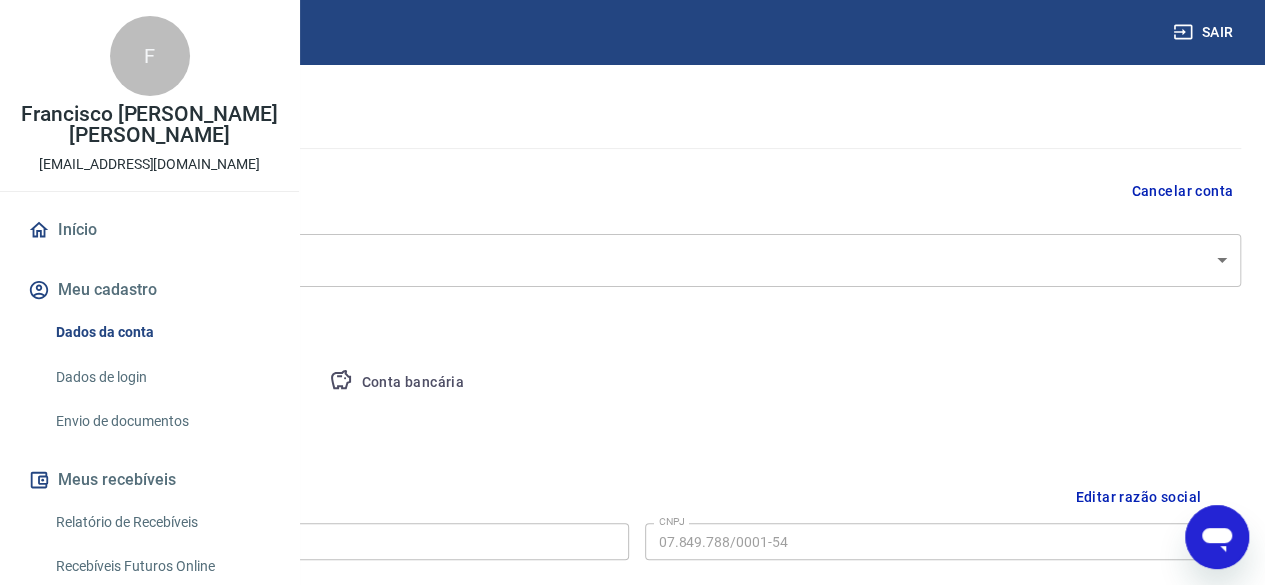 click on "Pessoa titular" at bounding box center (234, 383) 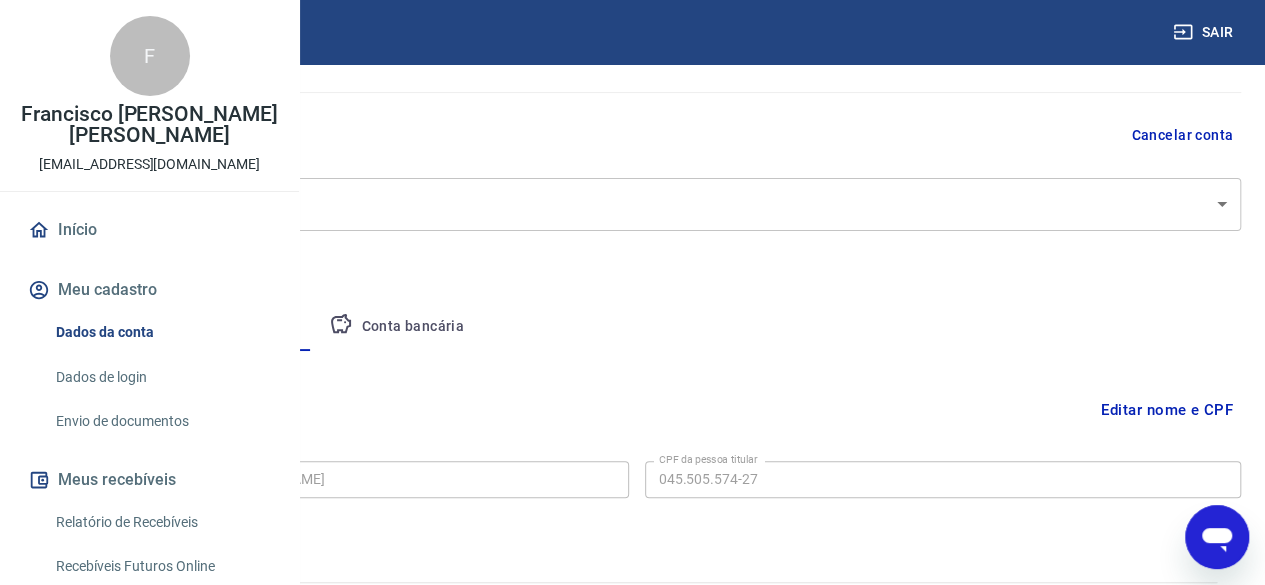 scroll, scrollTop: 214, scrollLeft: 0, axis: vertical 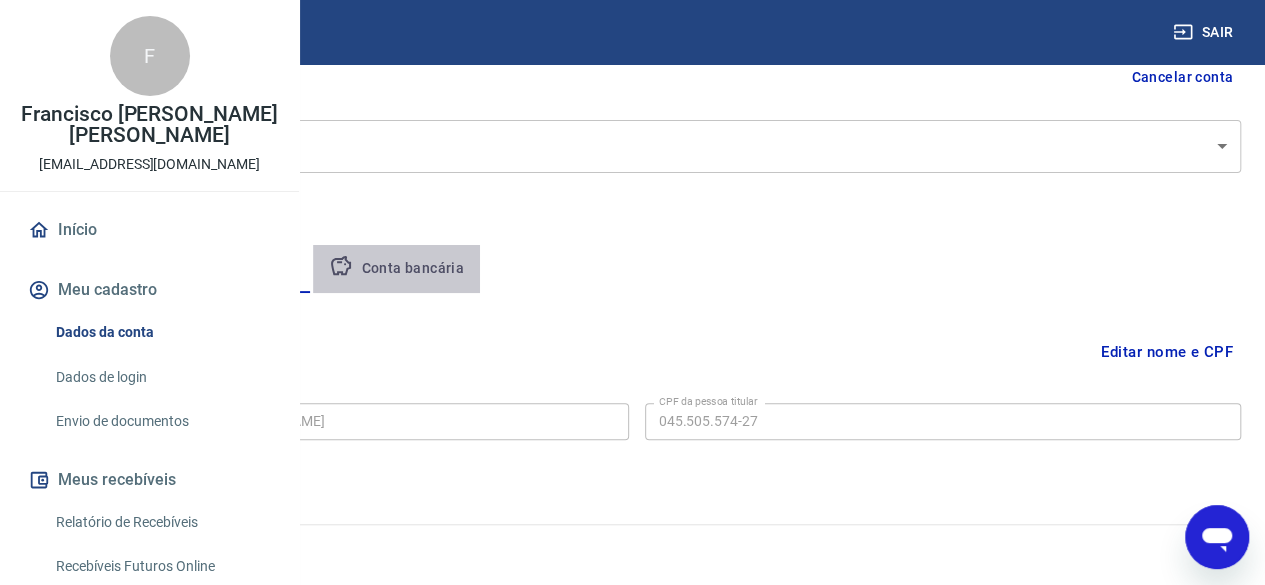 click on "Conta bancária" at bounding box center [396, 269] 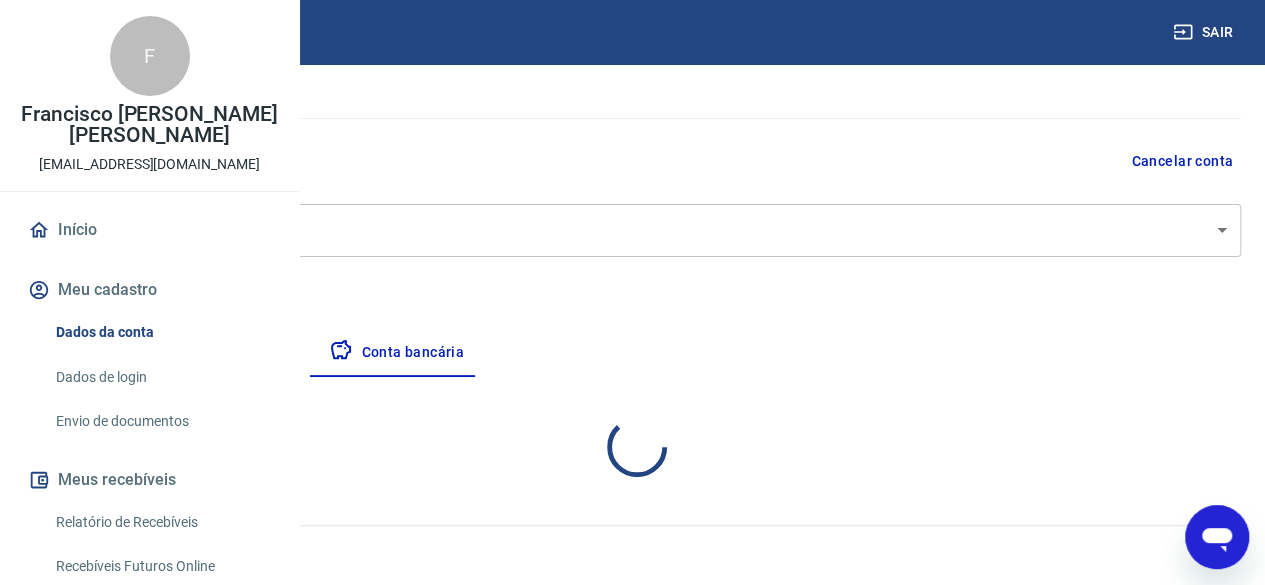 select on "1" 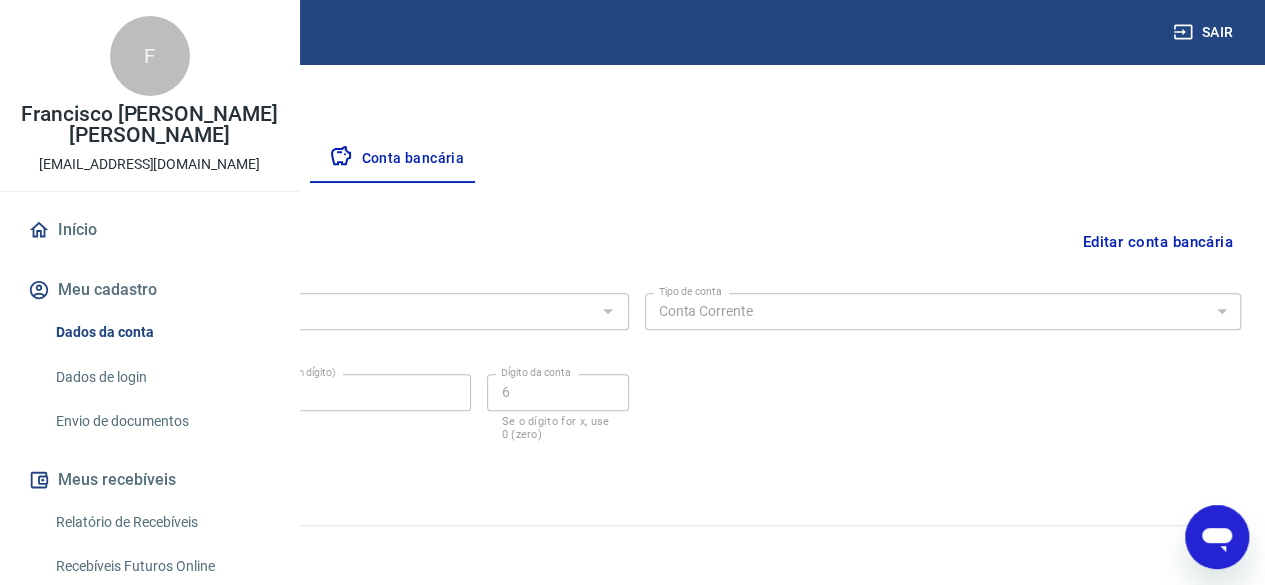 scroll, scrollTop: 324, scrollLeft: 0, axis: vertical 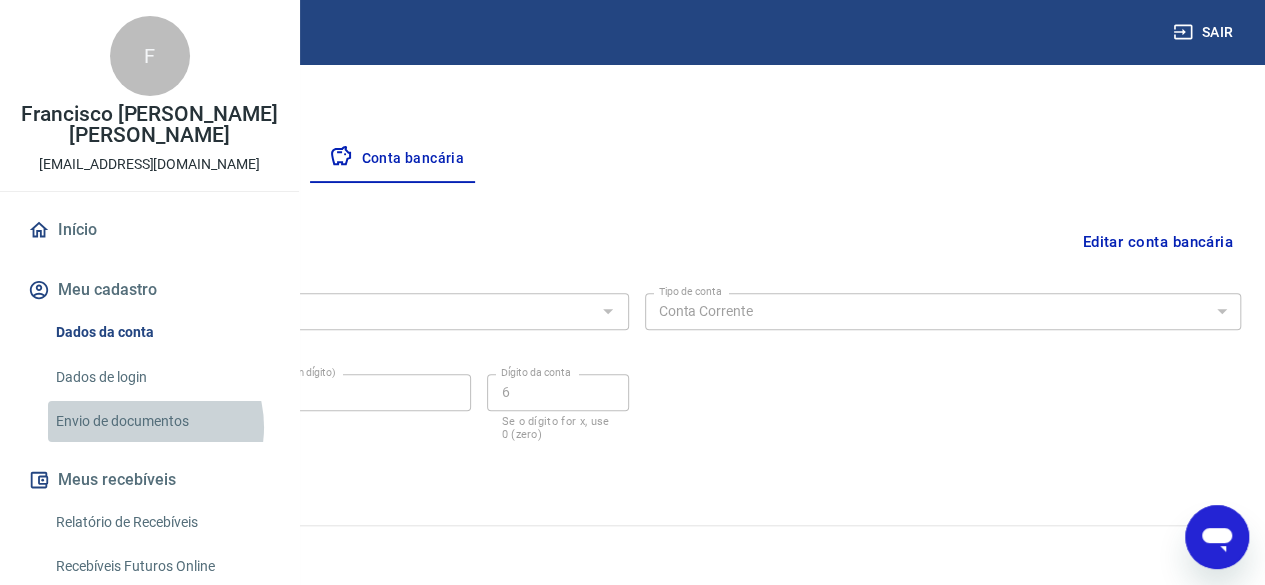click on "Envio de documentos" at bounding box center [161, 421] 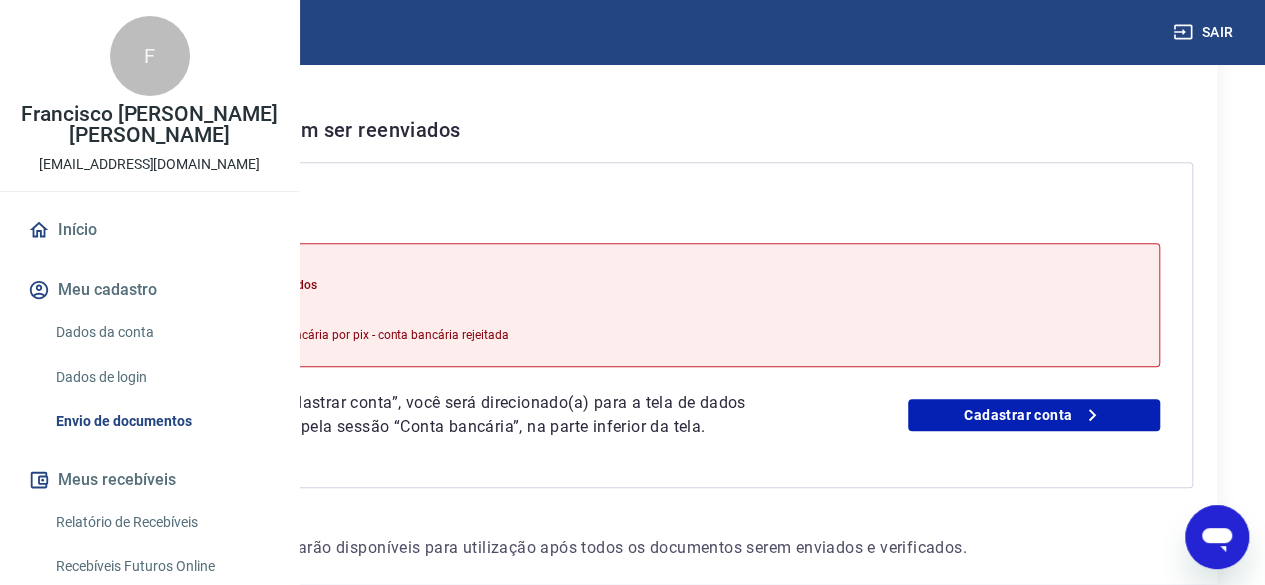 scroll, scrollTop: 400, scrollLeft: 0, axis: vertical 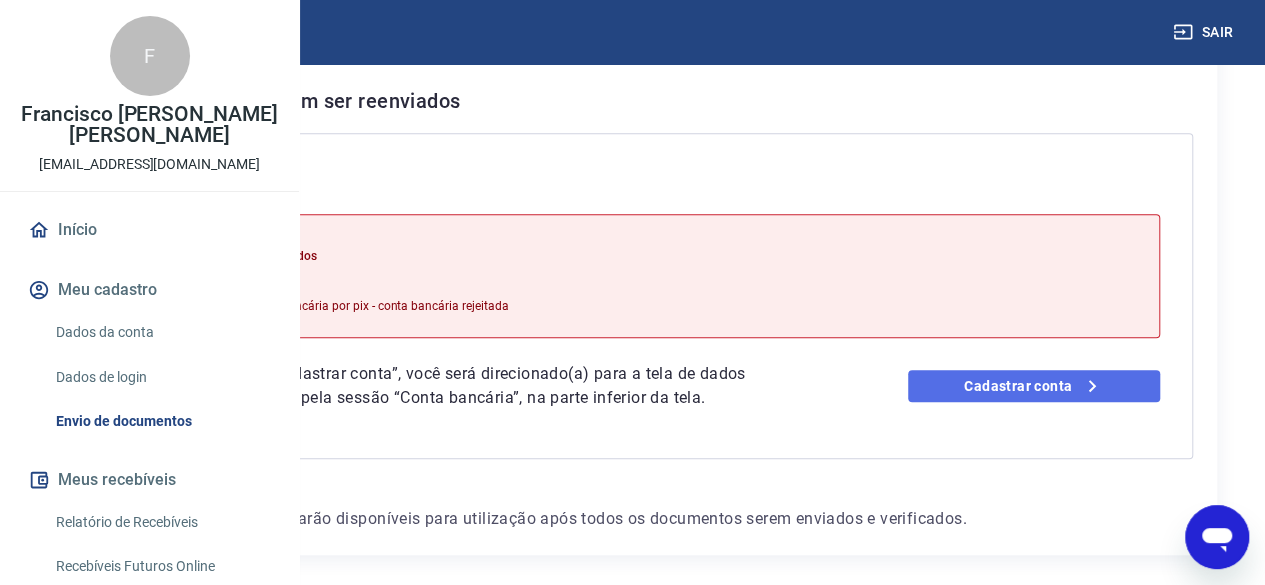 click on "Cadastrar conta" at bounding box center [1034, 386] 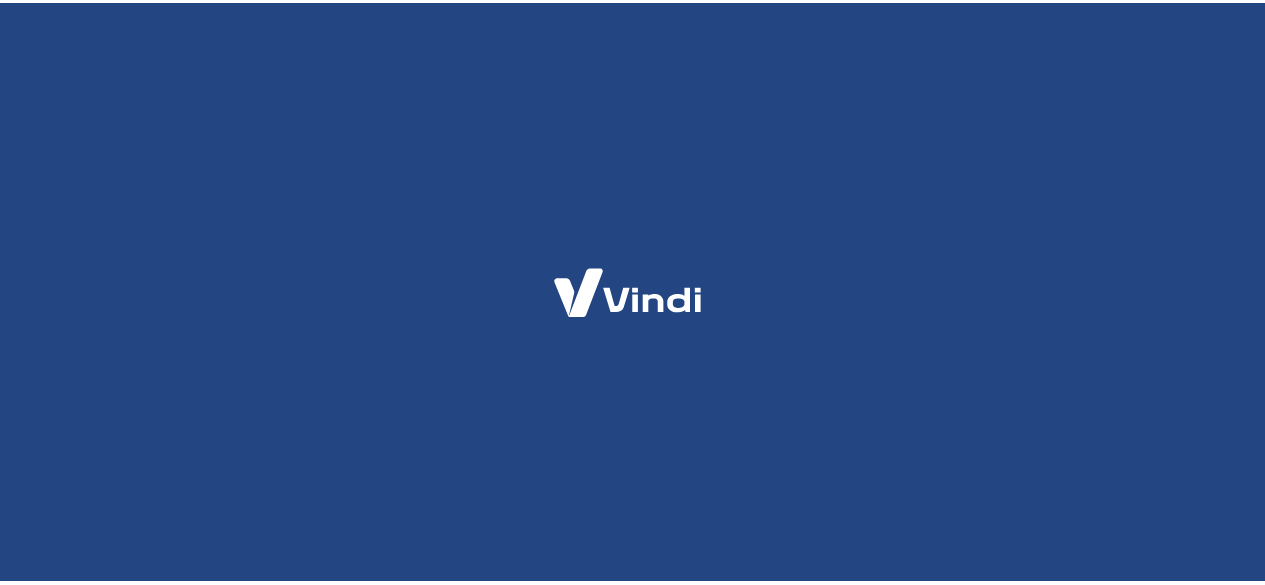 scroll, scrollTop: 0, scrollLeft: 0, axis: both 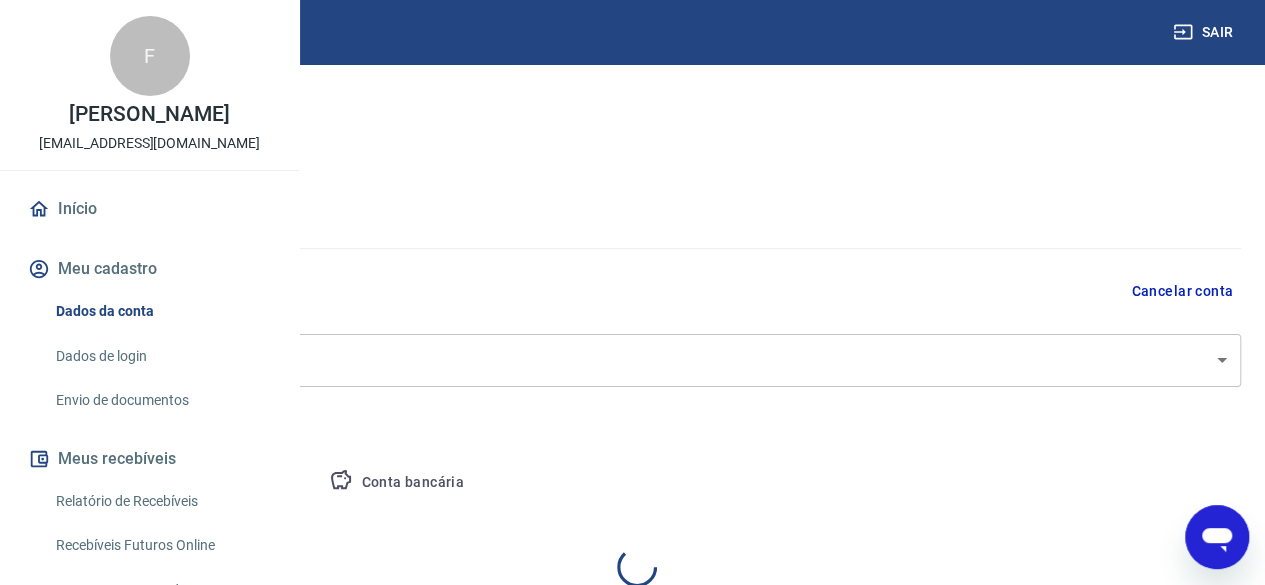 select on "RN" 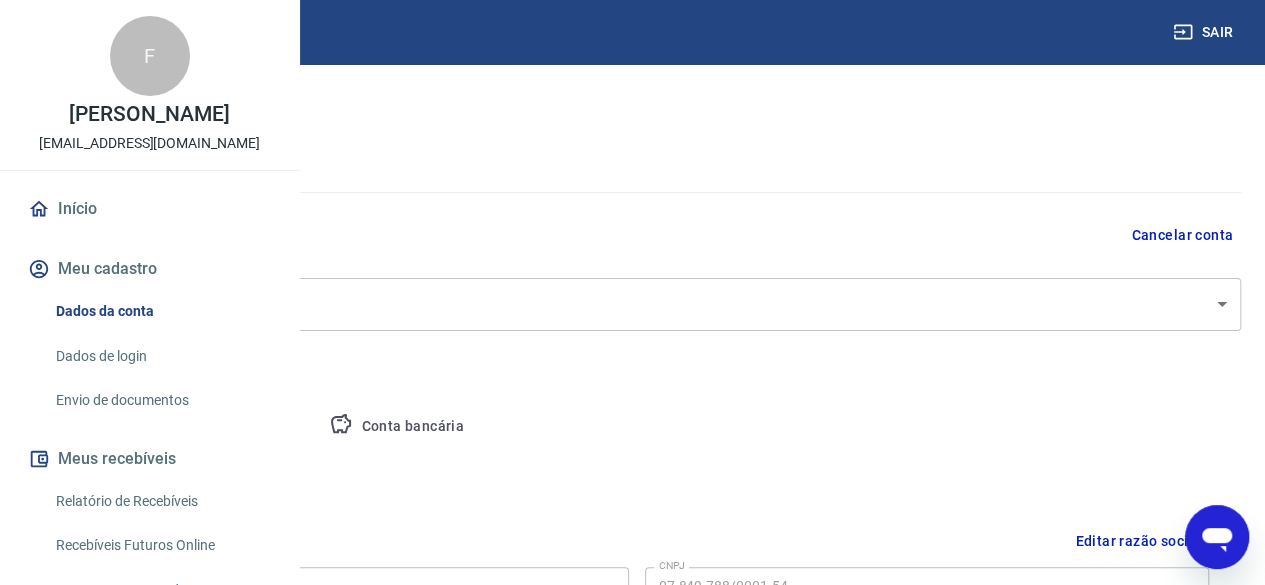 scroll, scrollTop: 156, scrollLeft: 0, axis: vertical 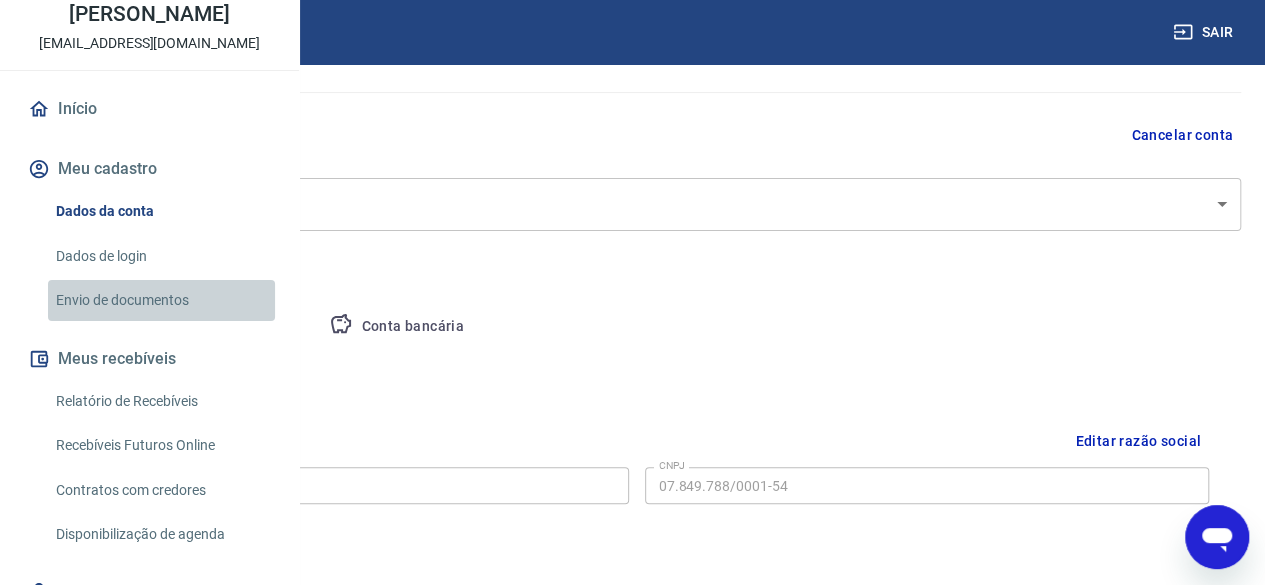 click on "Envio de documentos" at bounding box center [161, 300] 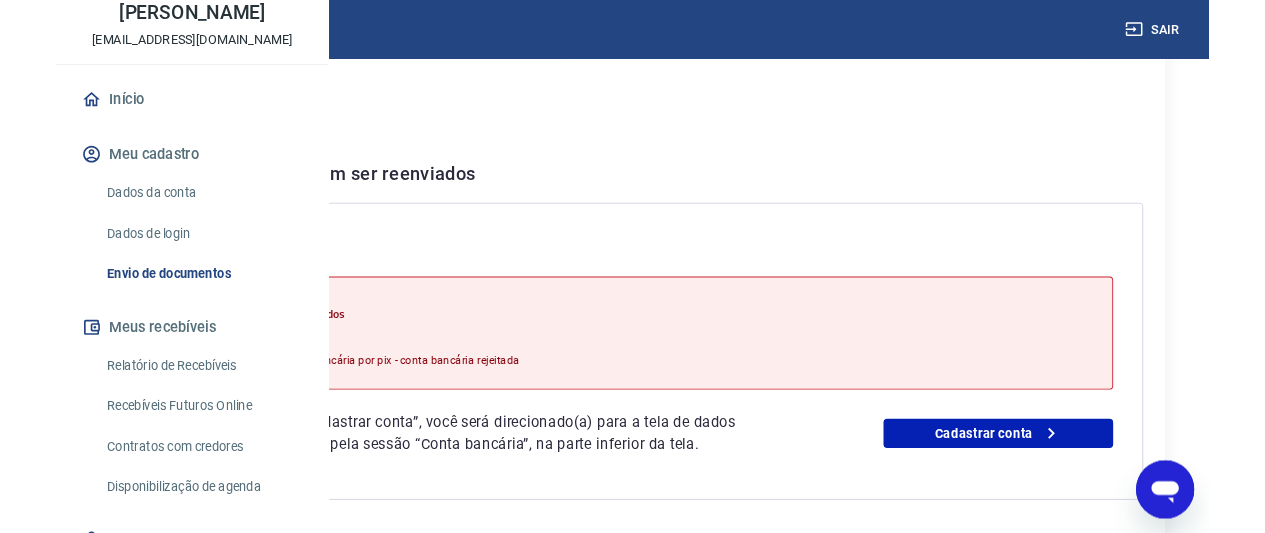 scroll, scrollTop: 300, scrollLeft: 0, axis: vertical 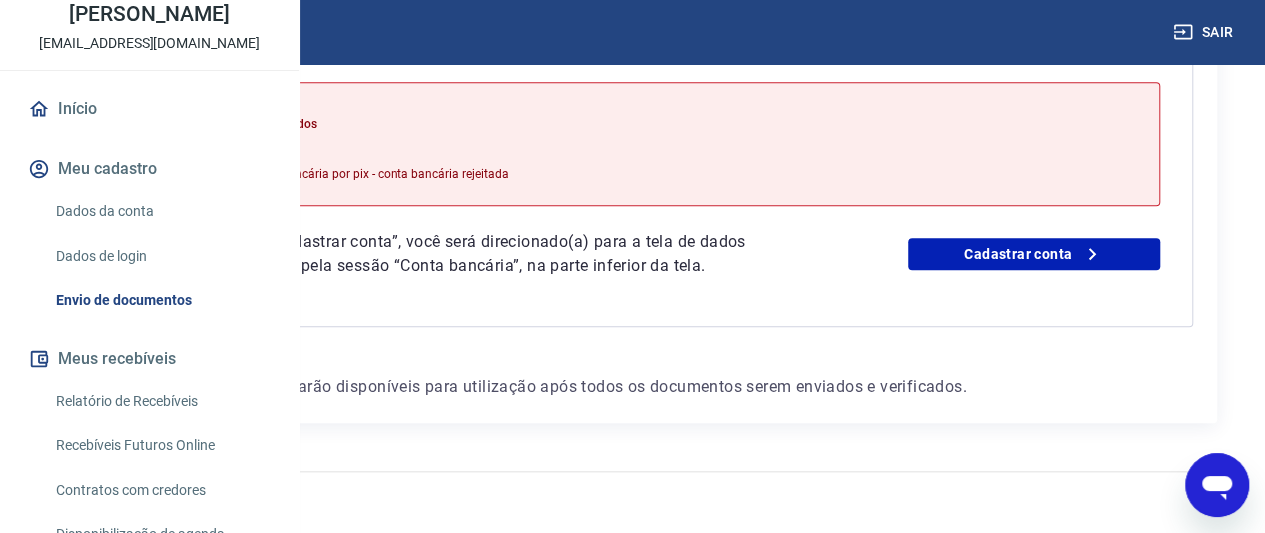 click on "Conta bancária Motivo do reenvio: Dados bancários inválidos Validação de conta bancária por pix - conta bancária rejeitada Após clicar em “Cadastrar conta”, você será direcionado(a) para a tela de dados cadastrais. Procure pela sessão “Conta bancária”, na parte inferior da tela. Cadastrar conta" at bounding box center [632, 164] 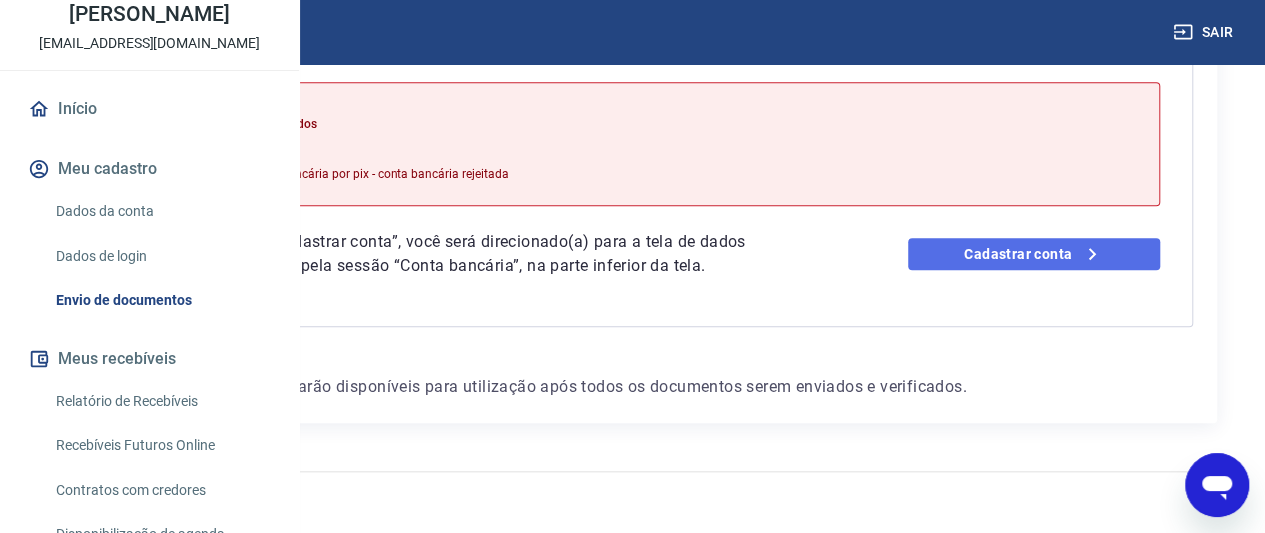 click 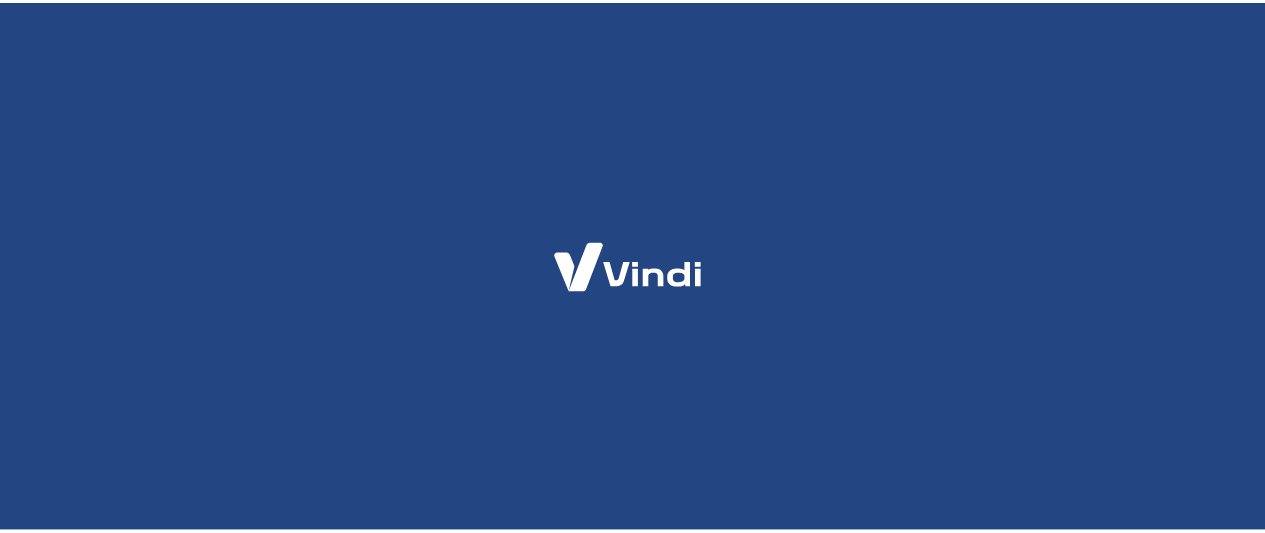 scroll, scrollTop: 0, scrollLeft: 0, axis: both 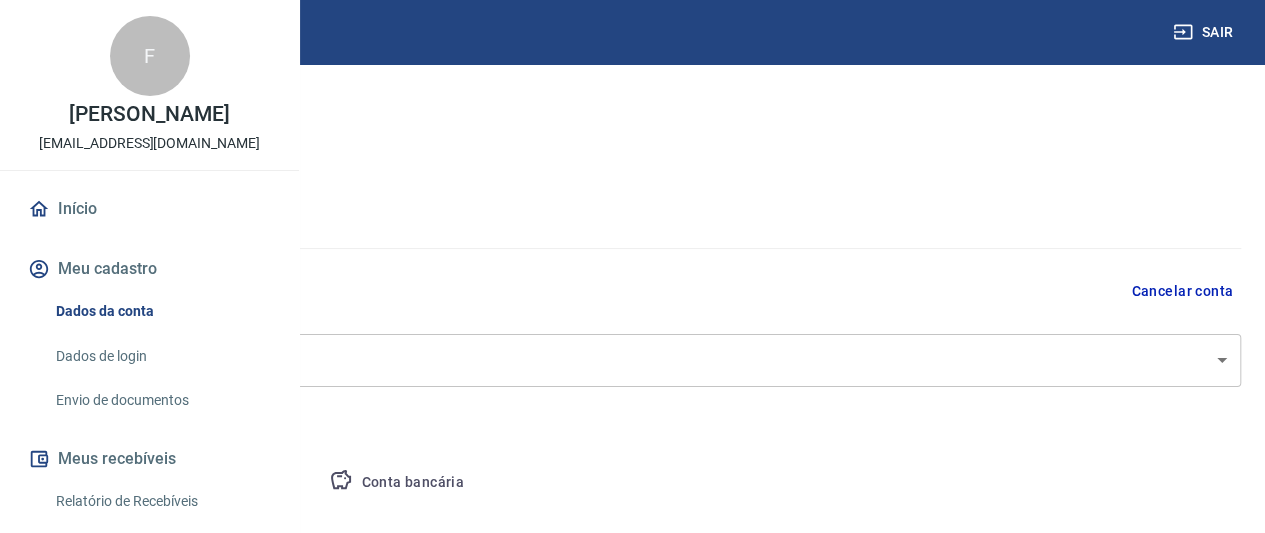 select on "RN" 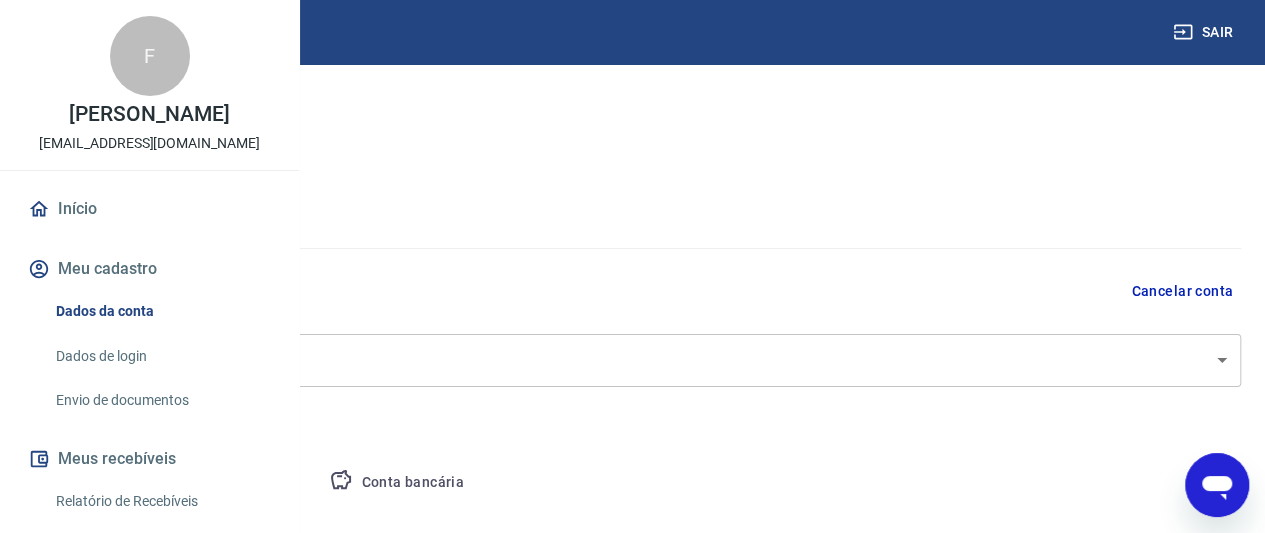 scroll, scrollTop: 0, scrollLeft: 0, axis: both 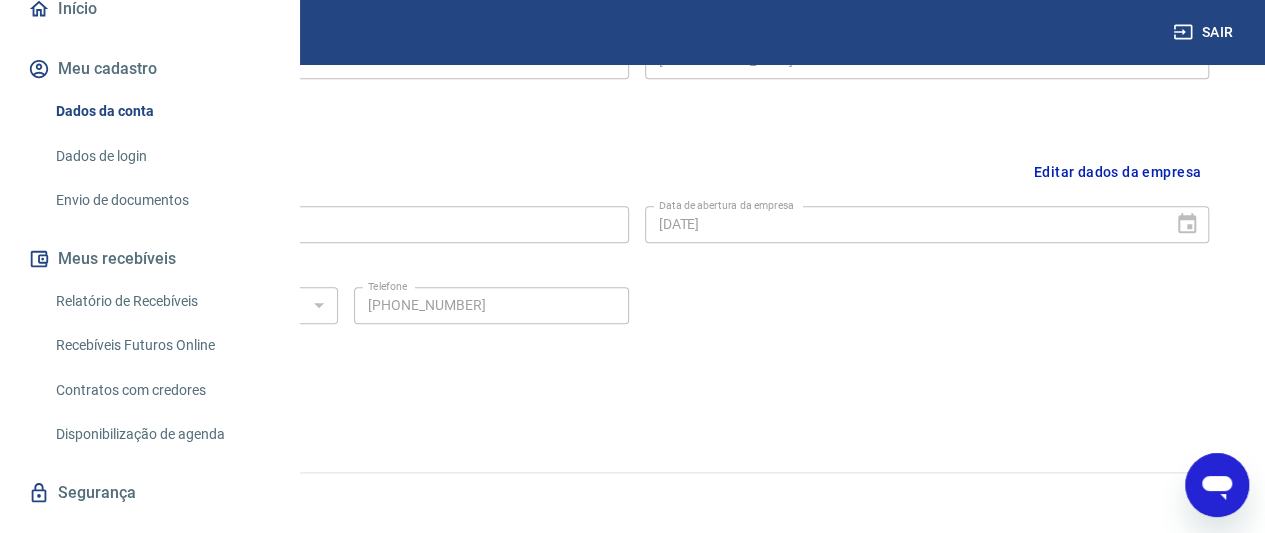 click on "Envio de documentos" at bounding box center (161, 200) 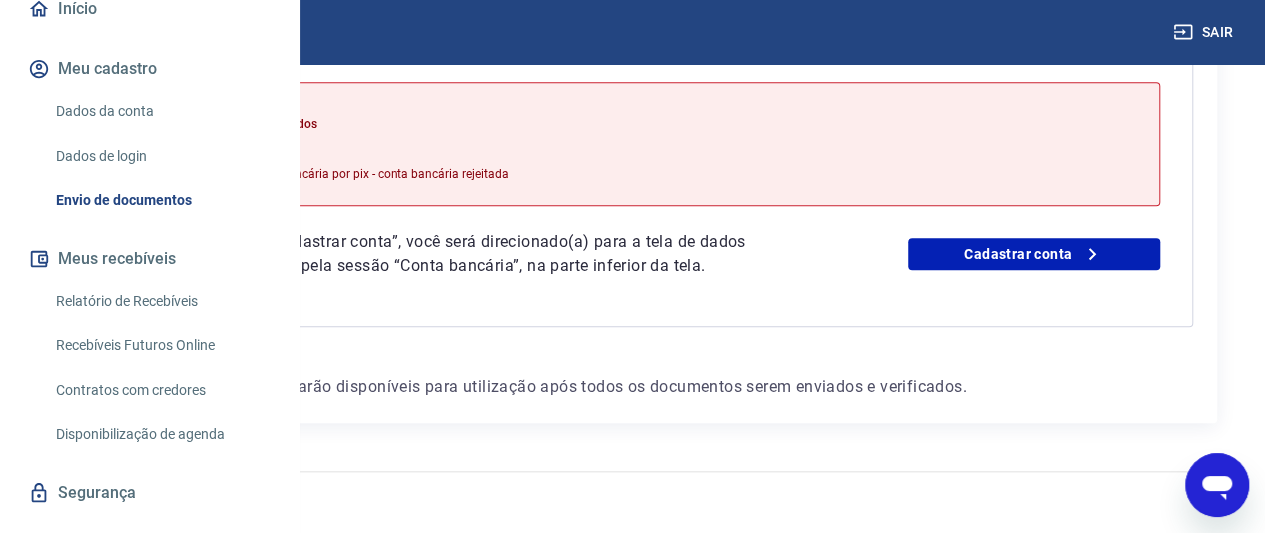 scroll, scrollTop: 605, scrollLeft: 0, axis: vertical 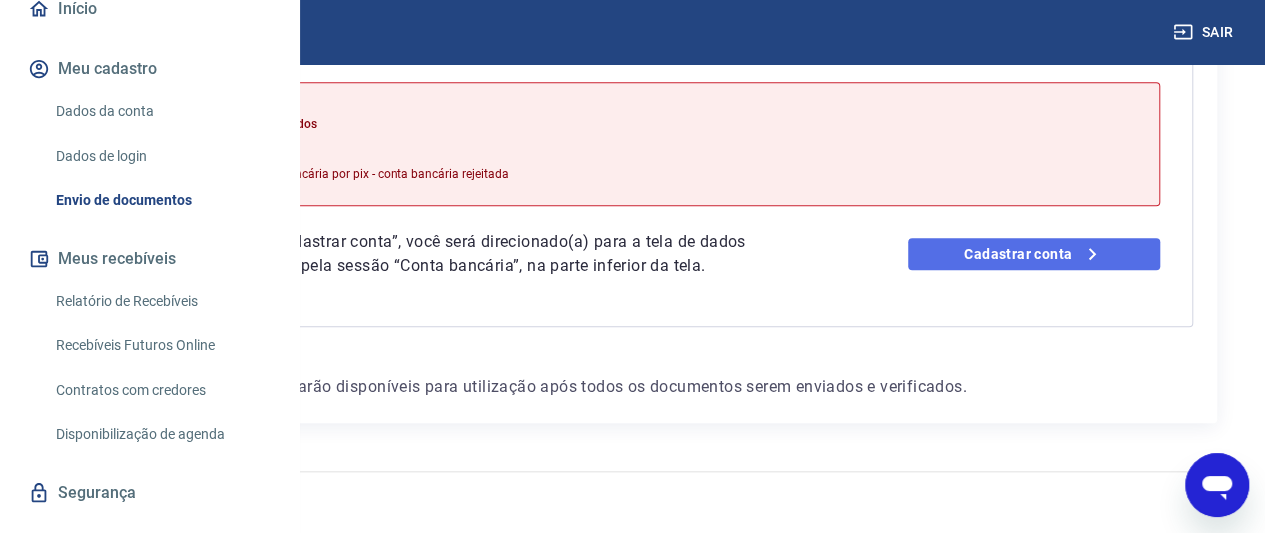 click on "Cadastrar conta" at bounding box center [1034, 254] 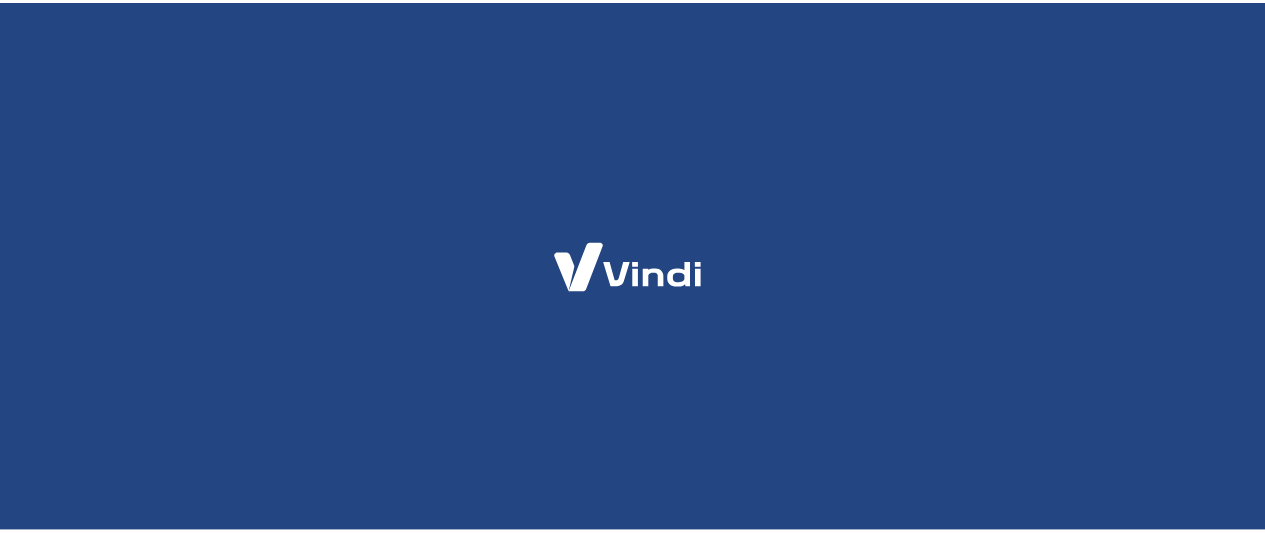 scroll, scrollTop: 0, scrollLeft: 0, axis: both 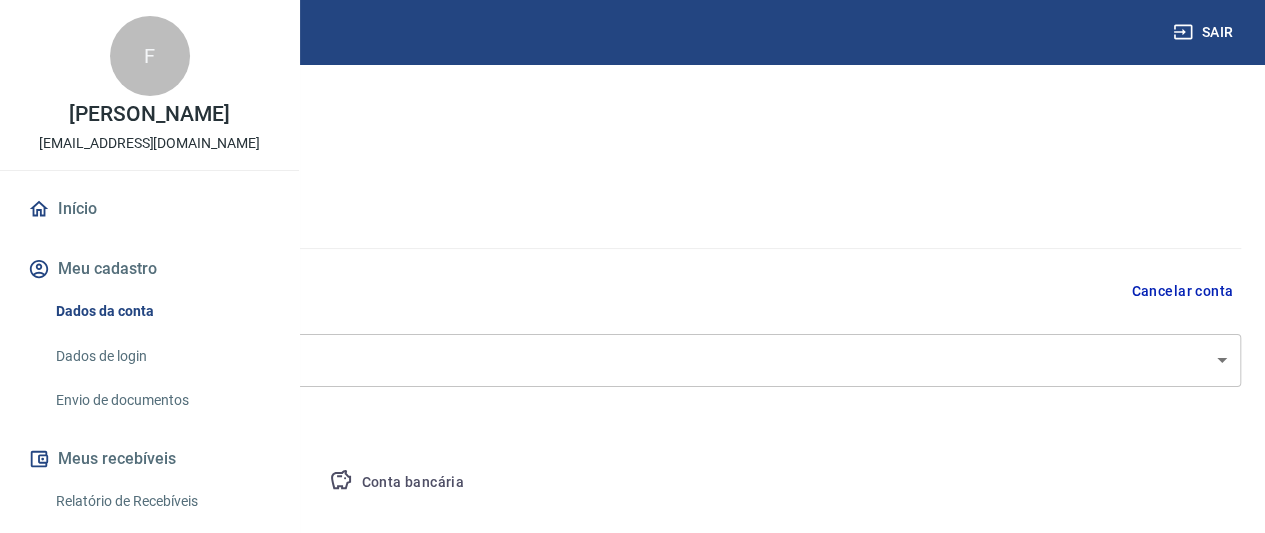 select on "RN" 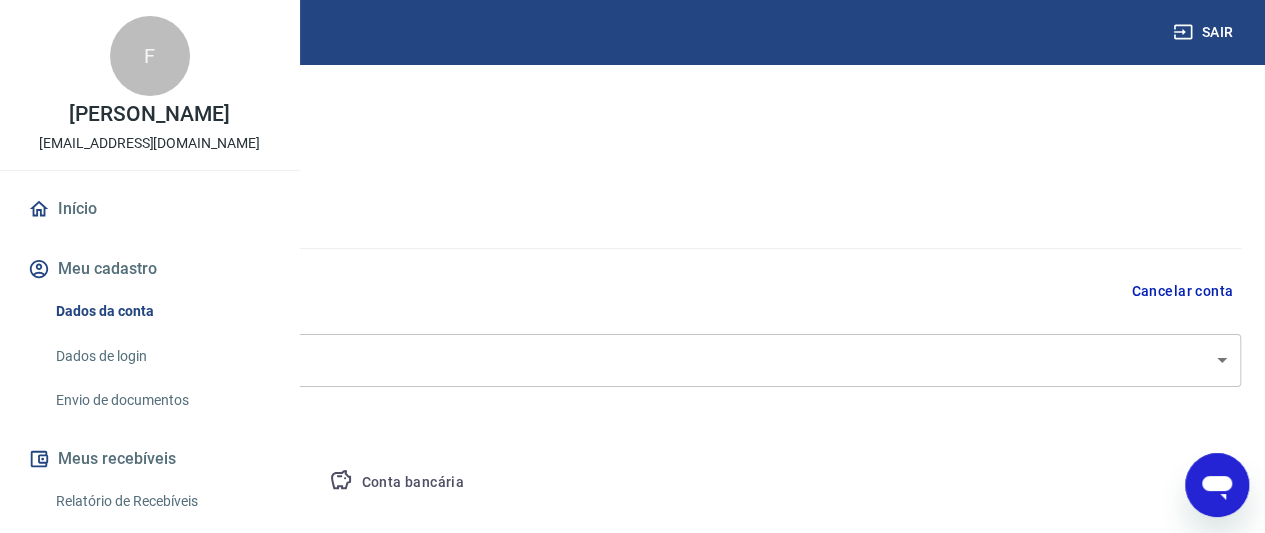 scroll, scrollTop: 0, scrollLeft: 0, axis: both 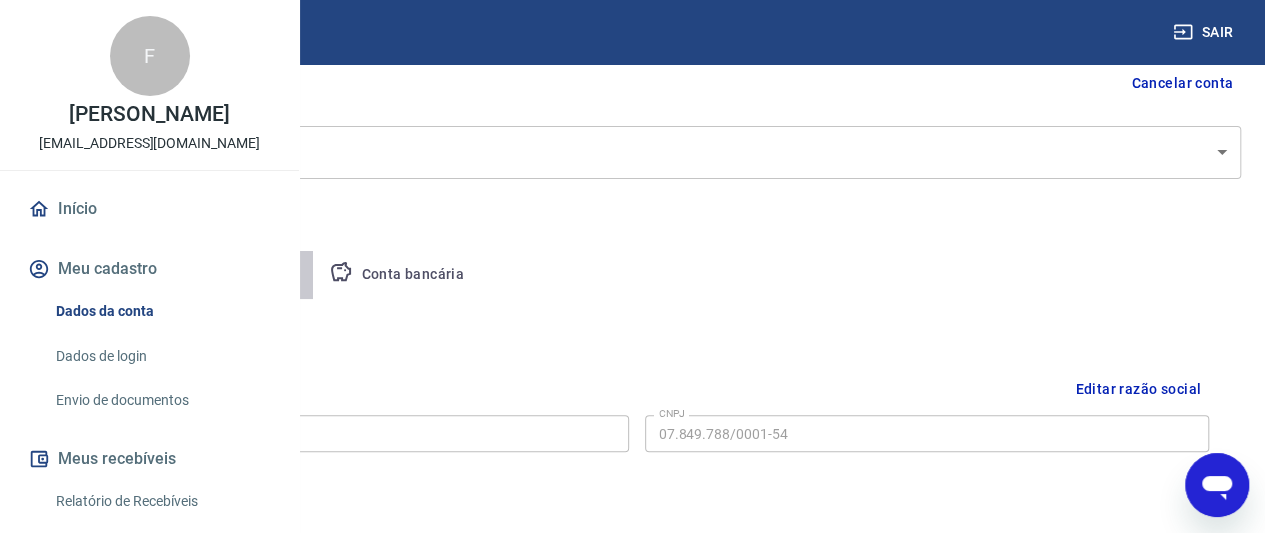 click on "Pessoa titular" at bounding box center (234, 275) 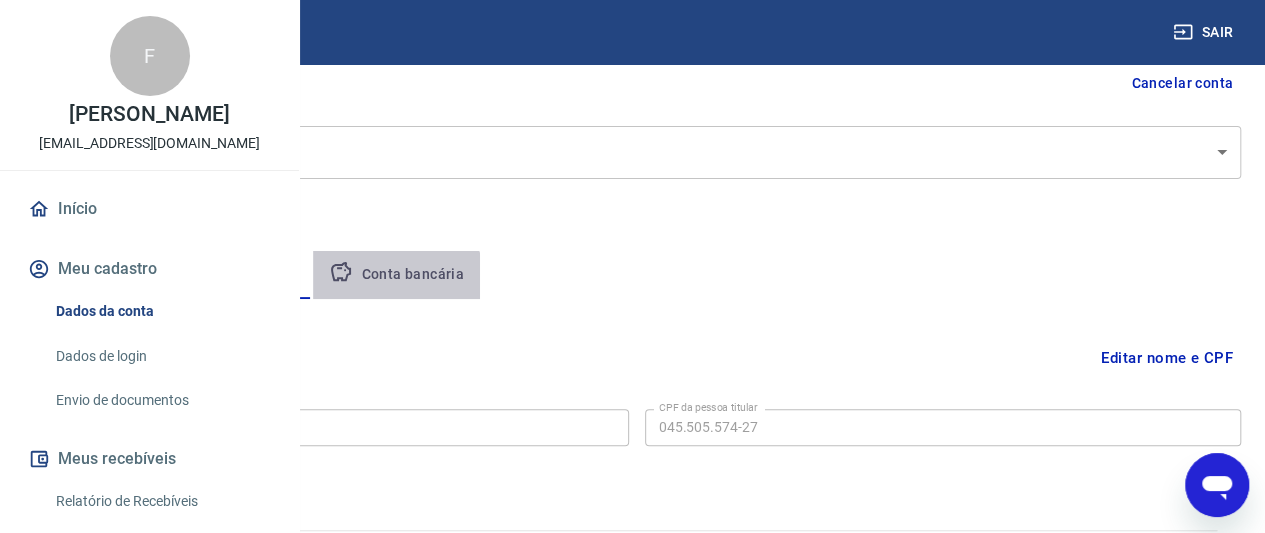 click on "Conta bancária" at bounding box center (396, 275) 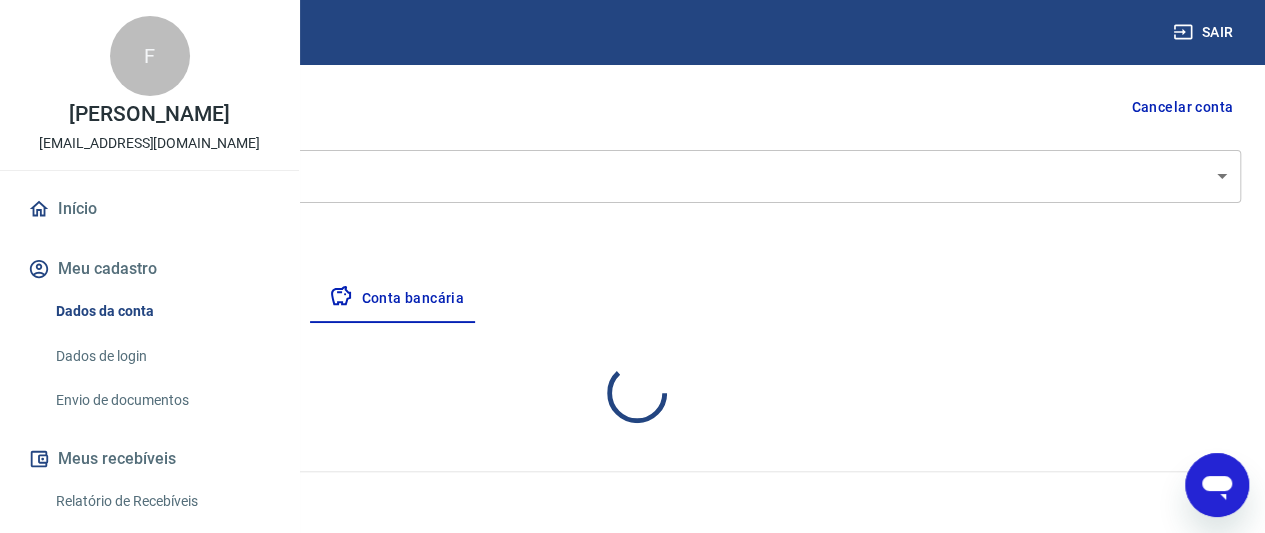 select on "1" 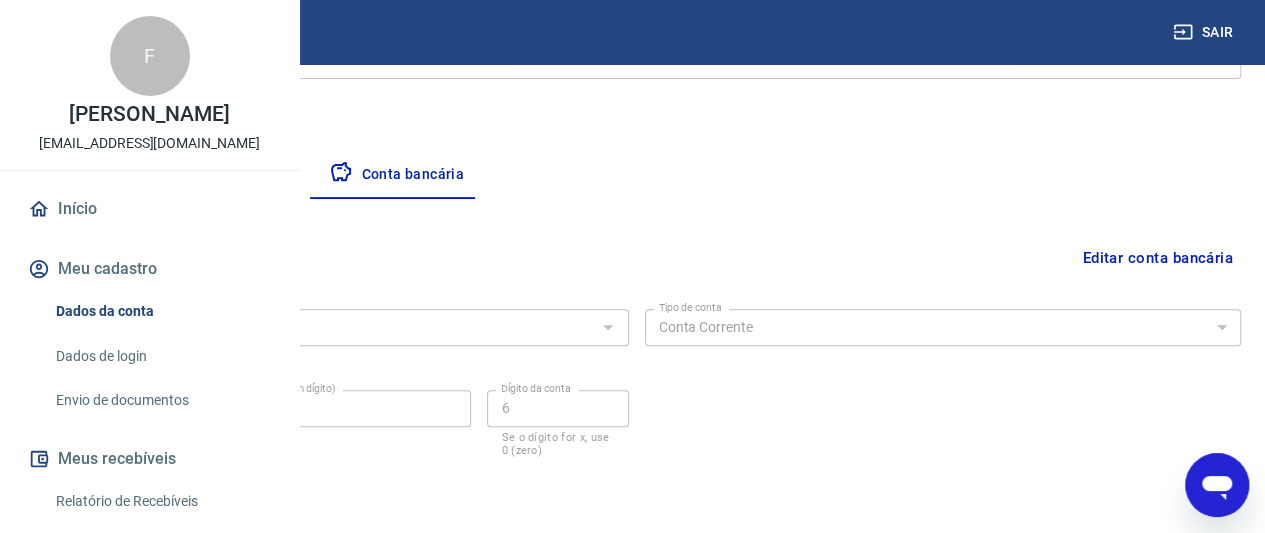scroll, scrollTop: 376, scrollLeft: 0, axis: vertical 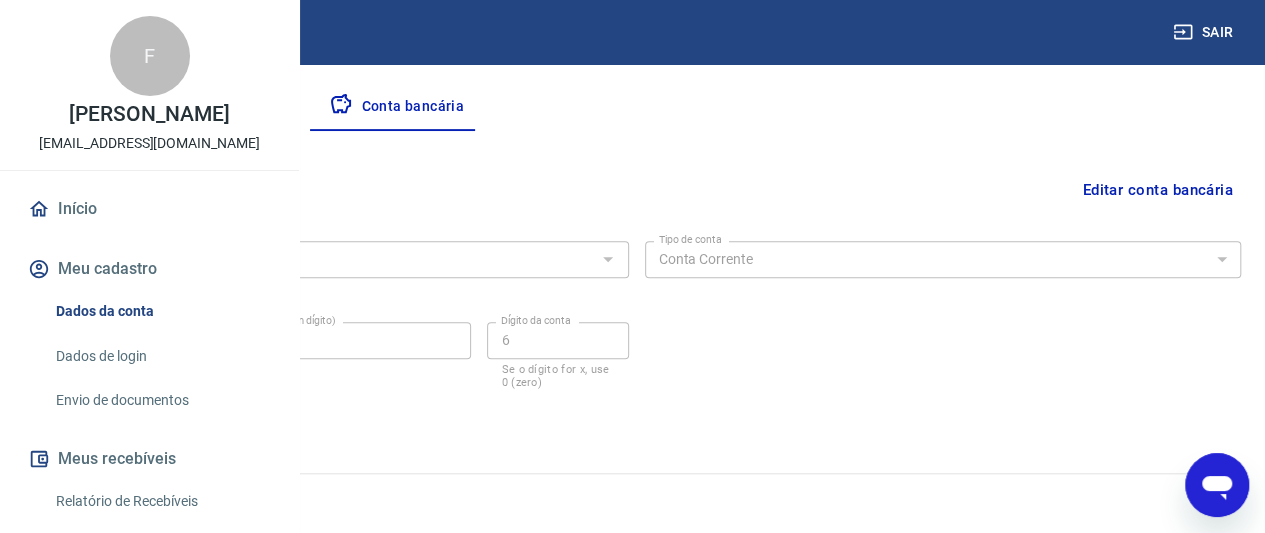 click on "Banco 001 - BANCO DO BRASIL S.A. Banco Tipo de conta Conta Corrente Conta Poupança Tipo de conta Agência (sem dígito) 0879 Agência (sem dígito) Conta (sem dígito) 17897 Conta (sem dígito) Dígito da conta 6 Dígito da conta Se o dígito for x, use 0 (zero) Atenção Ao cadastrar uma nova conta bancária, faremos um crédito de valor simbólico na conta bancária informada. Este crédito é apenas para verificação de segurança e será feito automaticamente após a alteração da conta. Salvar Cancelar" at bounding box center (636, 329) 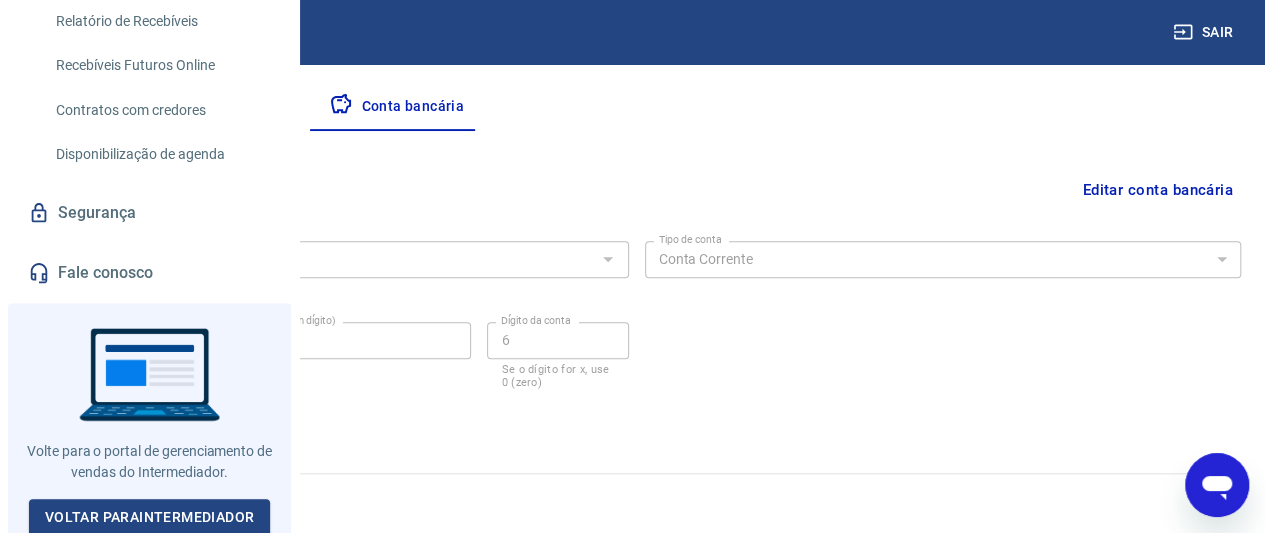 scroll, scrollTop: 568, scrollLeft: 0, axis: vertical 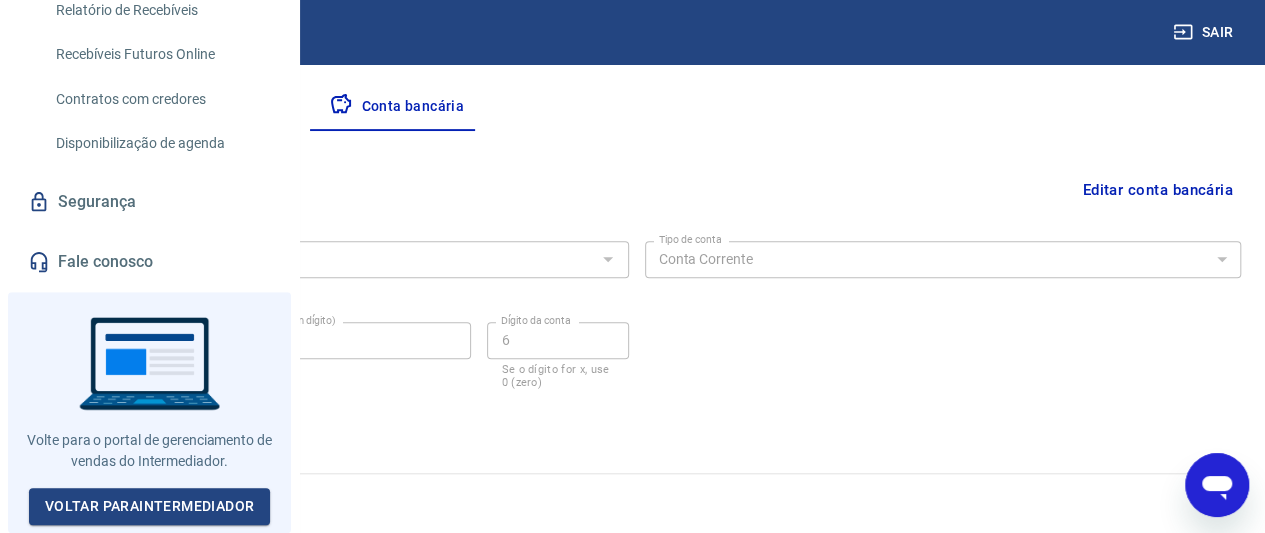 click on "Fale conosco" at bounding box center [149, 262] 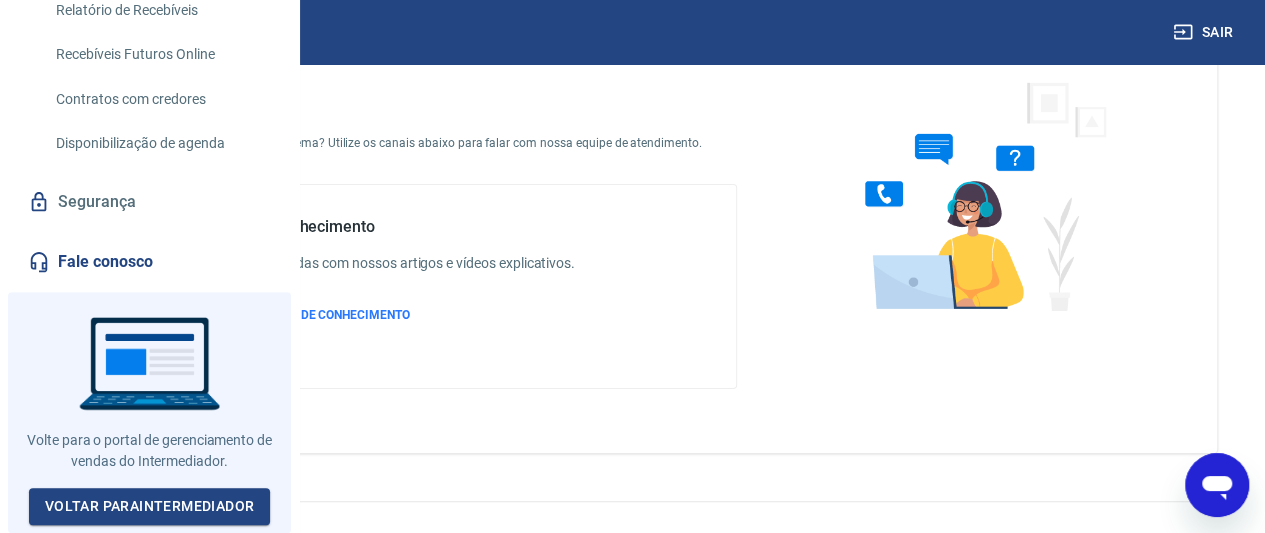 scroll, scrollTop: 142, scrollLeft: 0, axis: vertical 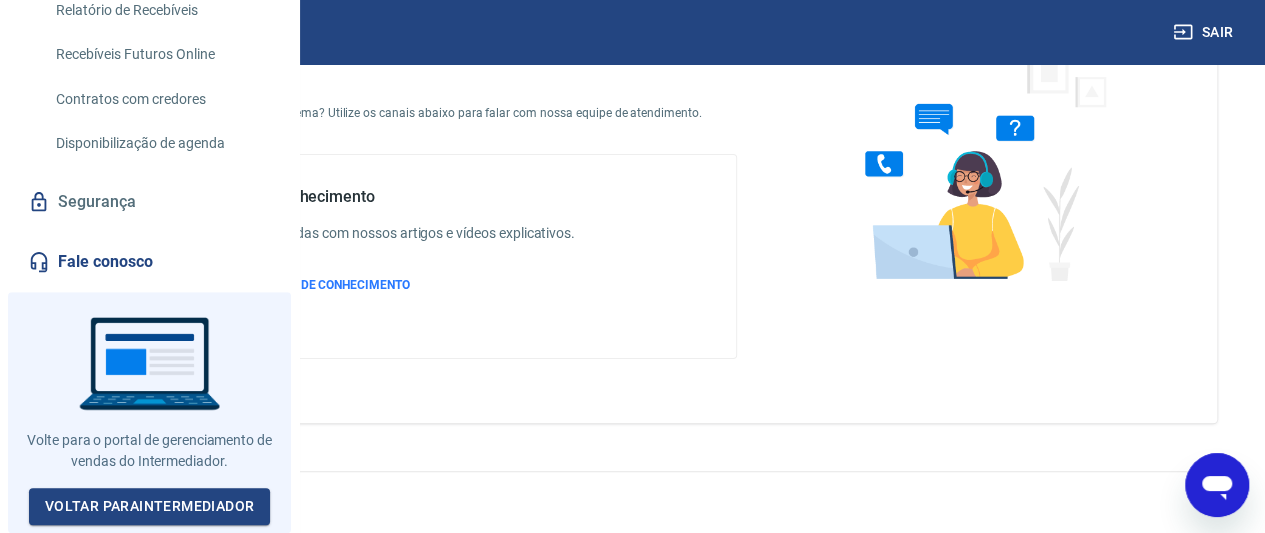click 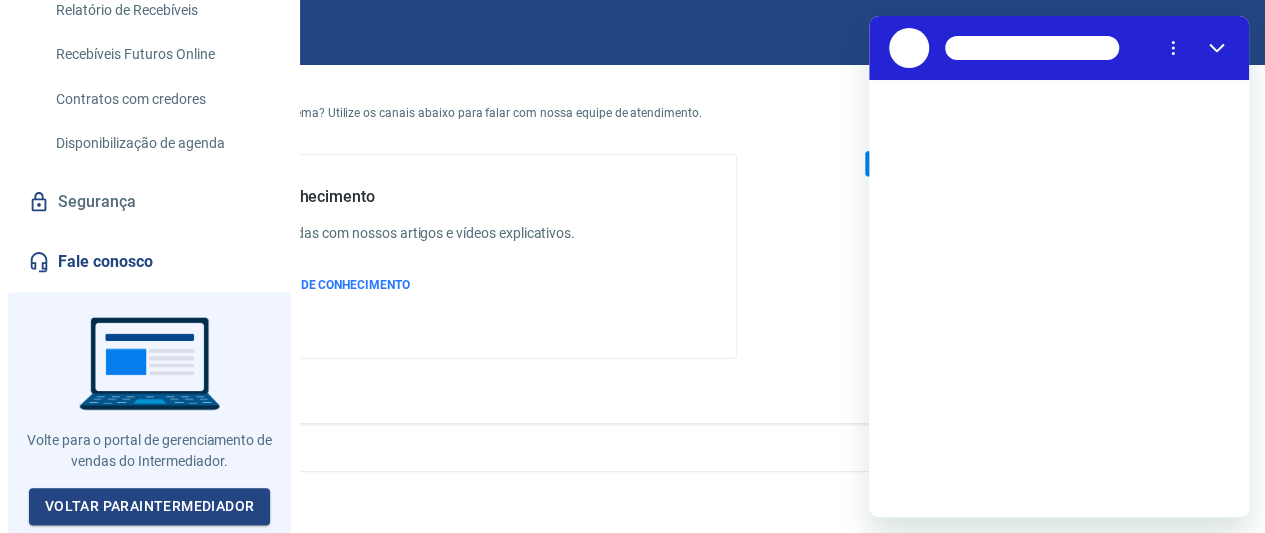 scroll, scrollTop: 0, scrollLeft: 0, axis: both 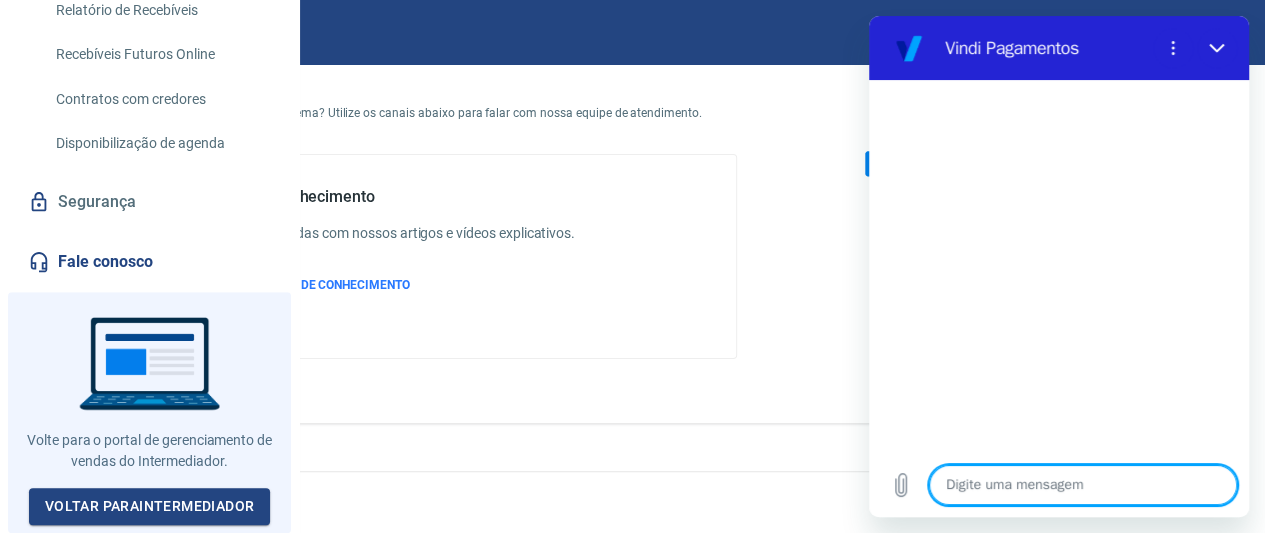 click at bounding box center [1083, 485] 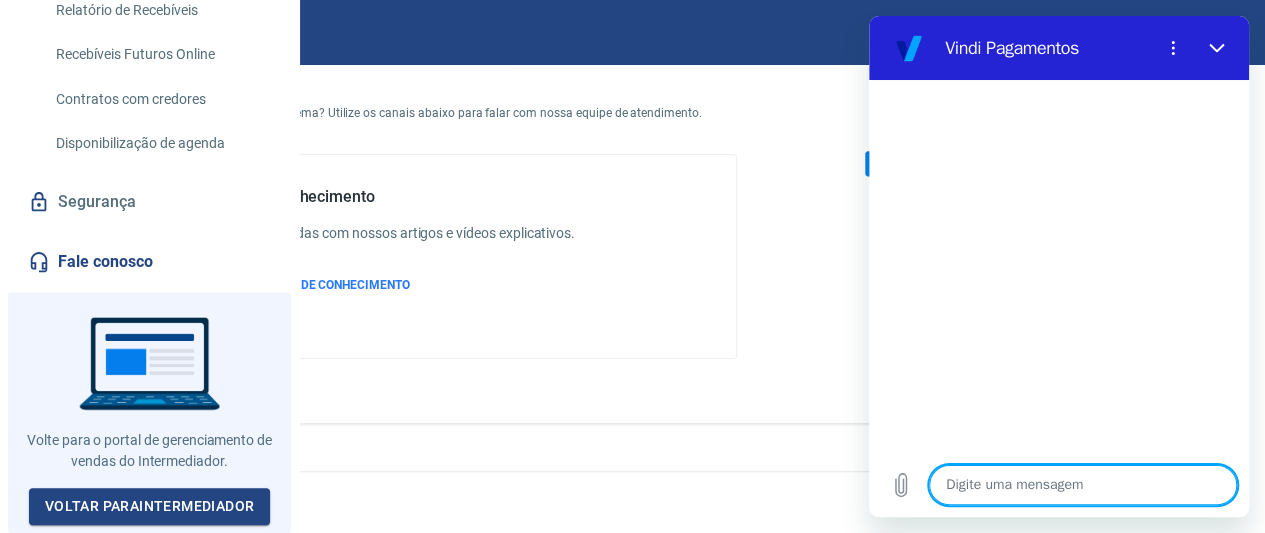 type on "o" 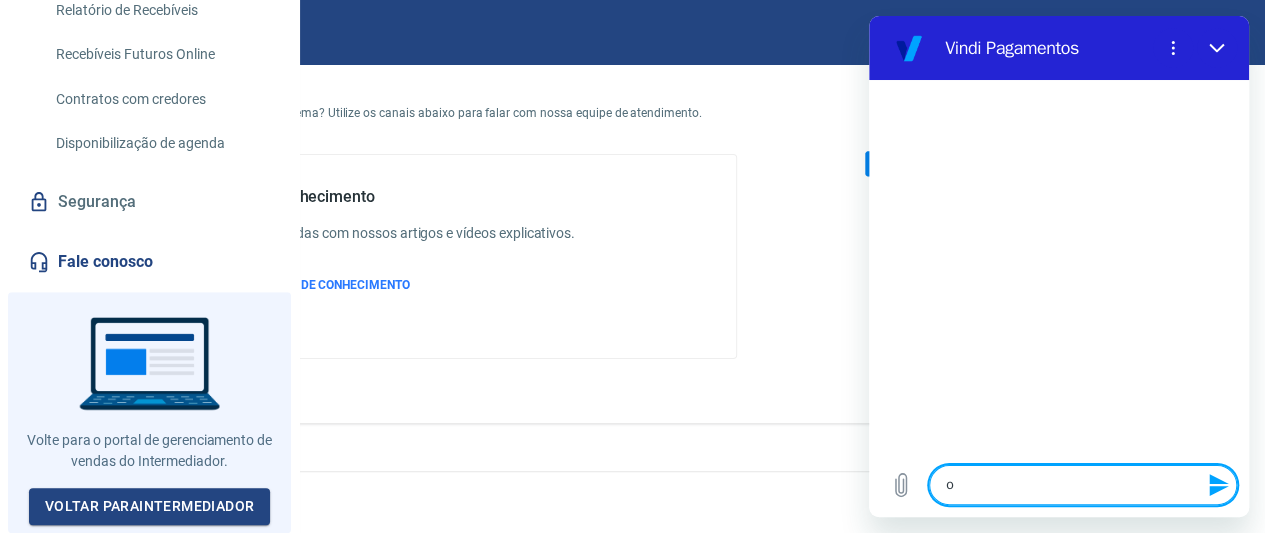 type on "ol" 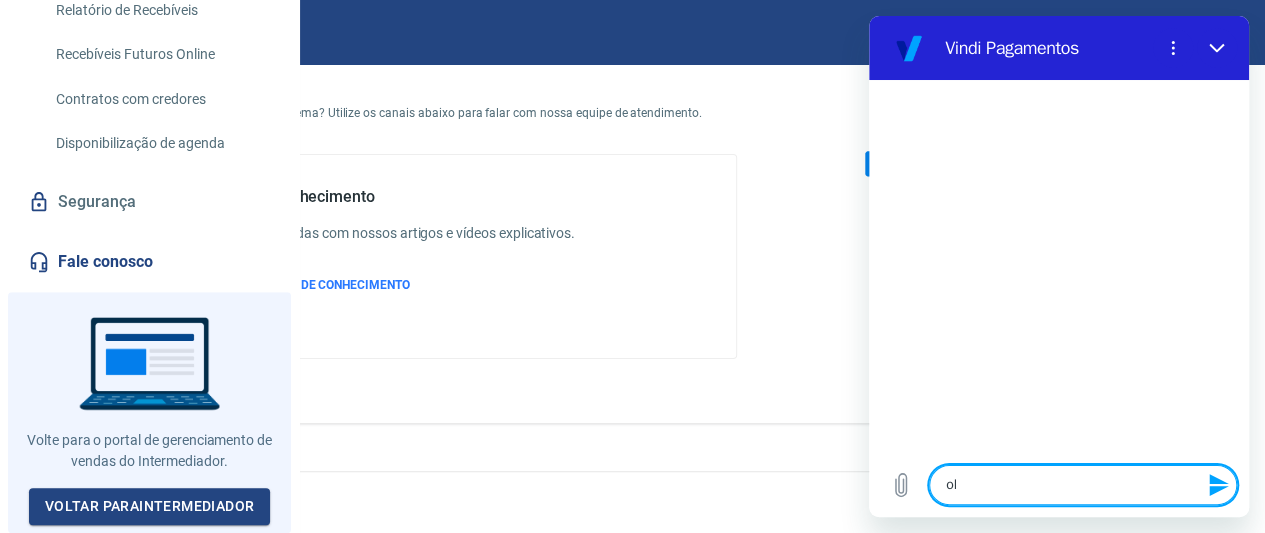 type on "ola" 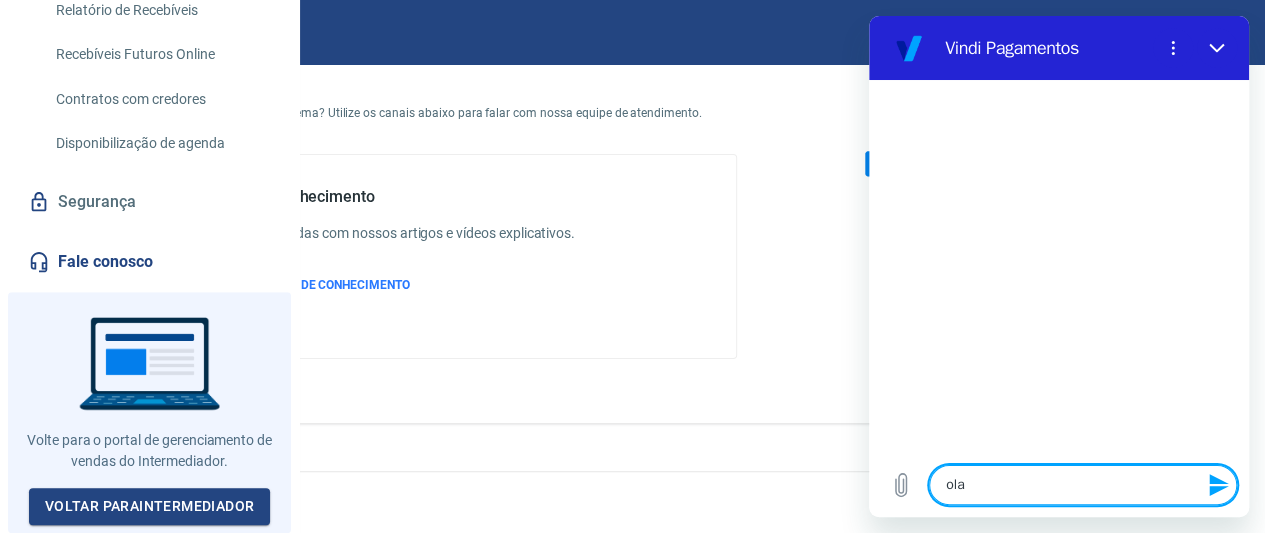type 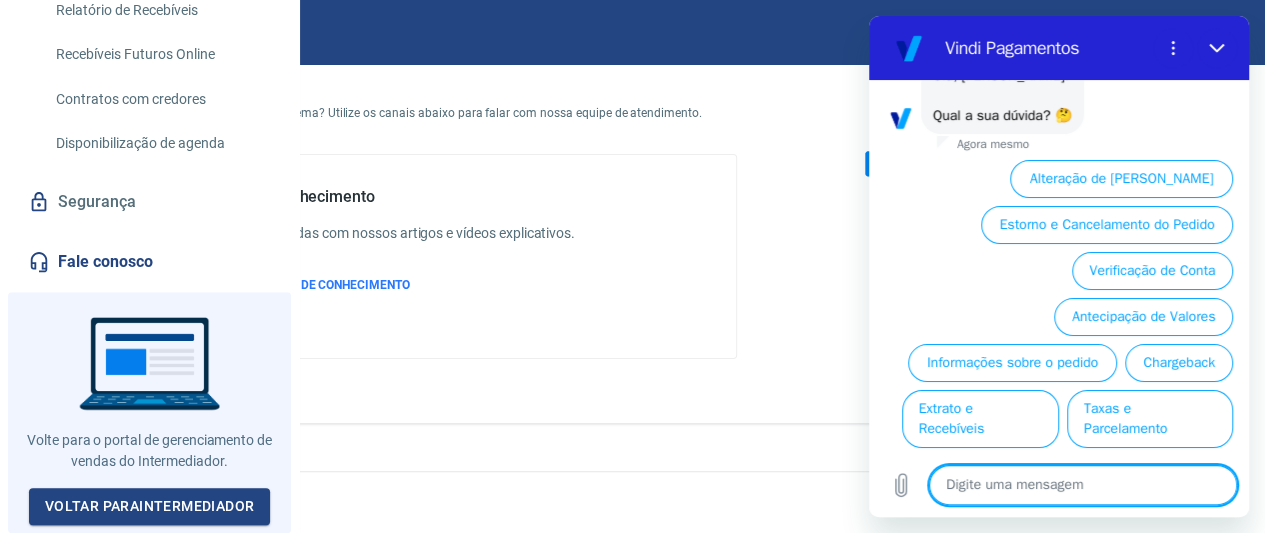 scroll, scrollTop: 153, scrollLeft: 0, axis: vertical 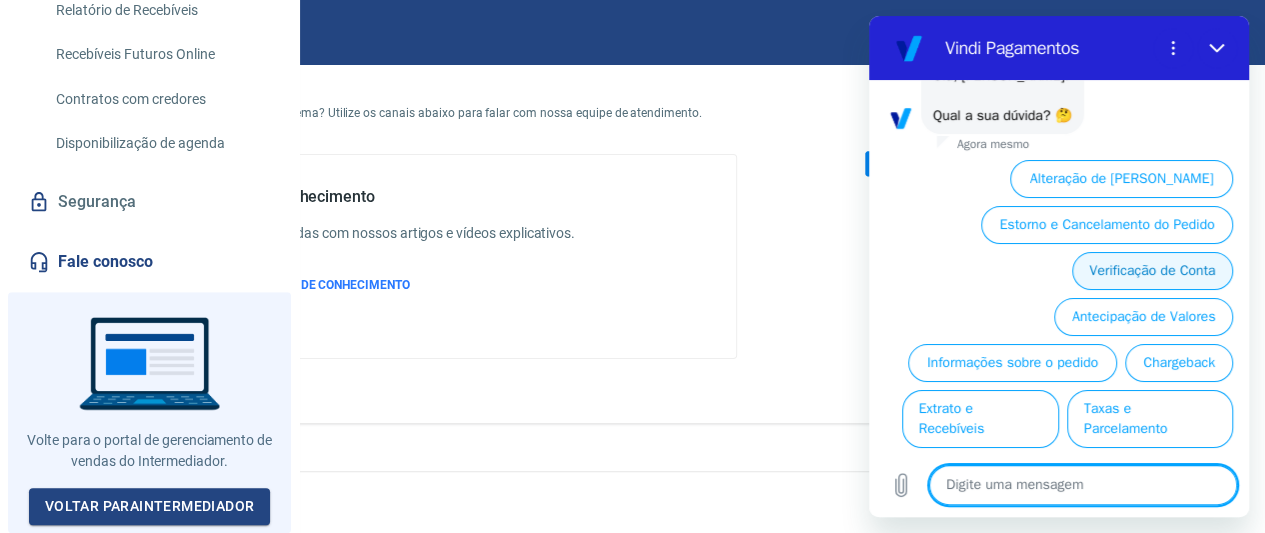 click on "Verificação de Conta" at bounding box center (1152, 271) 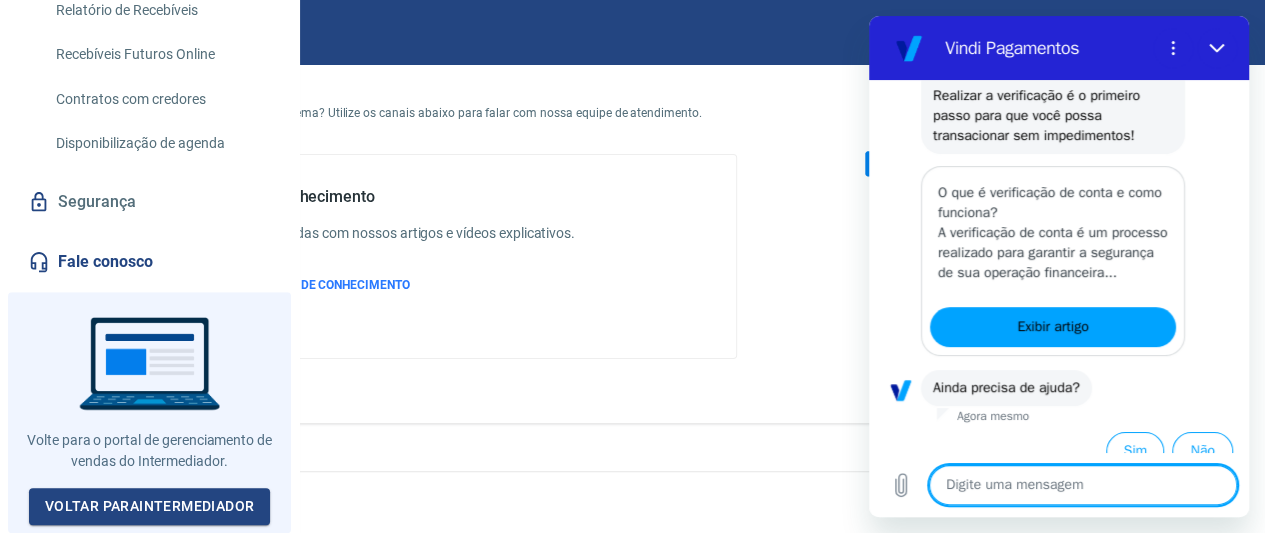 scroll, scrollTop: 446, scrollLeft: 0, axis: vertical 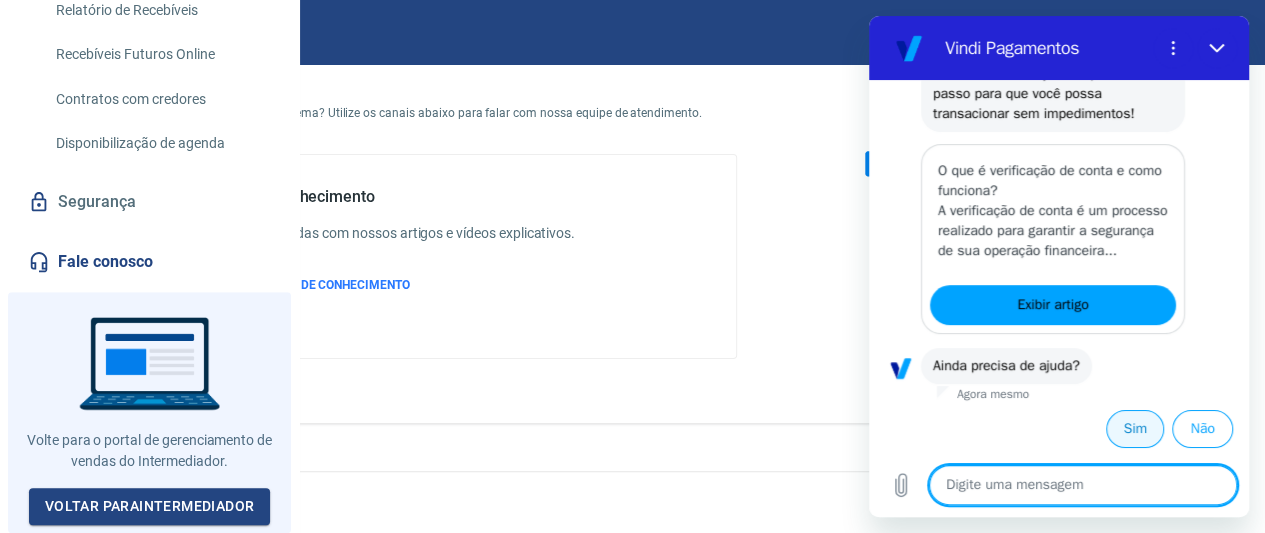 click on "Sim" at bounding box center (1135, 429) 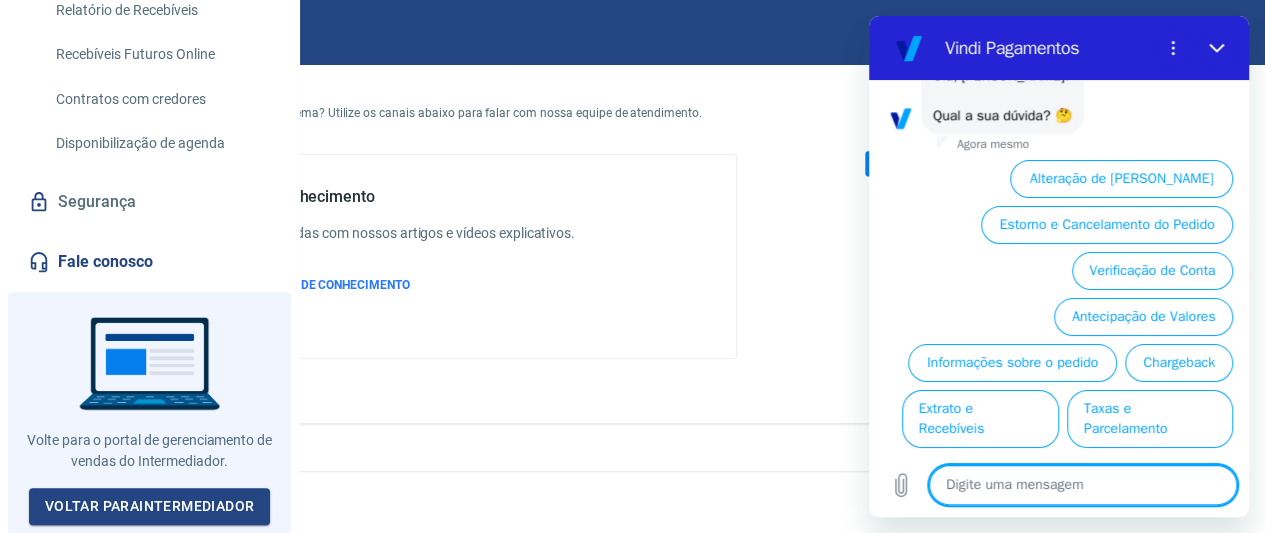 scroll, scrollTop: 892, scrollLeft: 0, axis: vertical 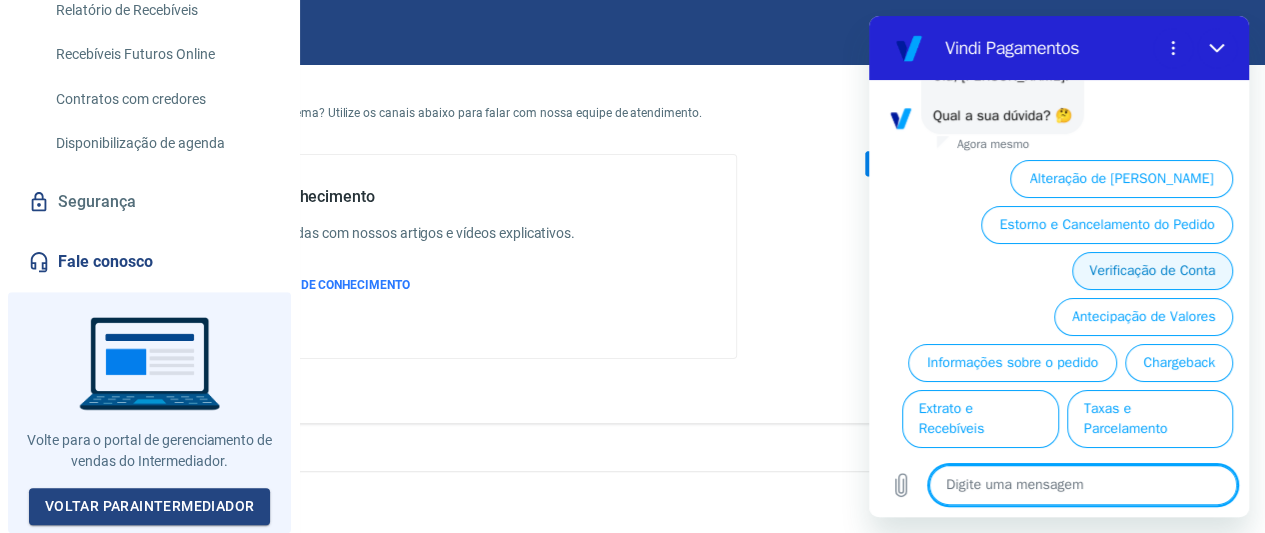 click on "Verificação de Conta" at bounding box center [1152, 271] 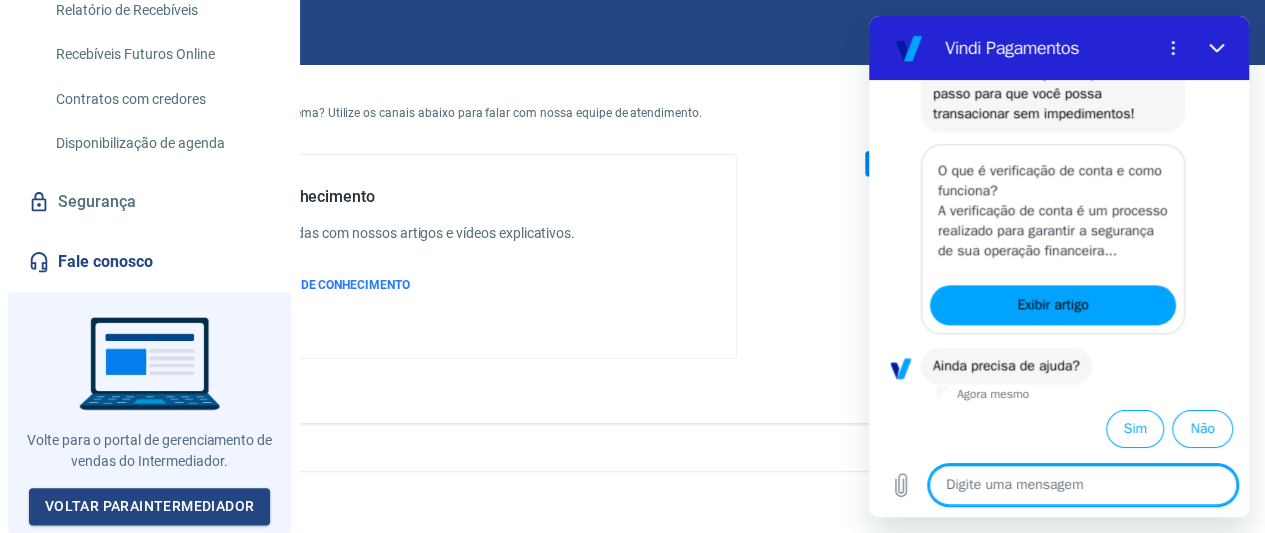 scroll, scrollTop: 1186, scrollLeft: 0, axis: vertical 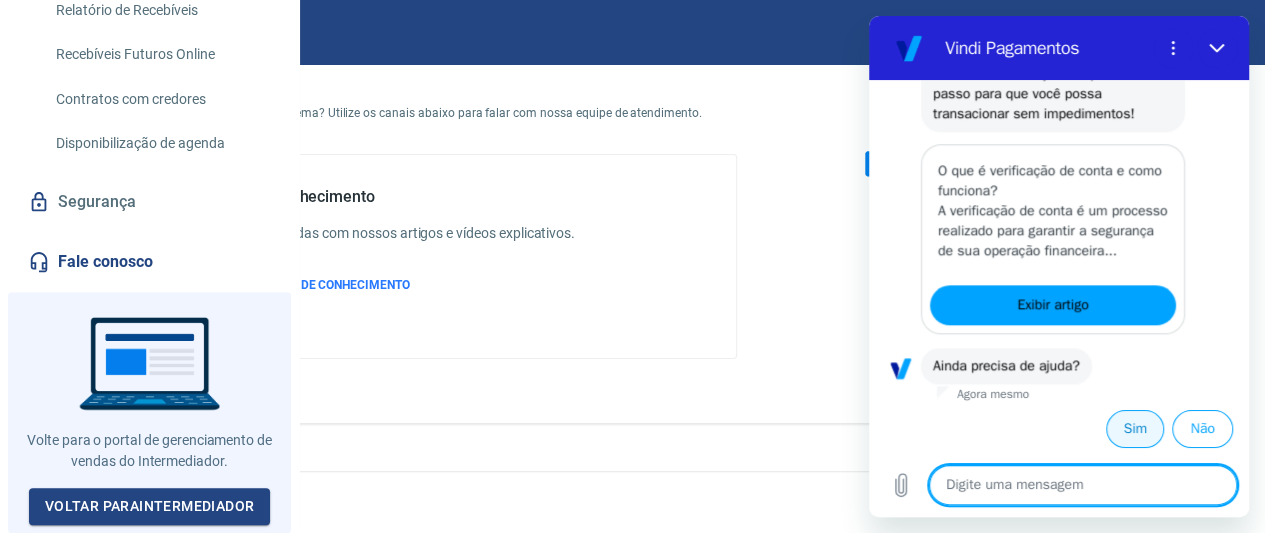 click on "Sim" at bounding box center [1135, 429] 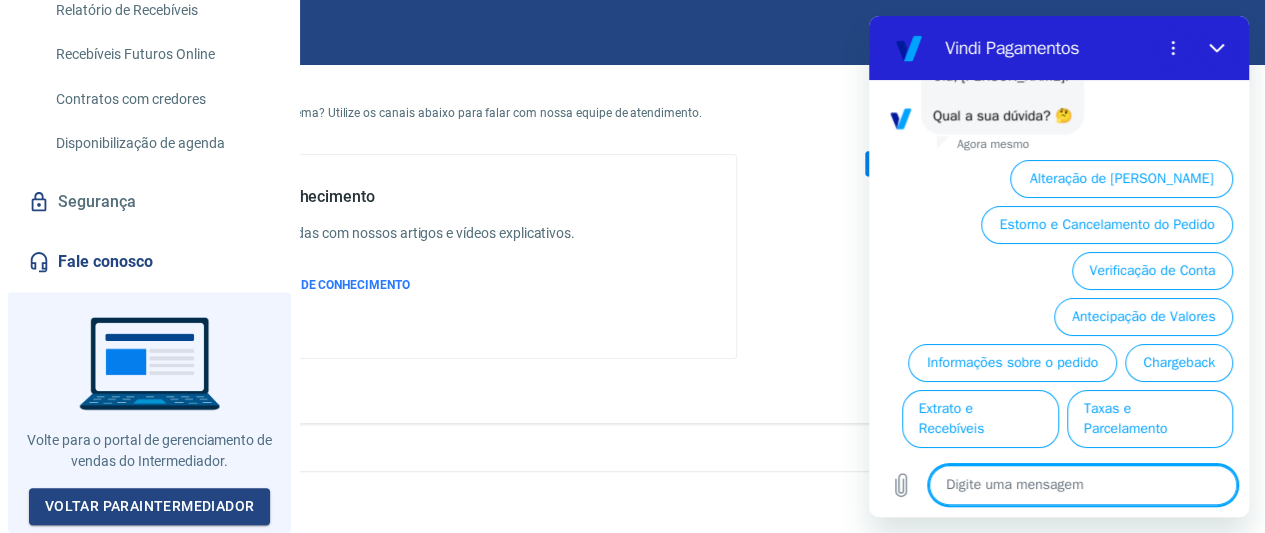 scroll, scrollTop: 1632, scrollLeft: 0, axis: vertical 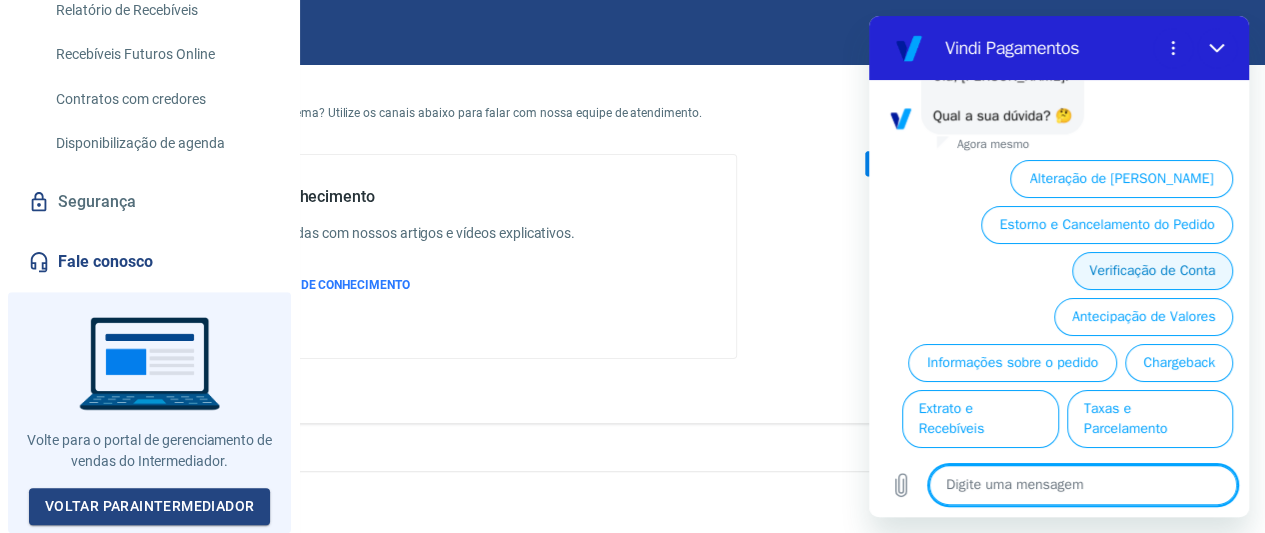 click on "Verificação de Conta" at bounding box center [1152, 271] 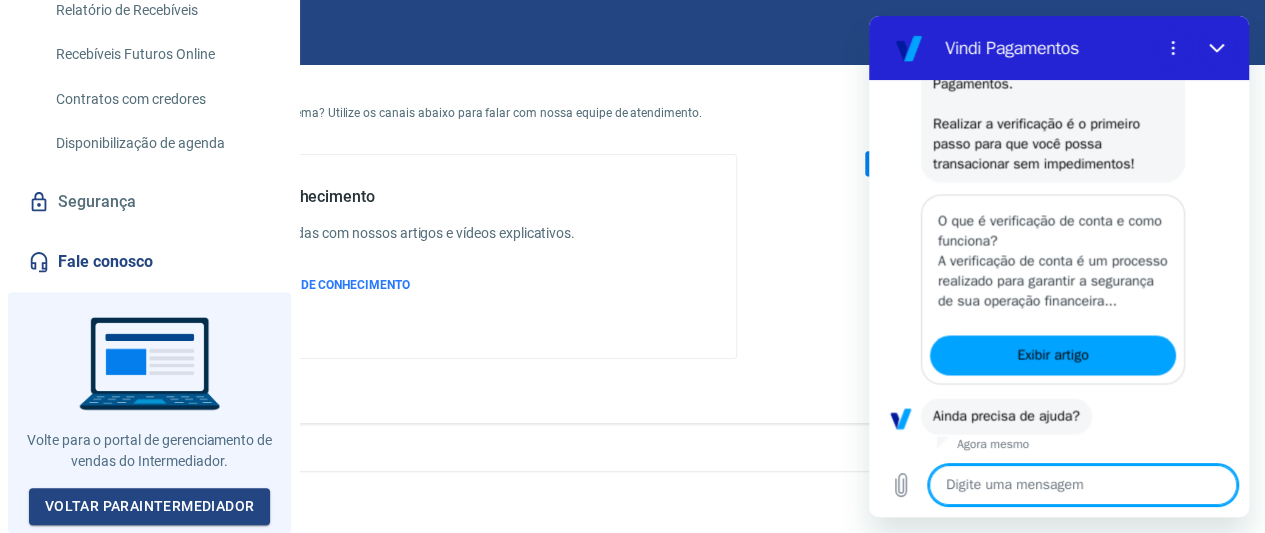 drag, startPoint x: 804, startPoint y: 168, endPoint x: 819, endPoint y: 165, distance: 15.297058 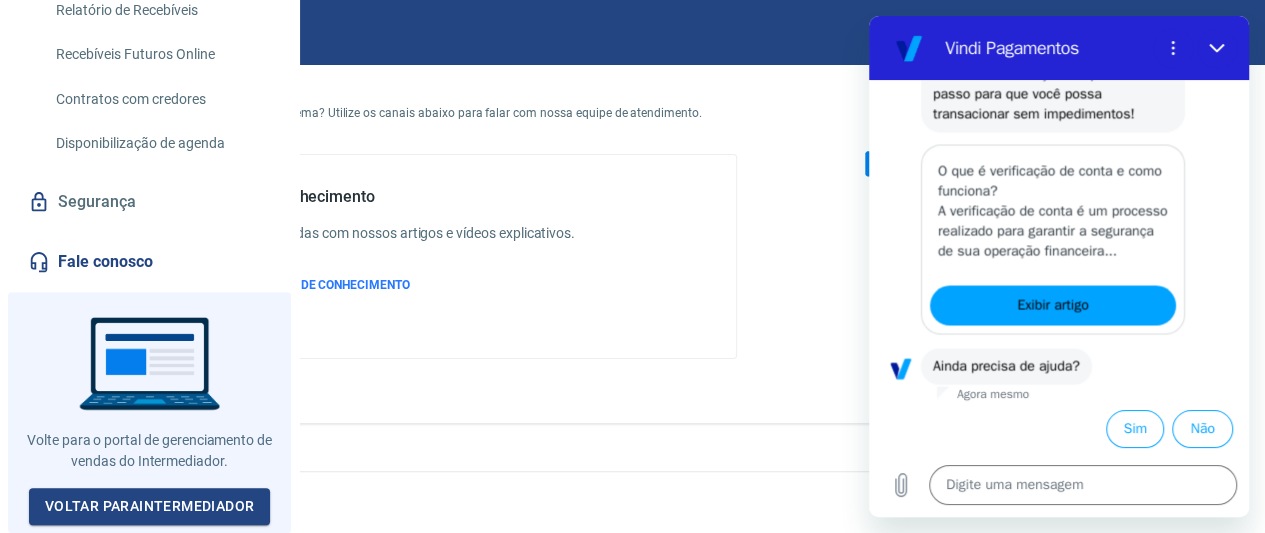 scroll, scrollTop: 1925, scrollLeft: 0, axis: vertical 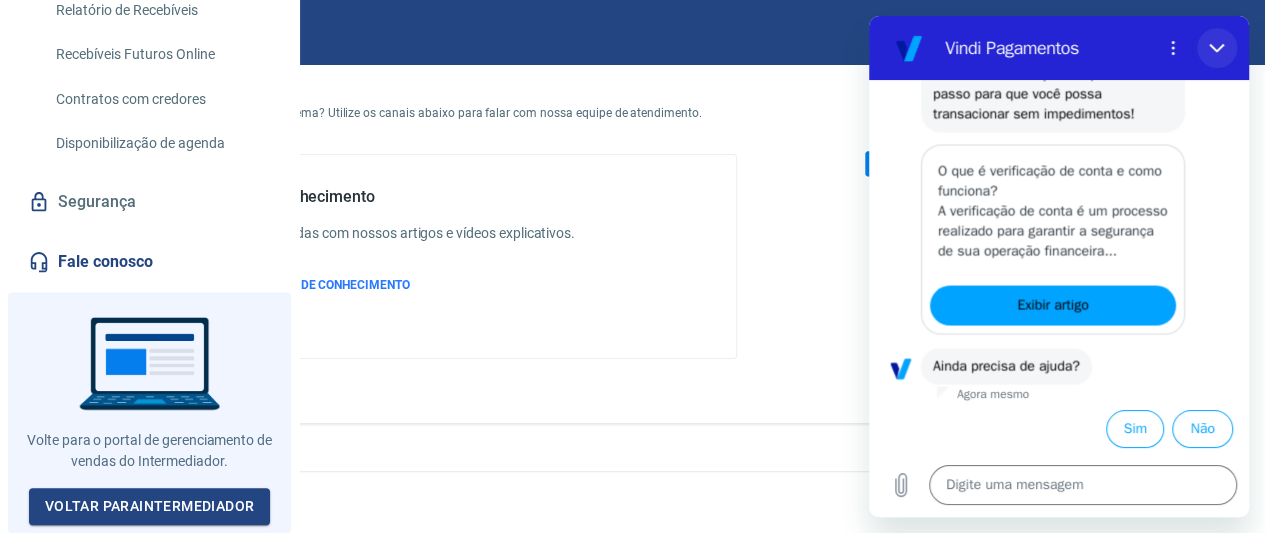 click 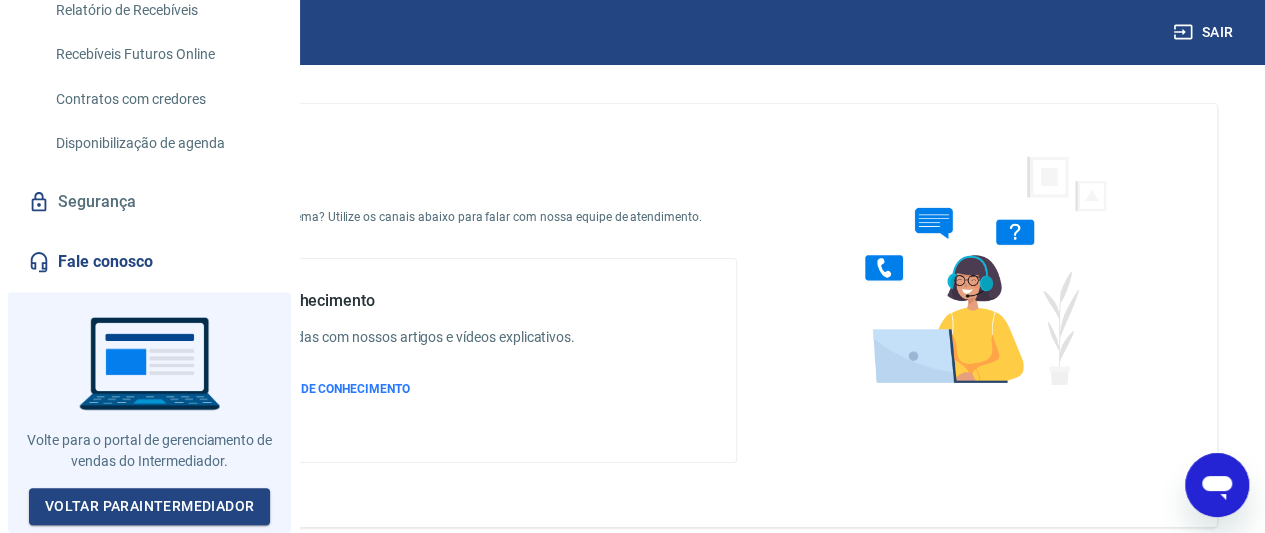 scroll, scrollTop: 0, scrollLeft: 0, axis: both 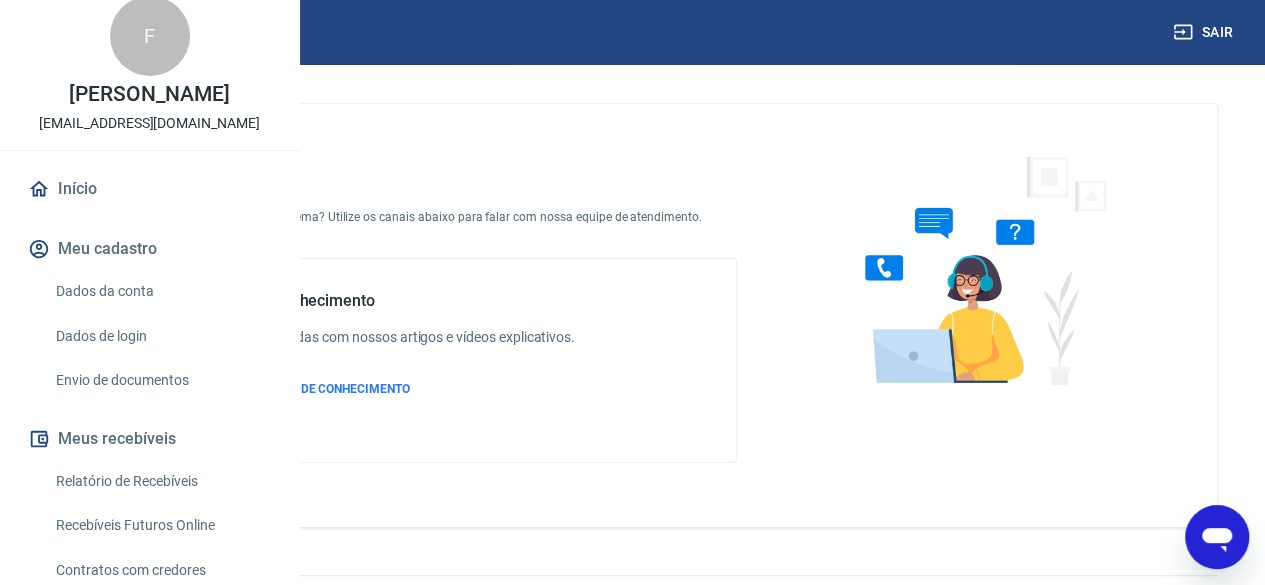 type on "x" 